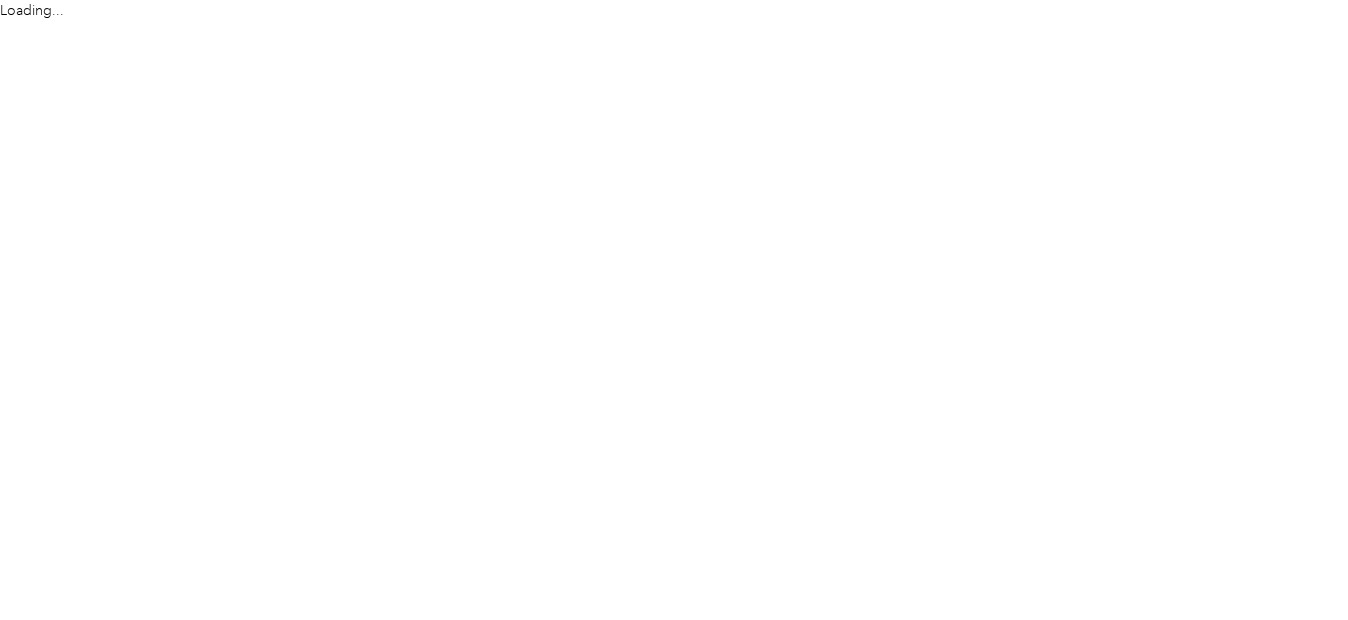 scroll, scrollTop: 0, scrollLeft: 0, axis: both 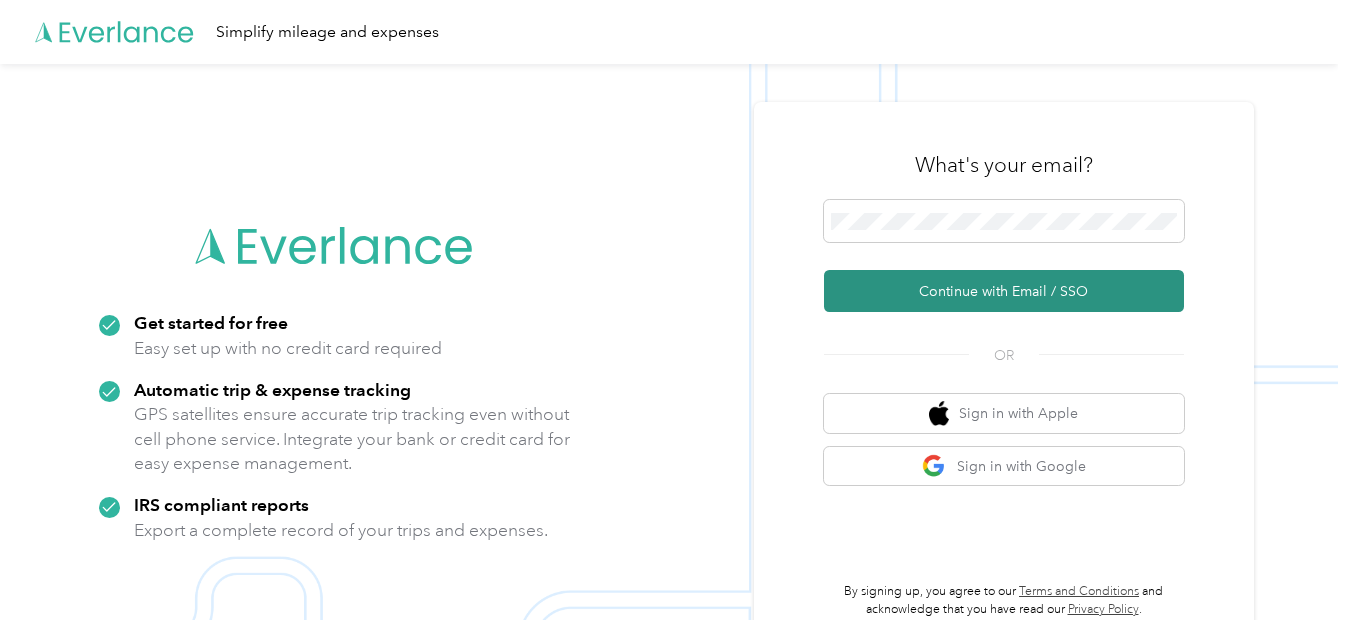 click on "Continue with Email / SSO" at bounding box center (1004, 291) 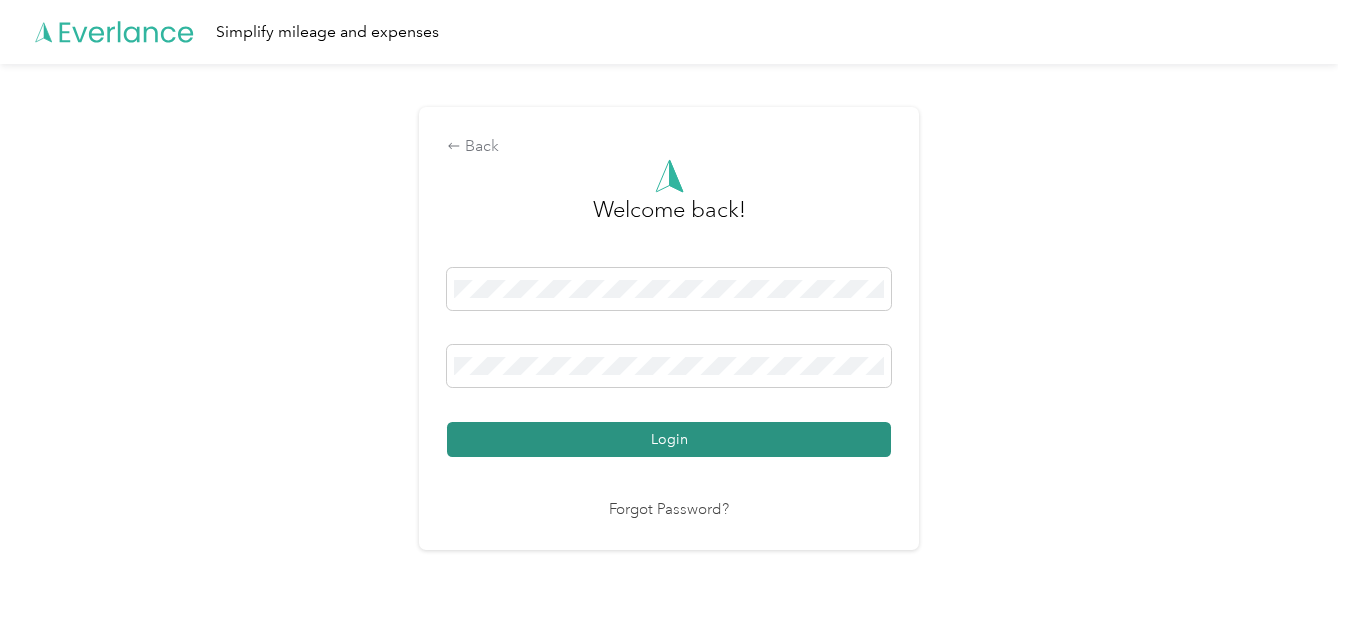 click on "Login" at bounding box center (669, 439) 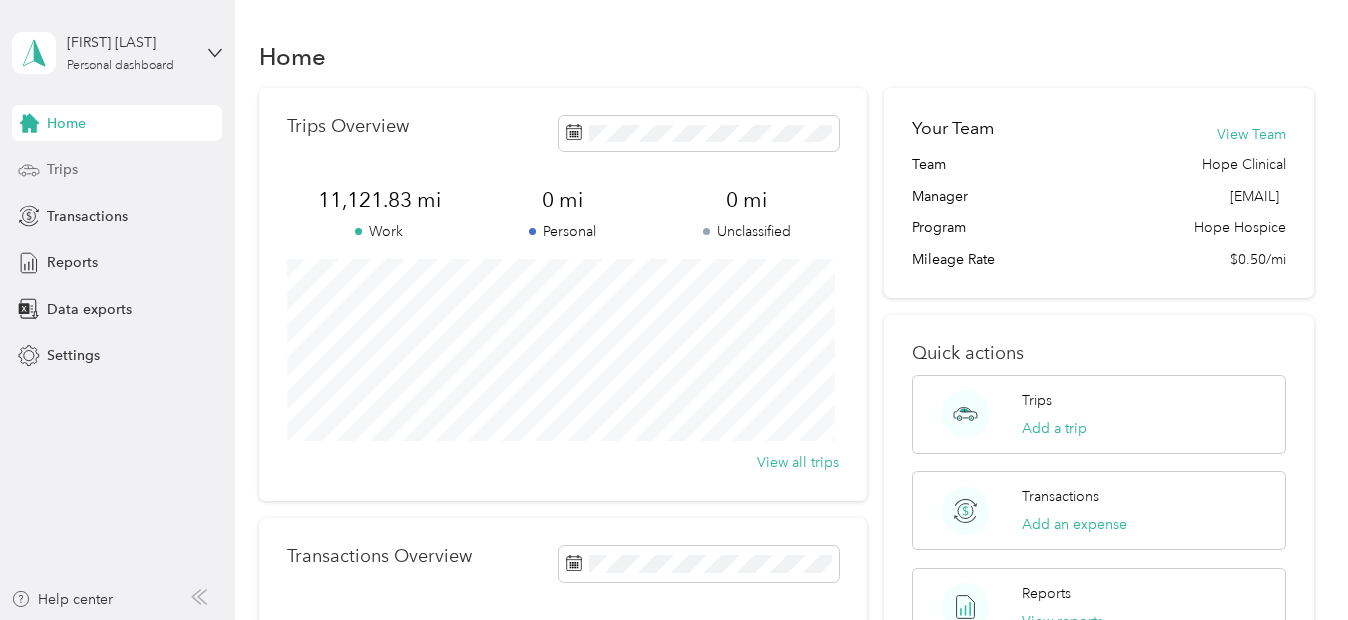 click on "Trips" at bounding box center (62, 169) 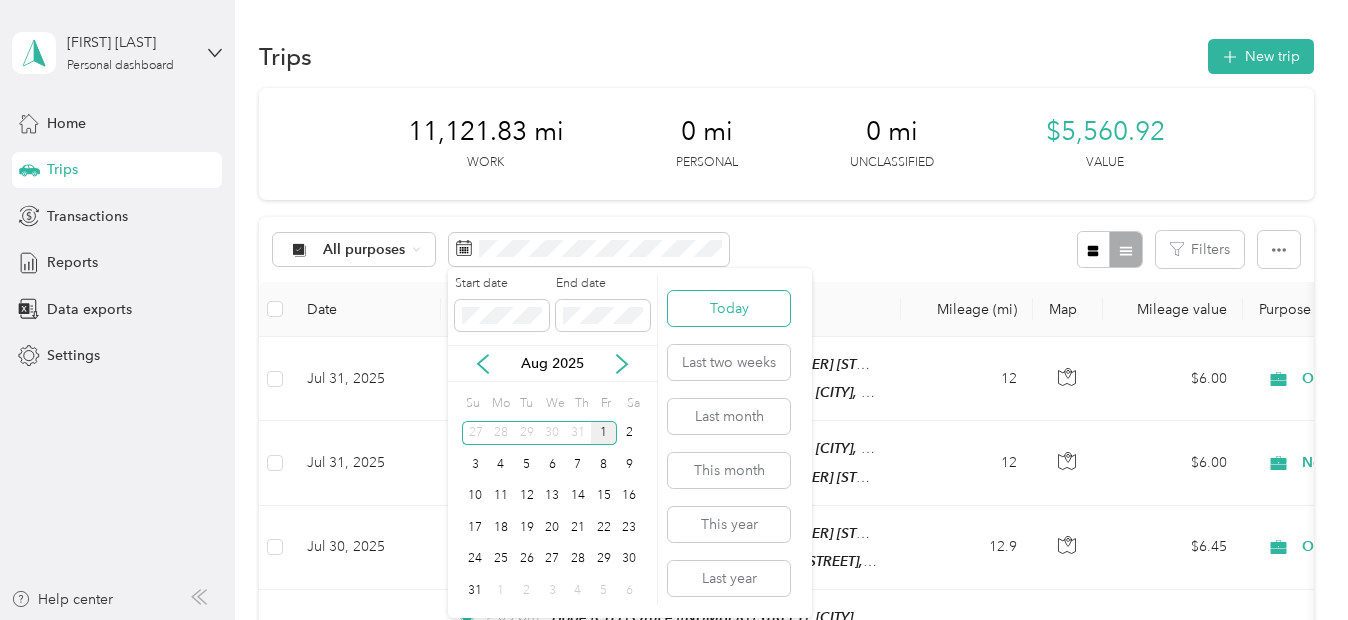 click on "Today" at bounding box center (729, 308) 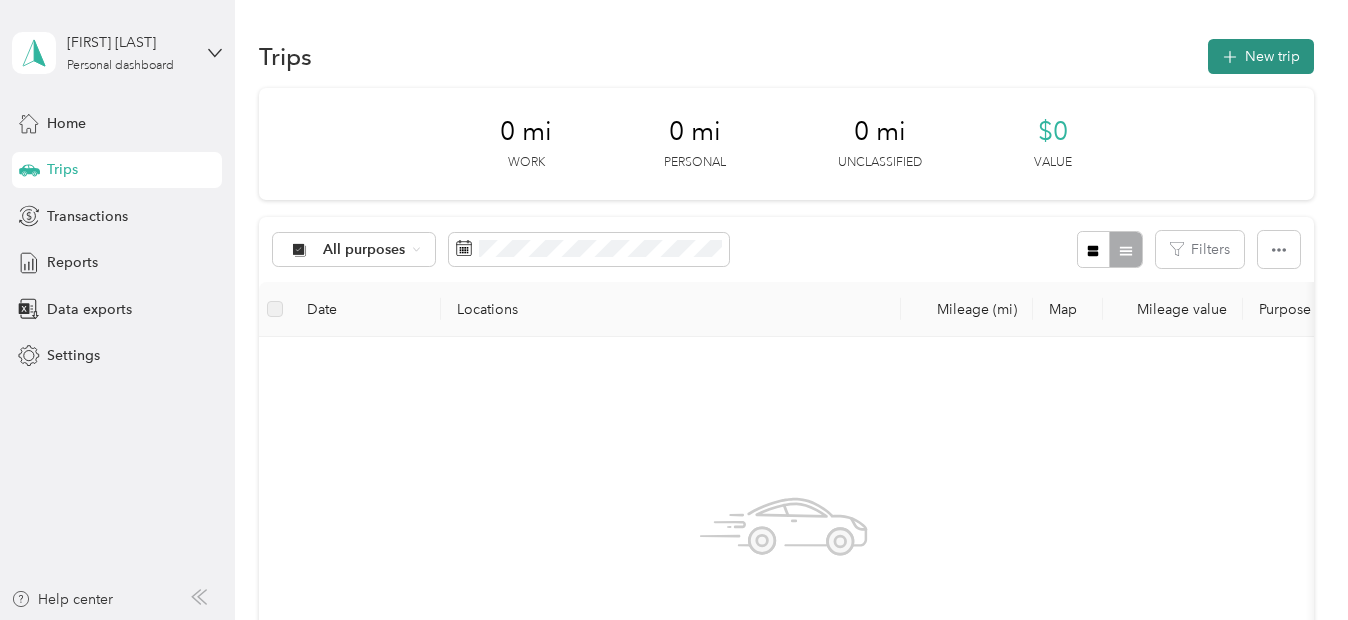 click on "New trip" at bounding box center [1261, 56] 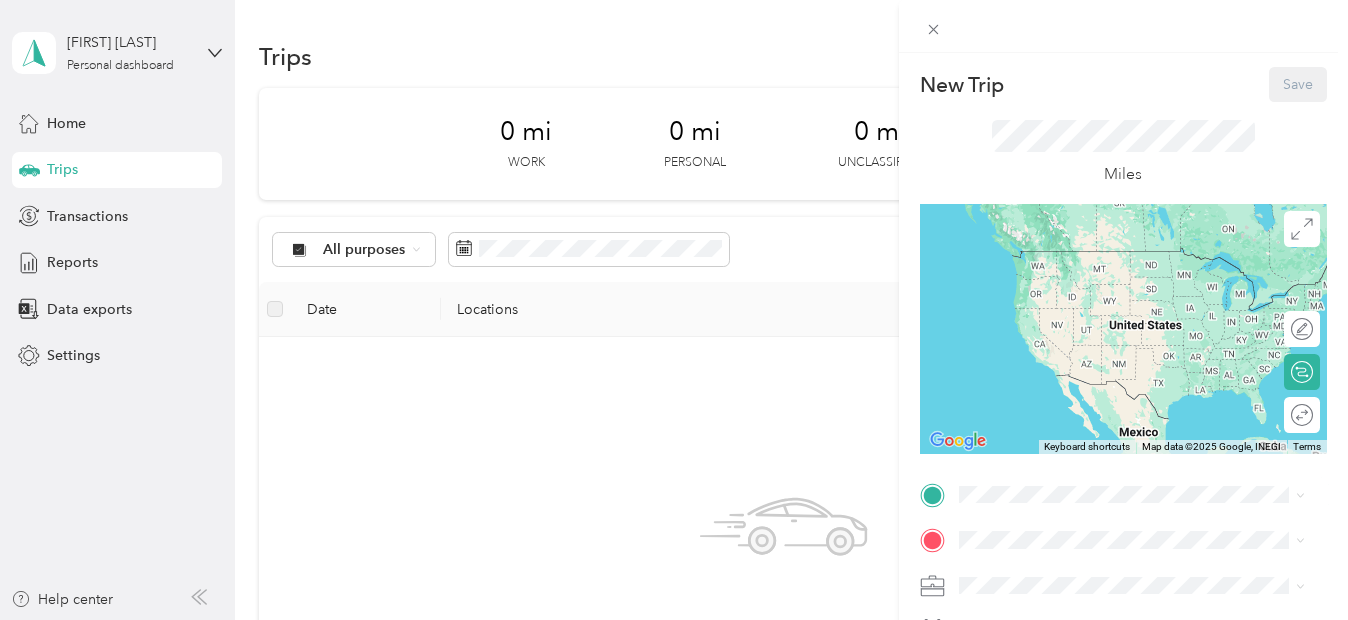click on "[NUMBER] [STREET], [POSTAL_CODE], [CITY], [STATE], [COUNTRY]" at bounding box center (1142, 382) 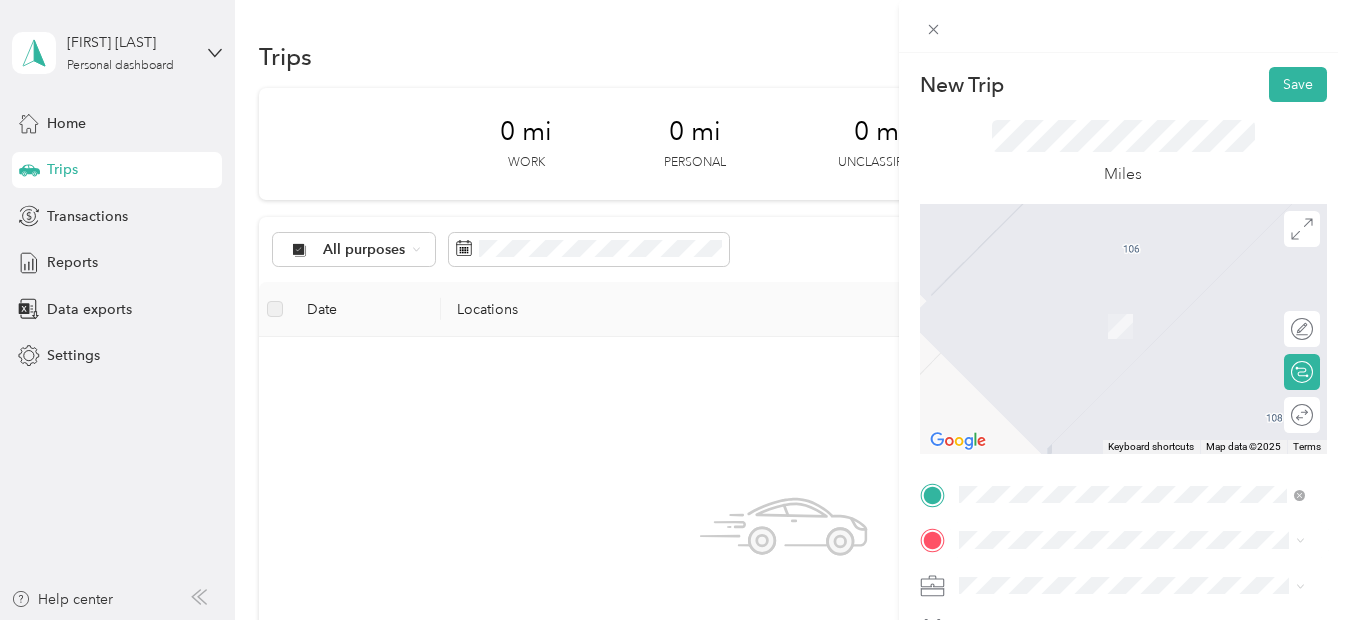 click on "[NUMBER] [STREET]
[CITY], [STATE] [POSTAL_CODE], [COUNTRY]" at bounding box center [1140, 413] 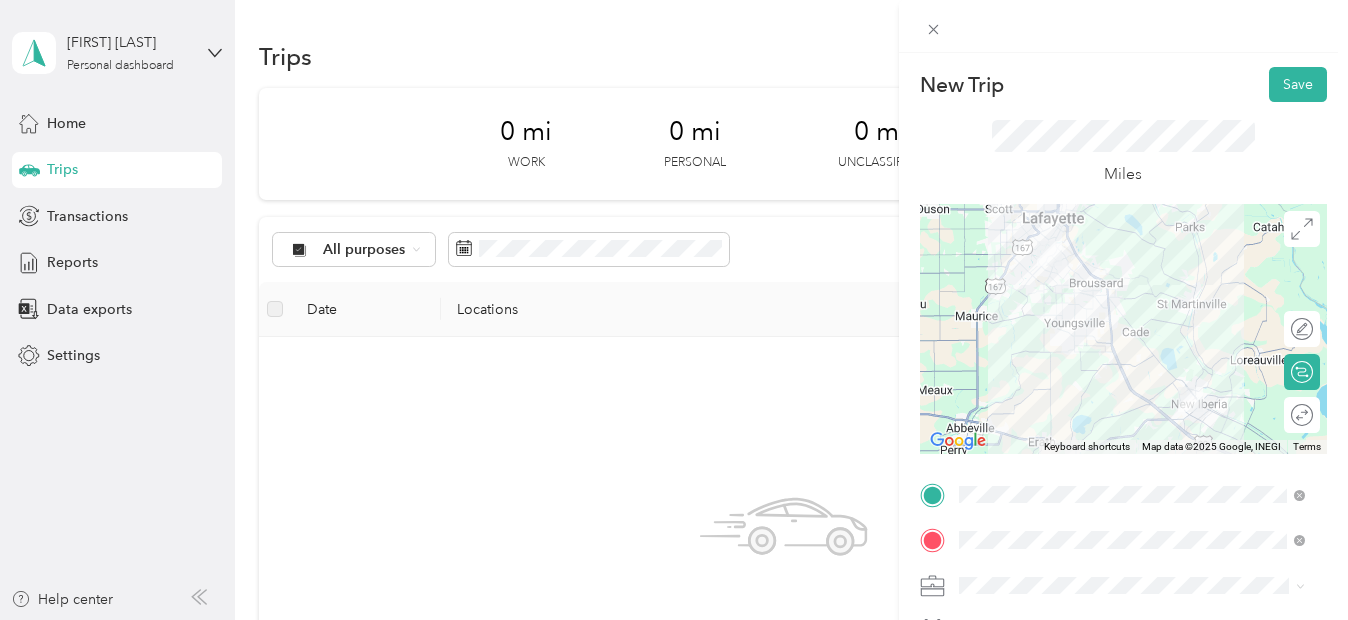 scroll, scrollTop: 430, scrollLeft: 0, axis: vertical 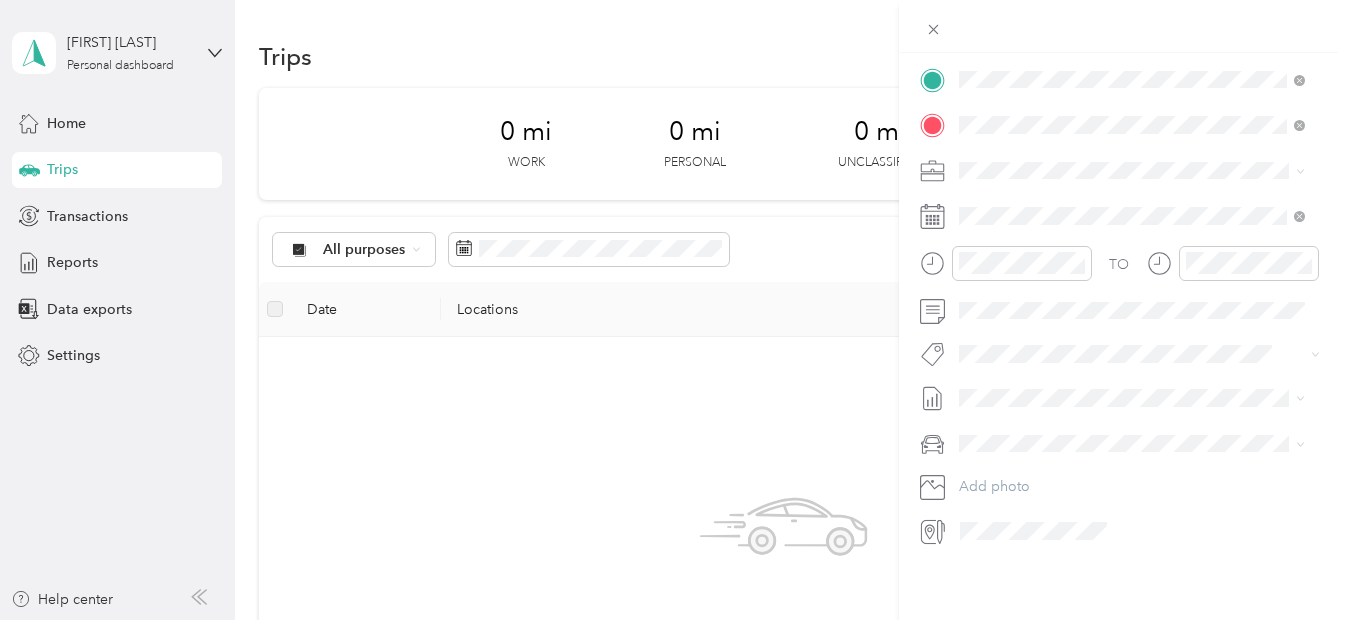 click on "Normal Visit" at bounding box center [1004, 424] 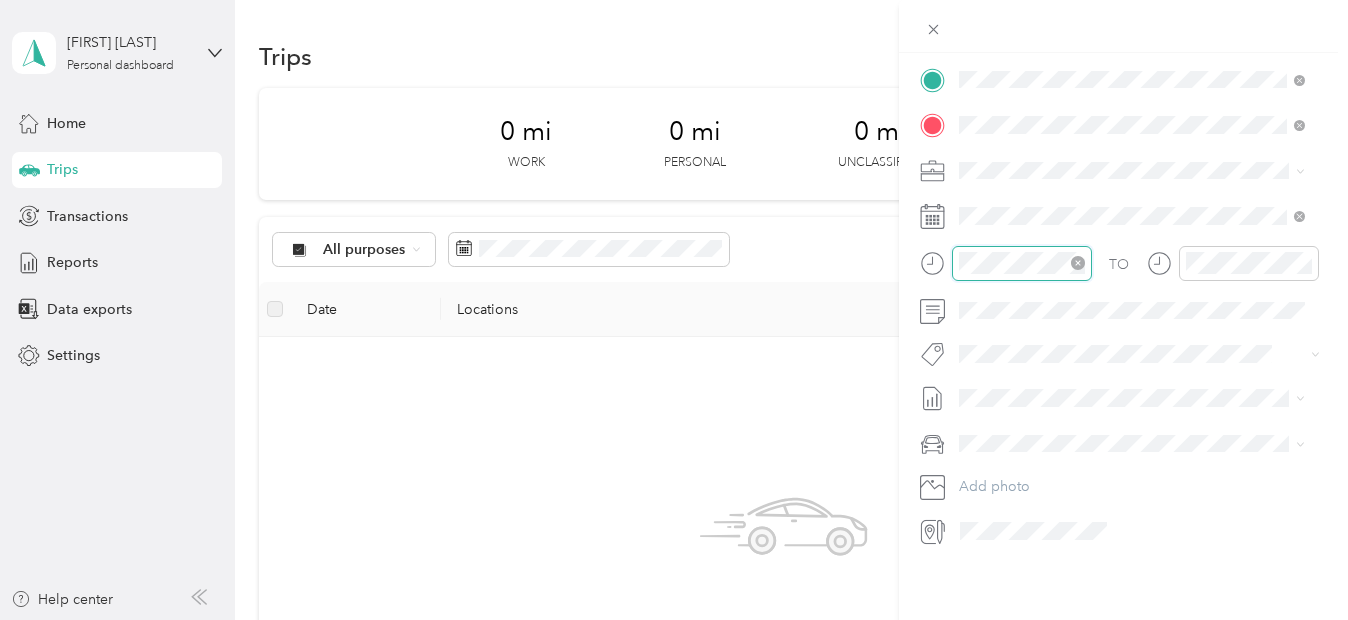 scroll, scrollTop: 54, scrollLeft: 0, axis: vertical 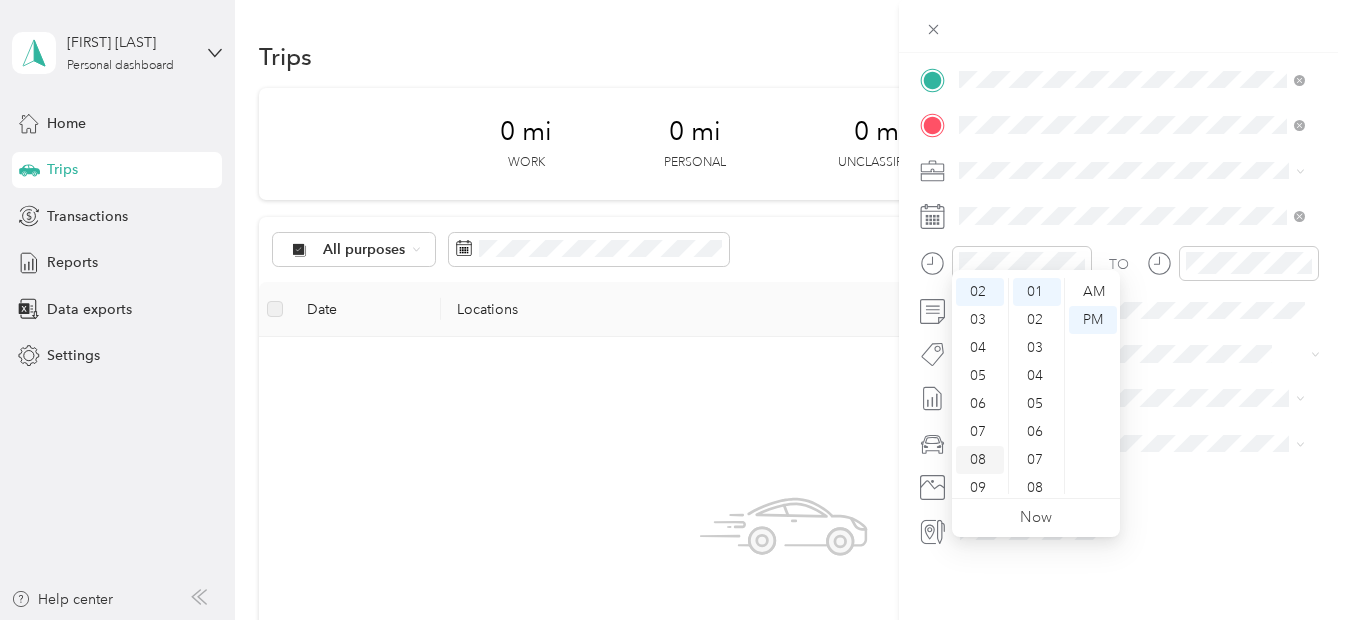 click on "08" at bounding box center [980, 460] 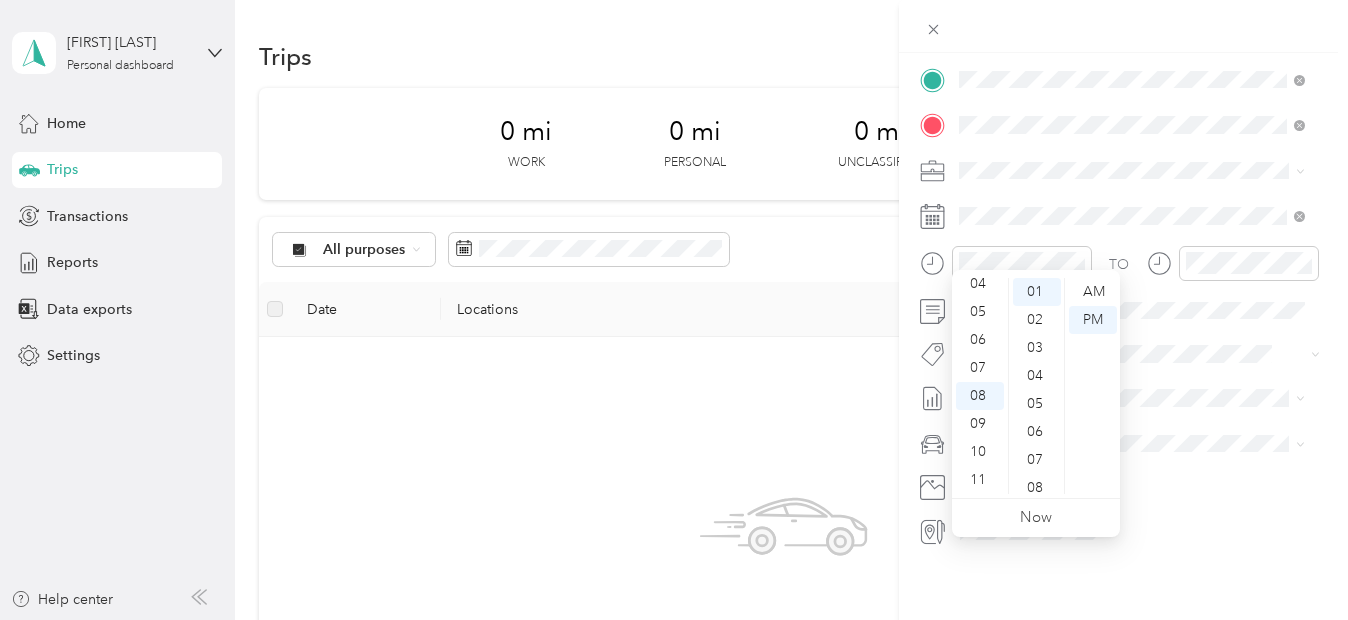 scroll, scrollTop: 217, scrollLeft: 0, axis: vertical 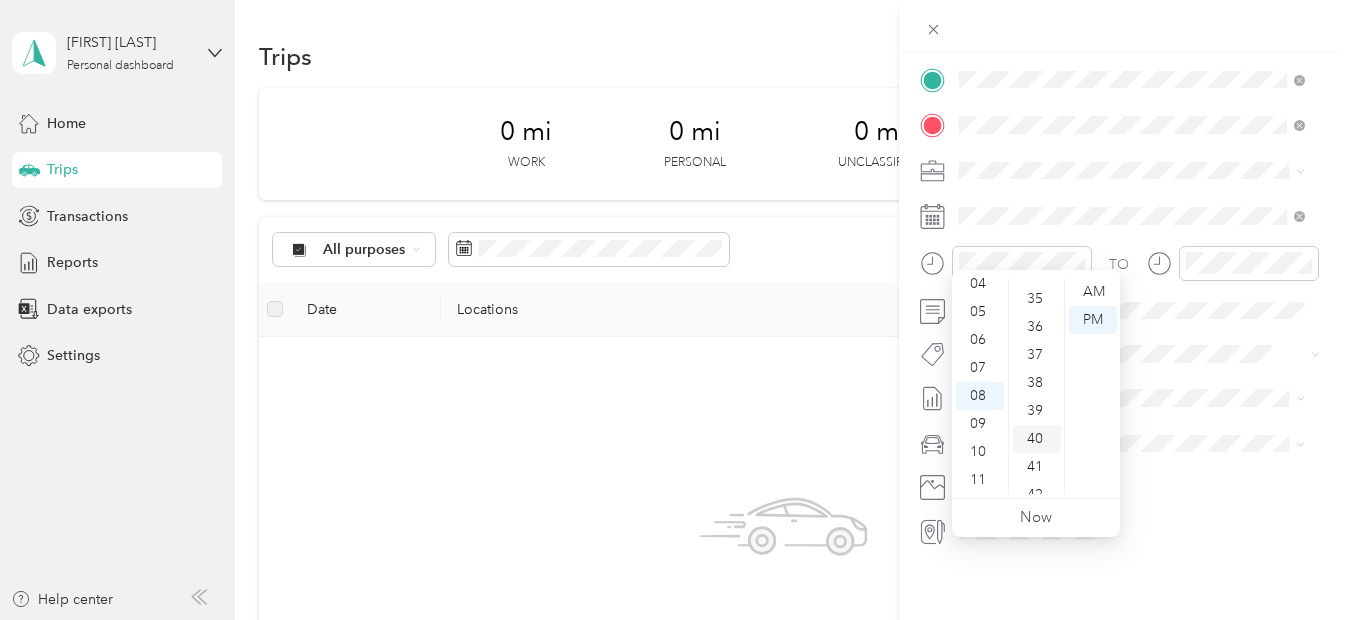 click on "40" at bounding box center [1037, 439] 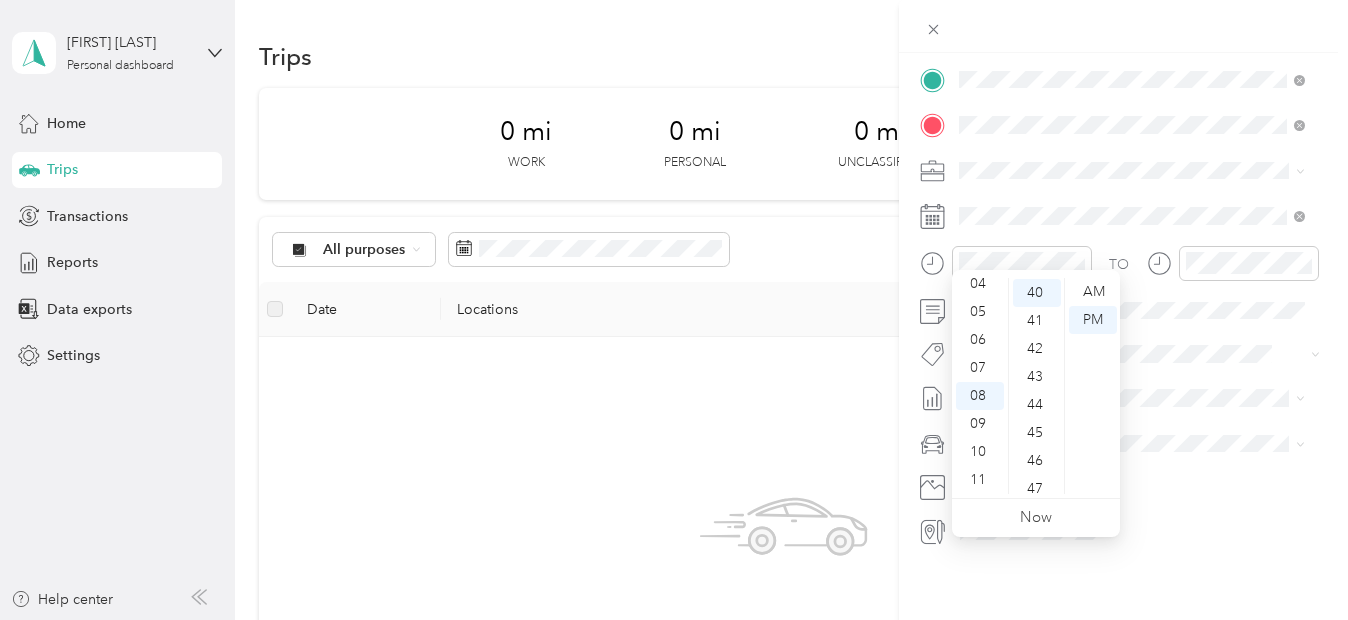 scroll, scrollTop: 1120, scrollLeft: 0, axis: vertical 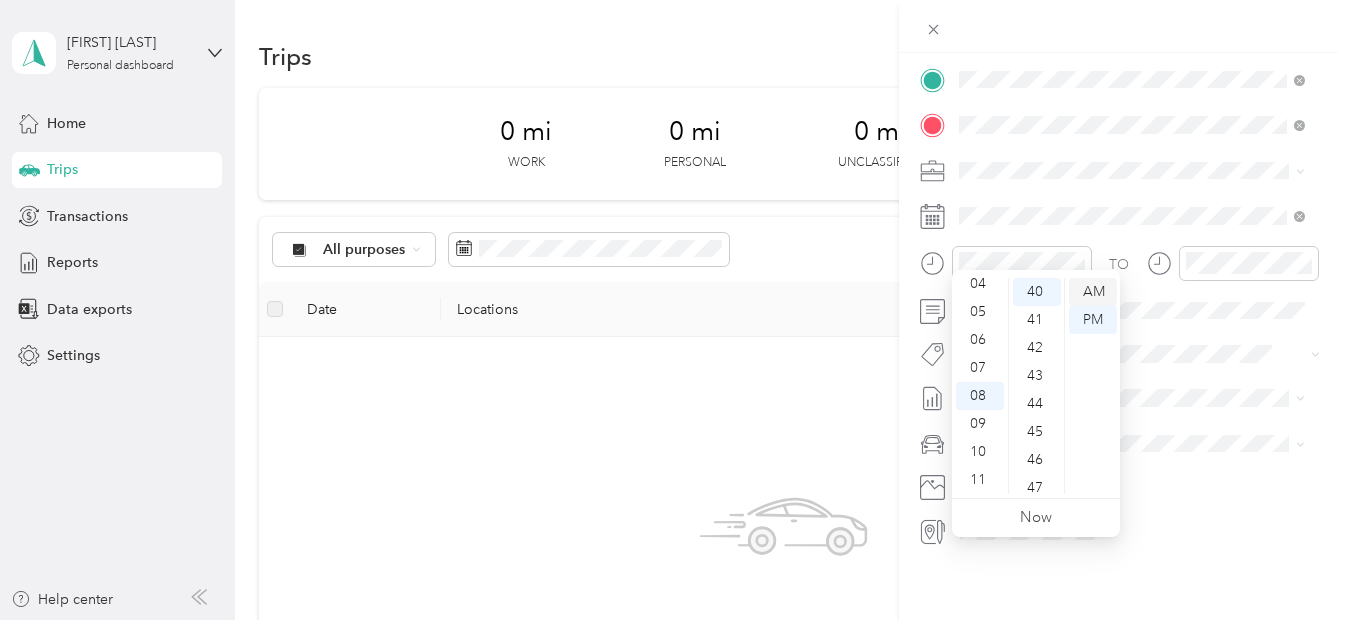click on "AM" at bounding box center [1093, 292] 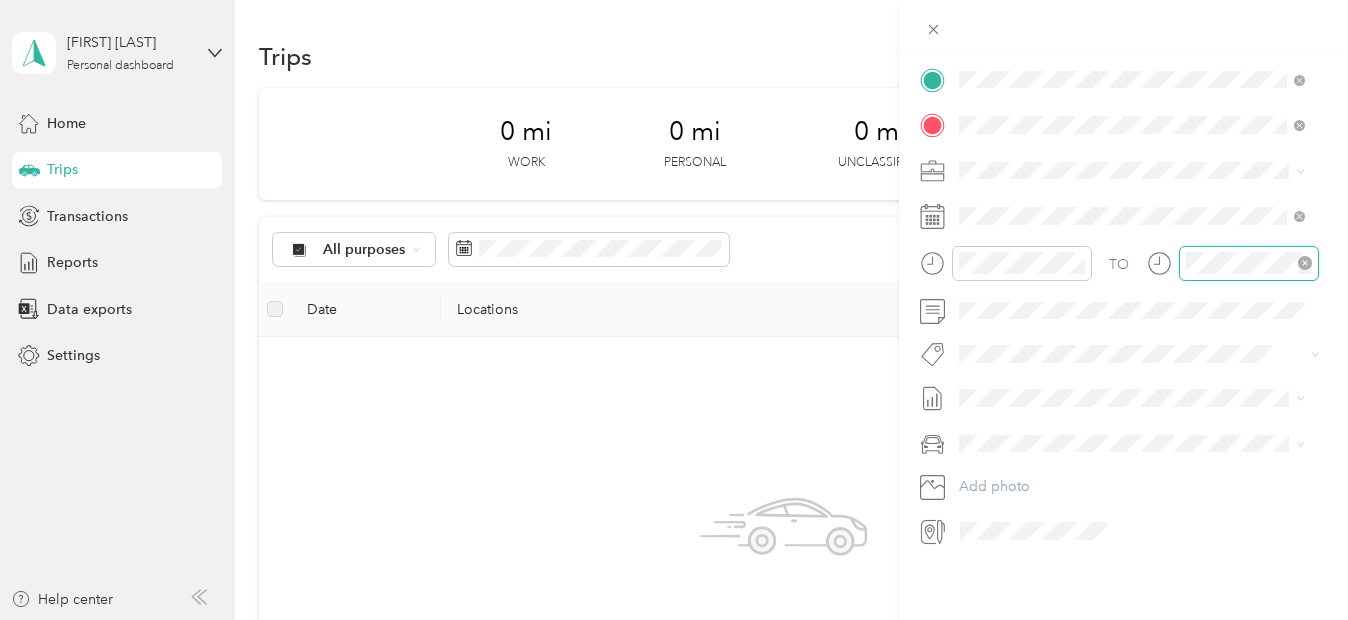 scroll, scrollTop: 56, scrollLeft: 0, axis: vertical 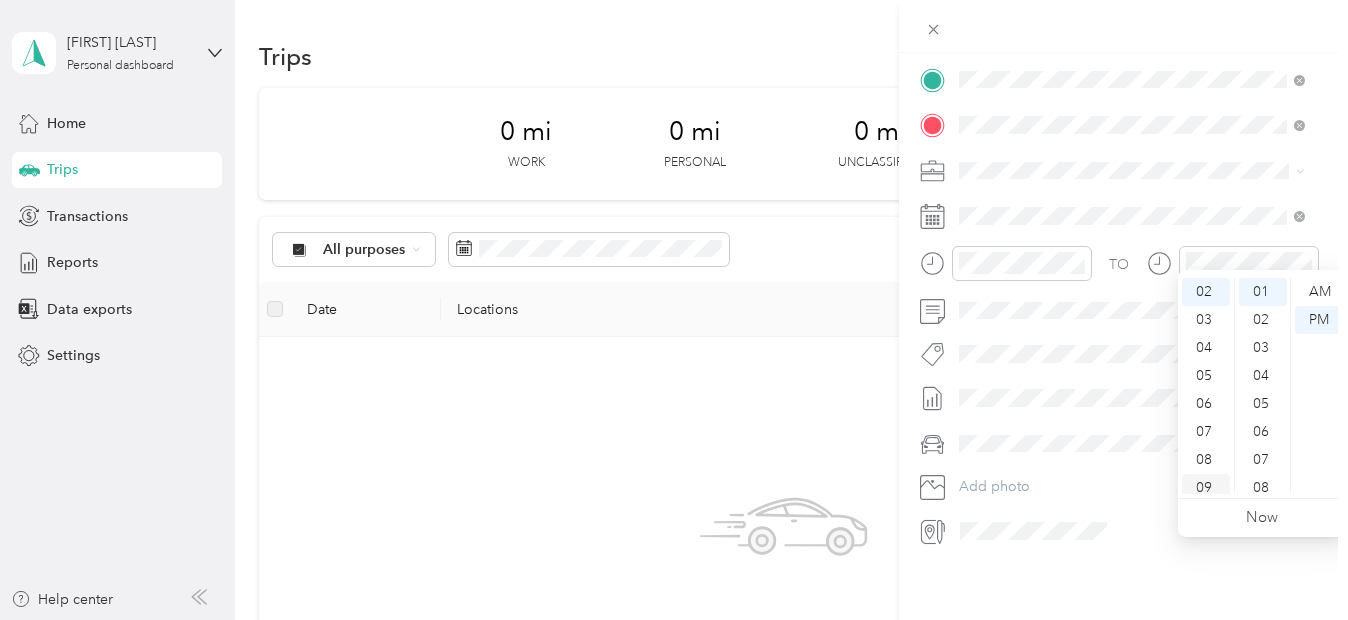click on "09" at bounding box center [1206, 488] 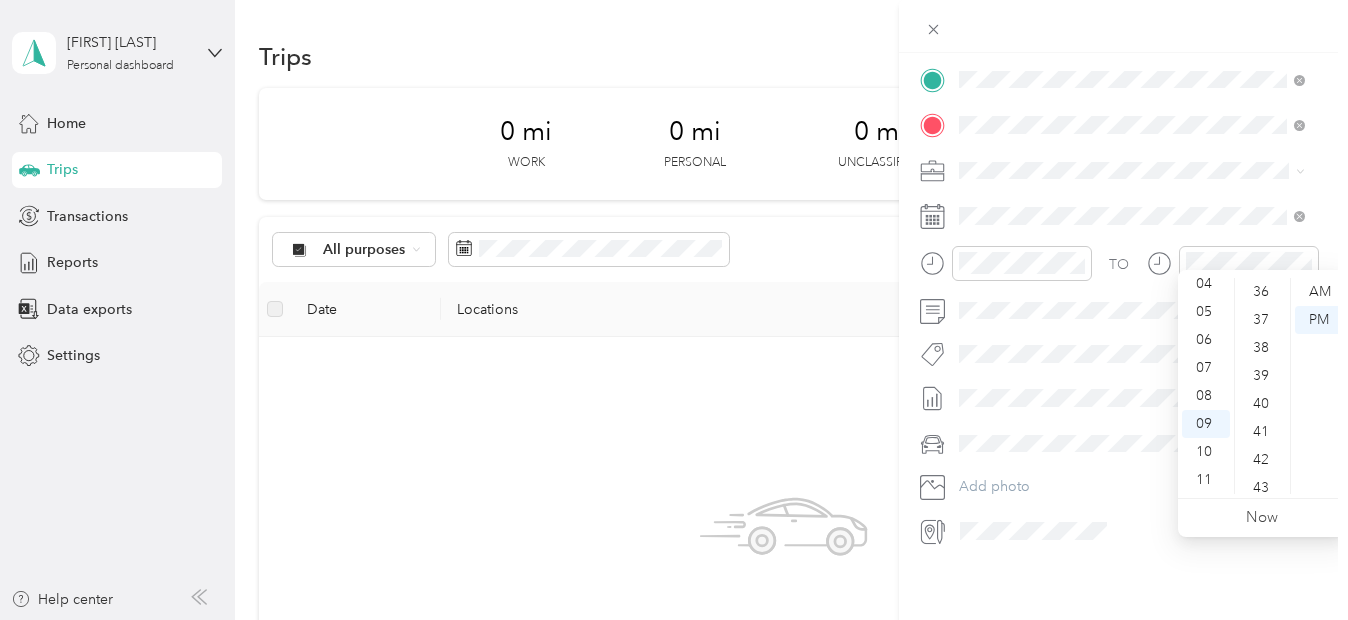 scroll, scrollTop: 1163, scrollLeft: 0, axis: vertical 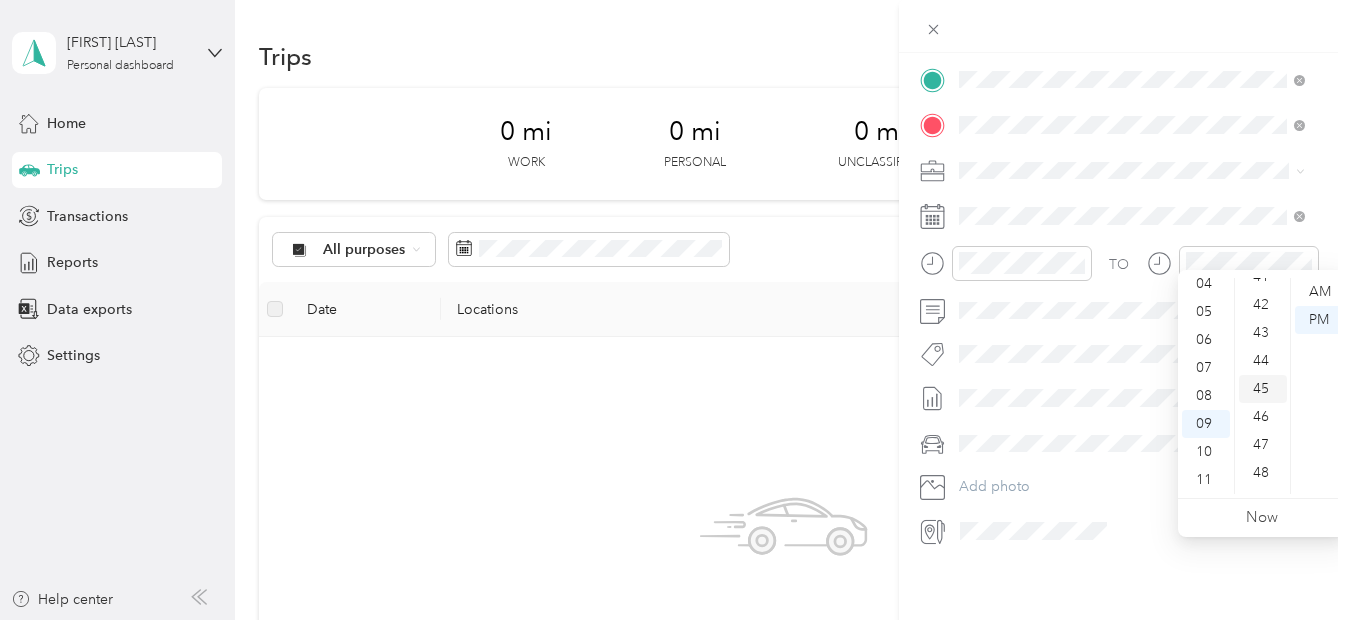 click on "45" at bounding box center (1263, 389) 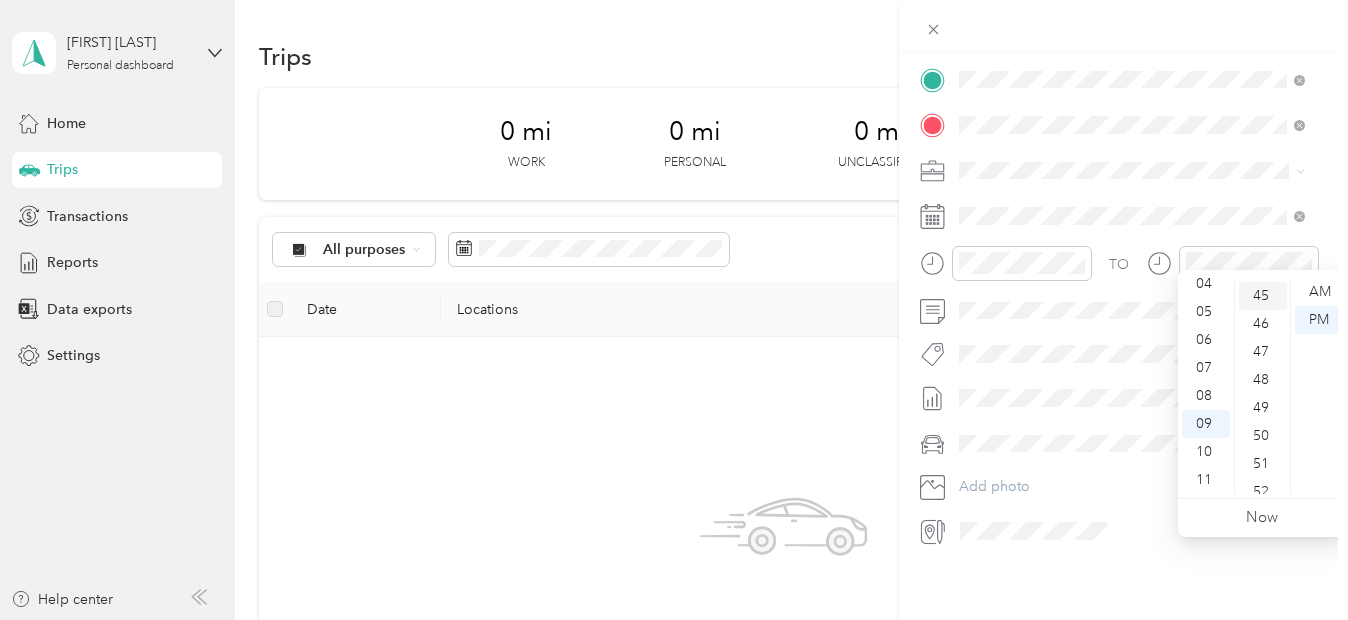 scroll, scrollTop: 1260, scrollLeft: 0, axis: vertical 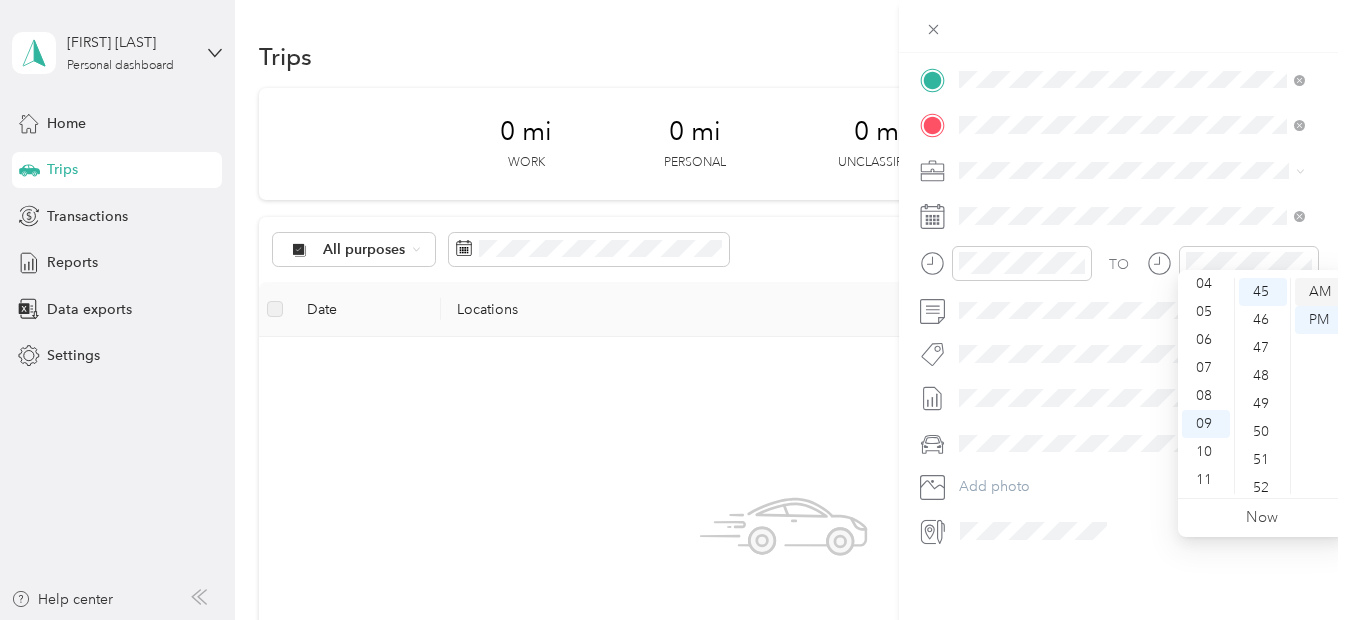 click on "AM" at bounding box center [1319, 292] 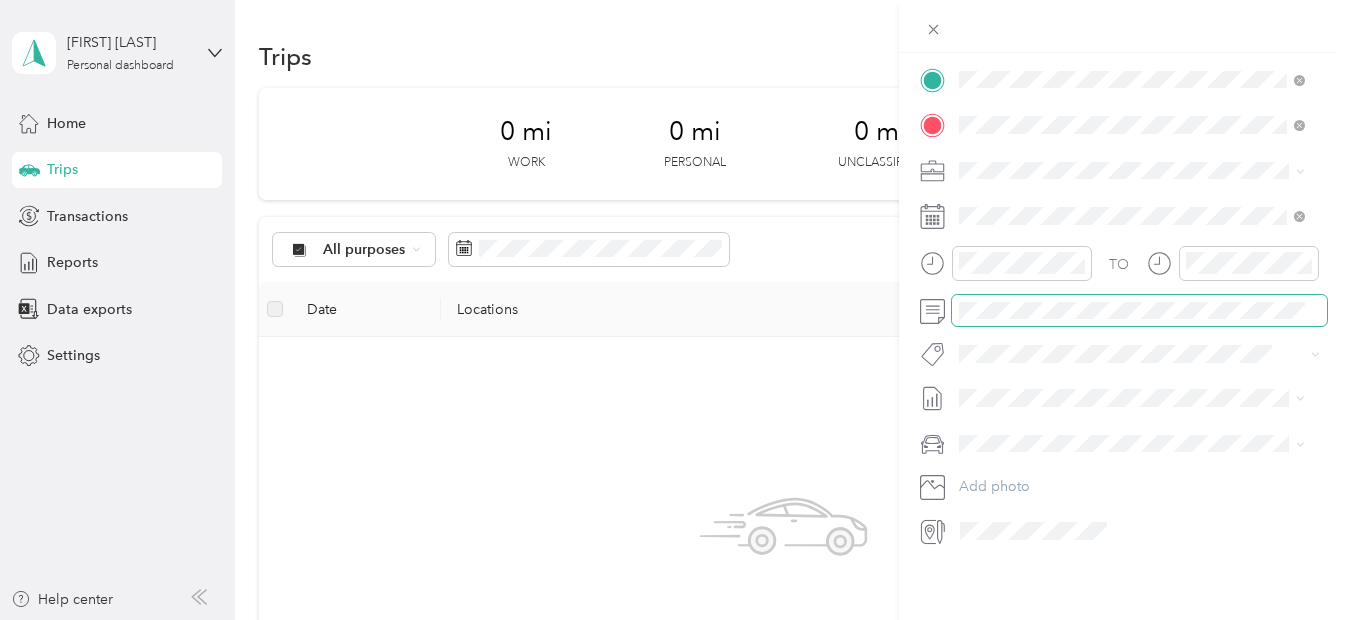 scroll, scrollTop: 0, scrollLeft: 0, axis: both 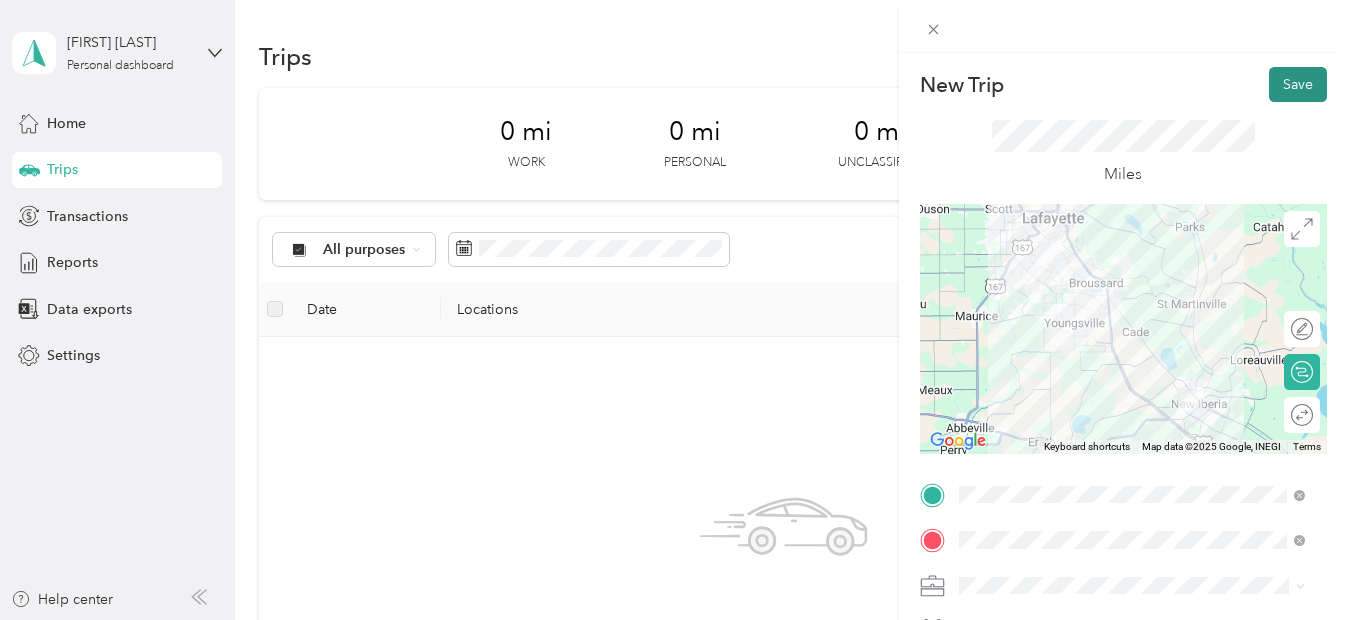 click on "Save" at bounding box center (1298, 84) 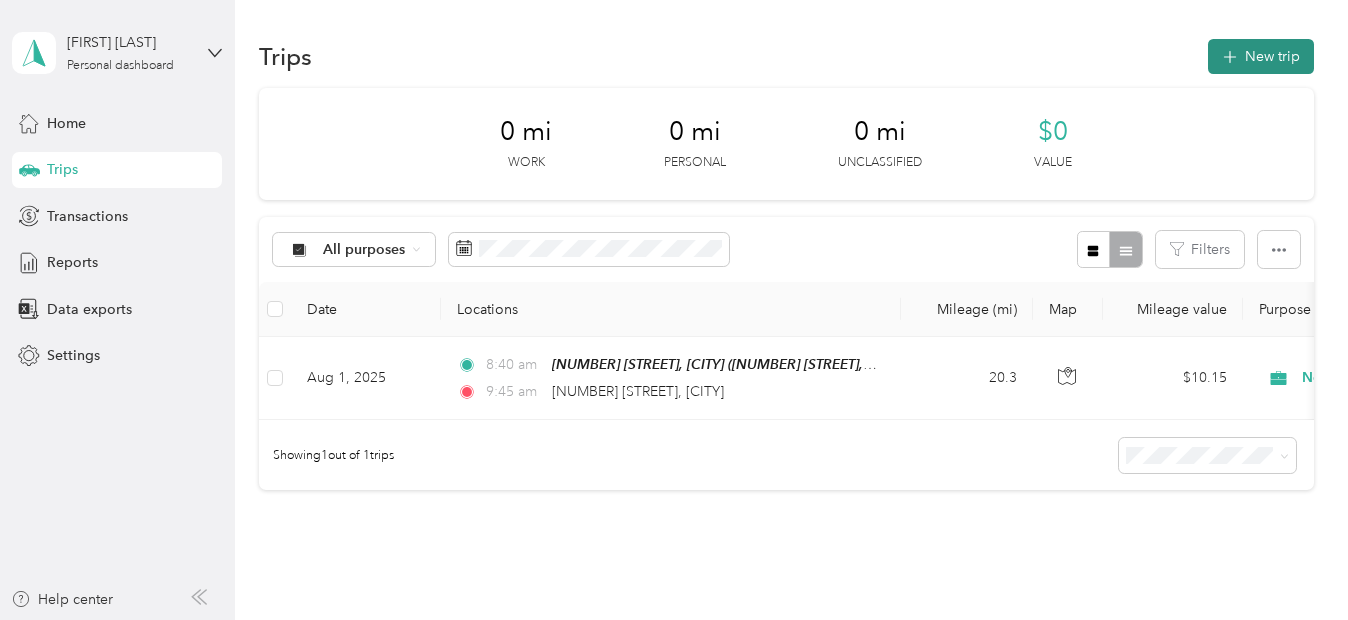 click on "New trip" at bounding box center (1261, 56) 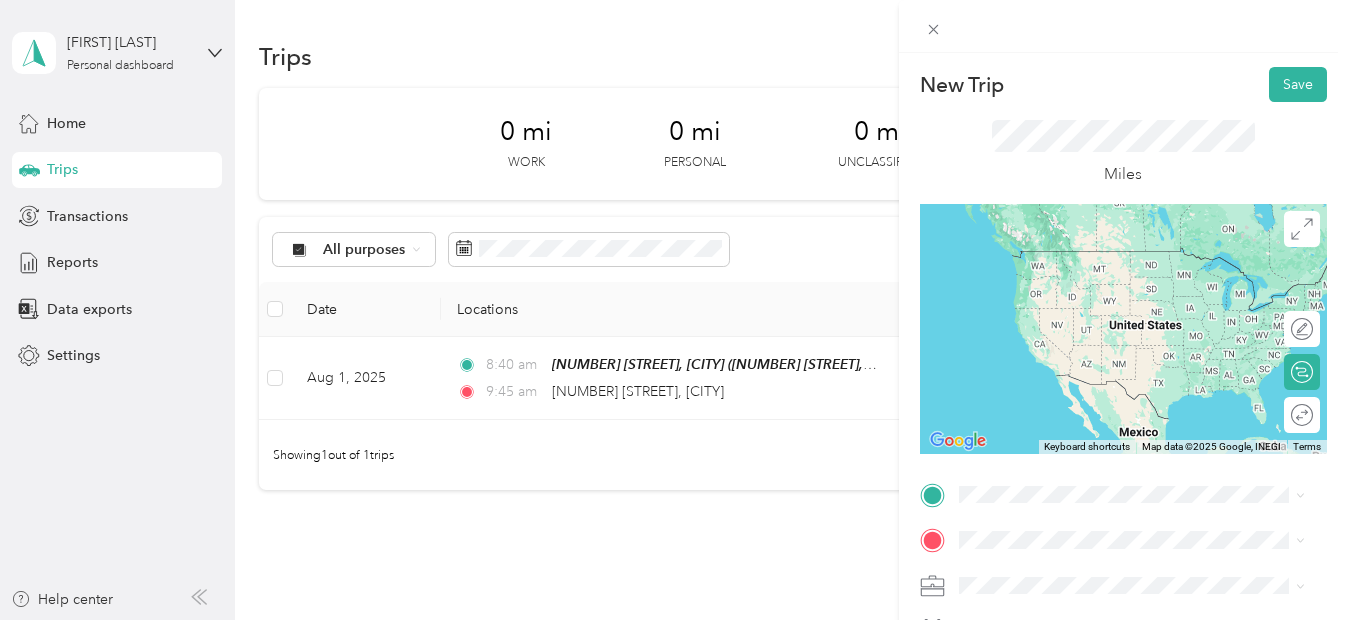 click on "[NUMBER] [STREET]
[CITY], [STATE] [POSTAL_CODE], [COUNTRY]" at bounding box center [1140, 360] 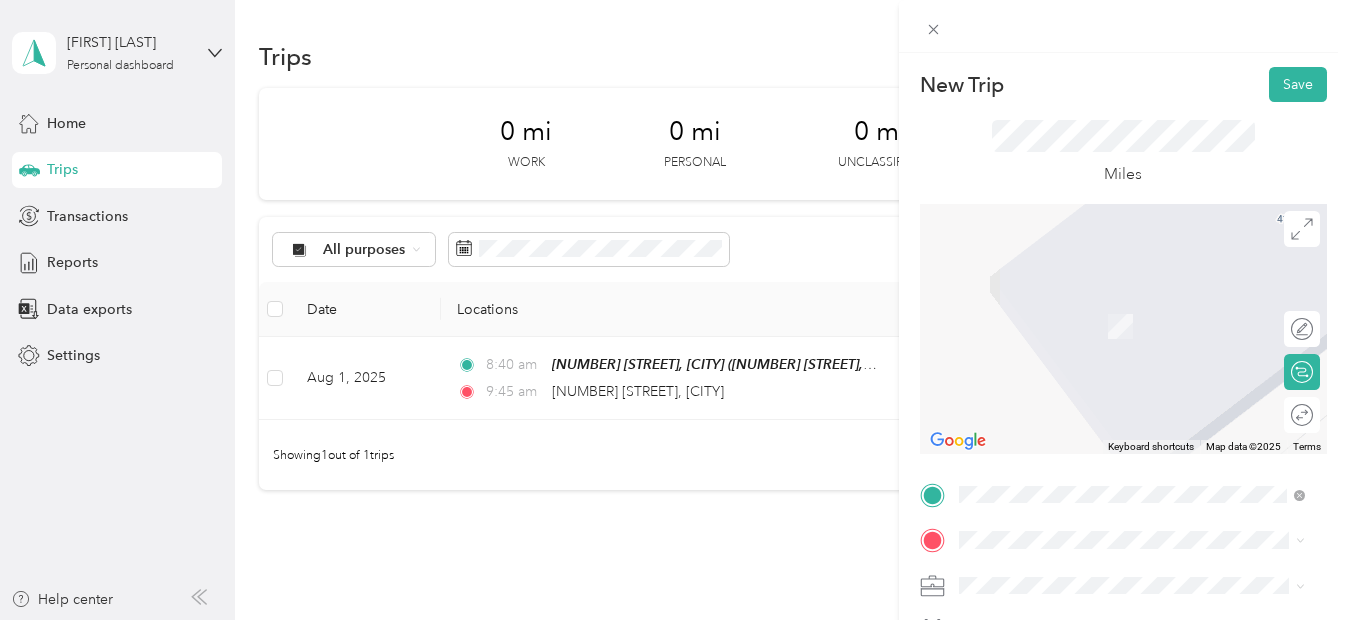 click on "[NUMBER] [STREET]
[CITY], [STATE] [POSTAL_CODE], [COUNTRY]" at bounding box center (1140, 432) 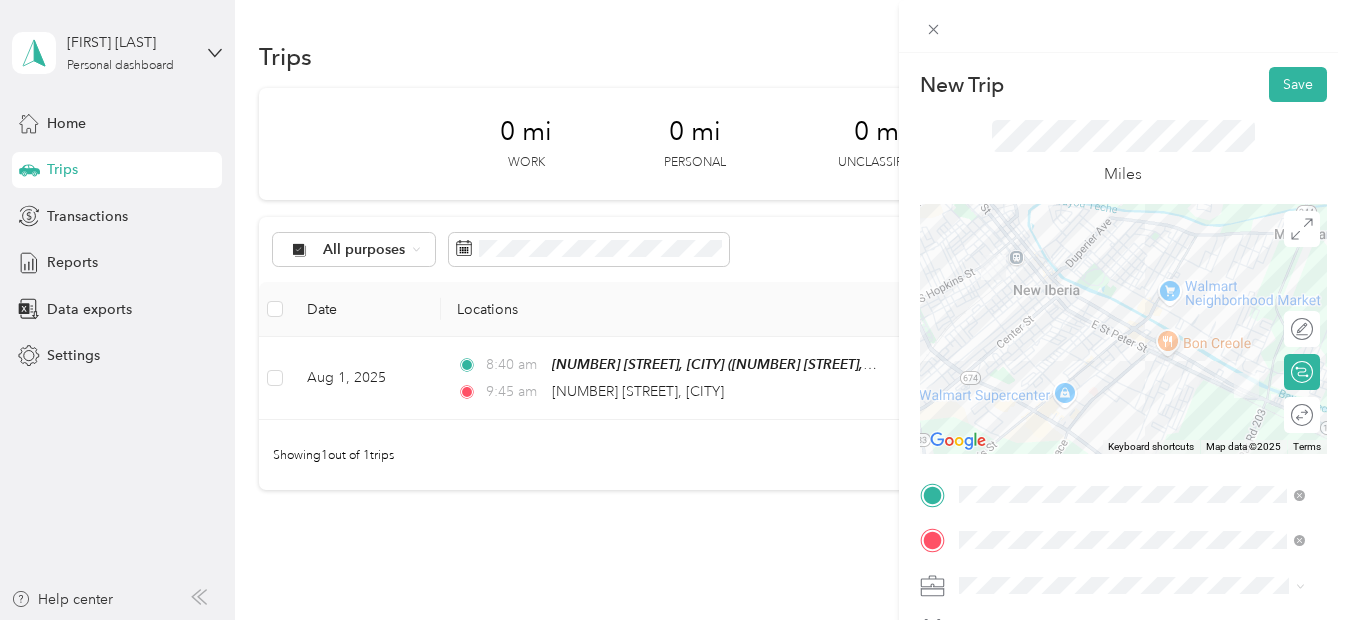 scroll, scrollTop: 430, scrollLeft: 0, axis: vertical 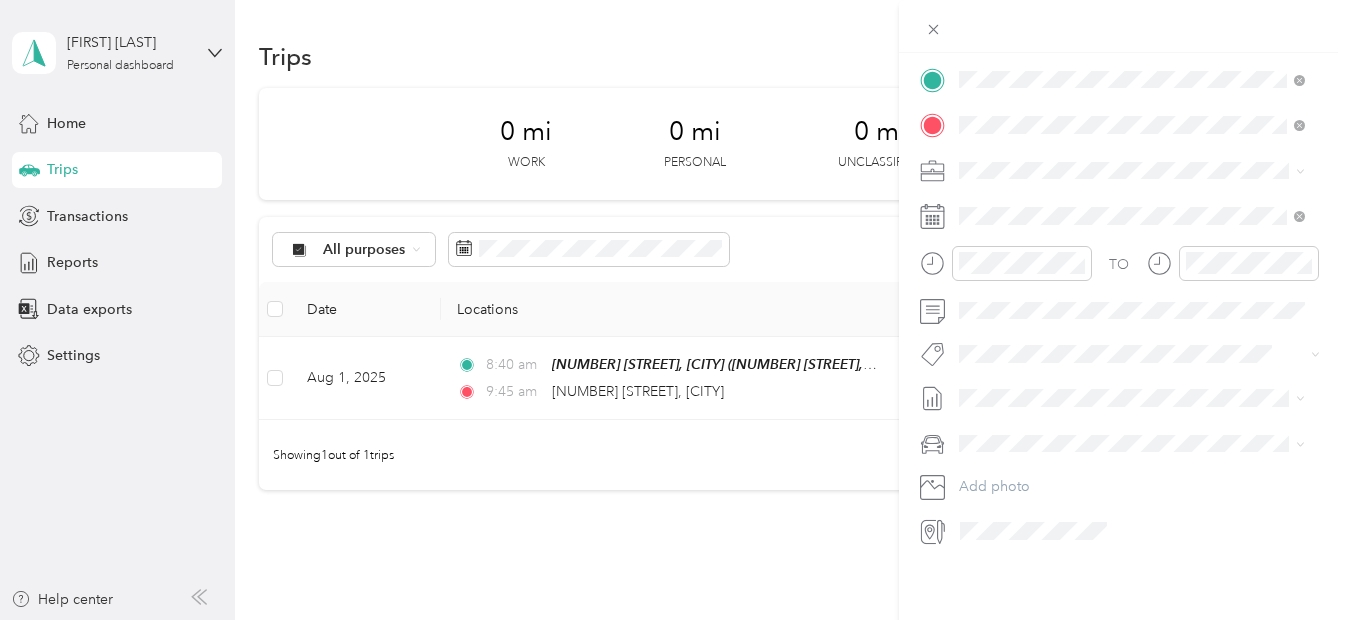 click on "Normal Visit" at bounding box center (1132, 425) 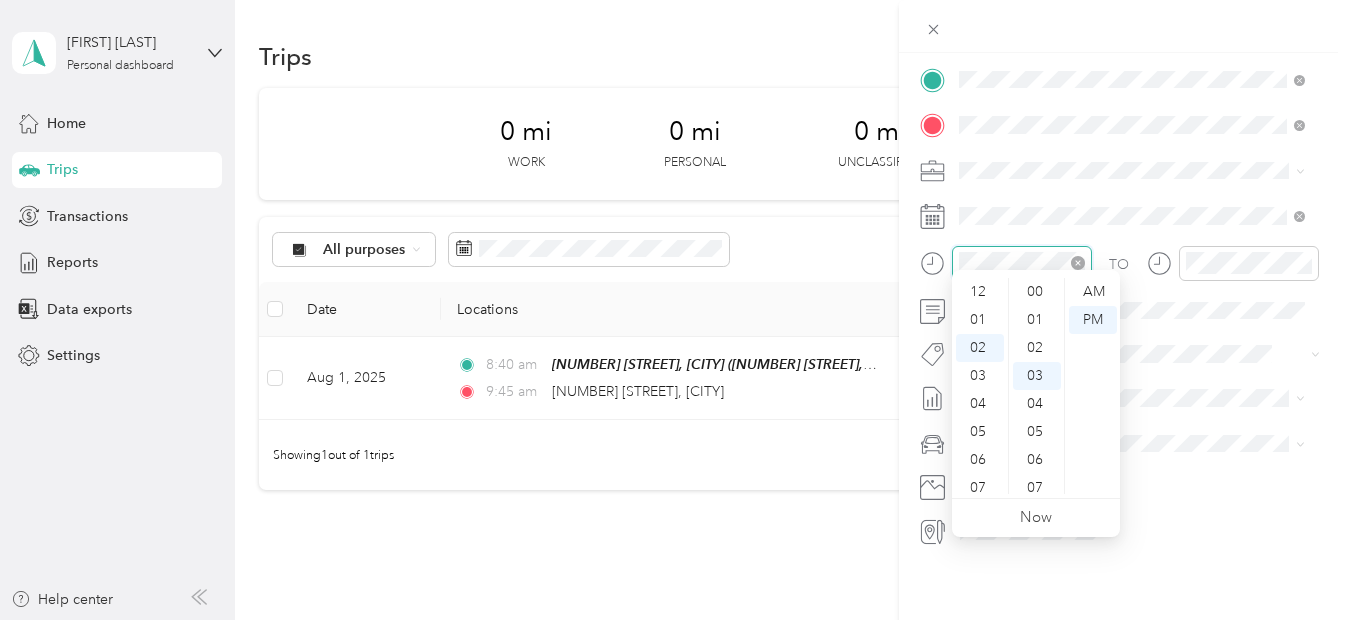 scroll, scrollTop: 56, scrollLeft: 0, axis: vertical 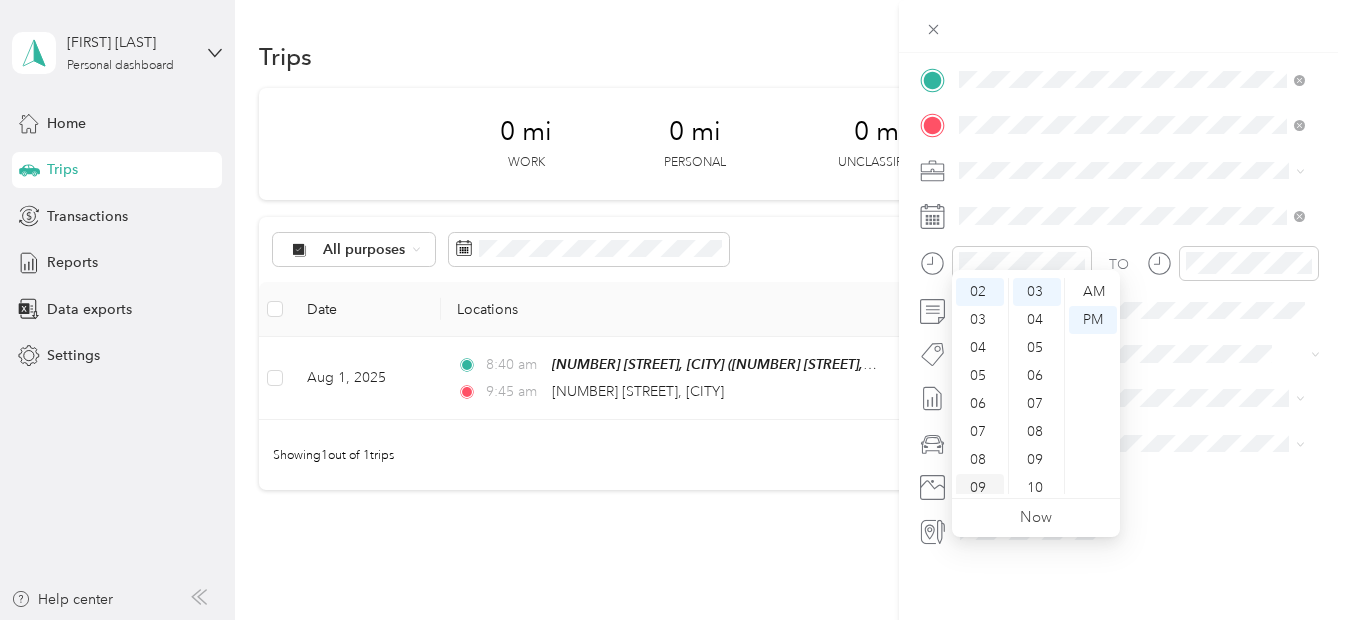 click on "09" at bounding box center [980, 488] 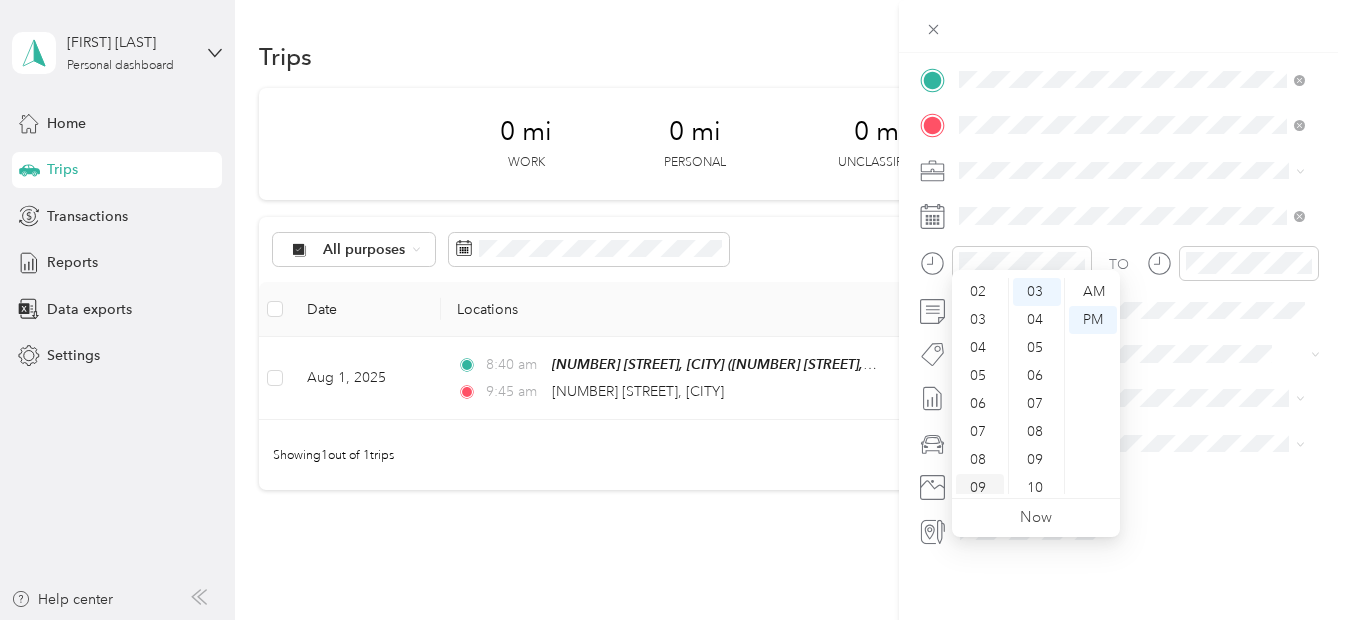 scroll, scrollTop: 120, scrollLeft: 0, axis: vertical 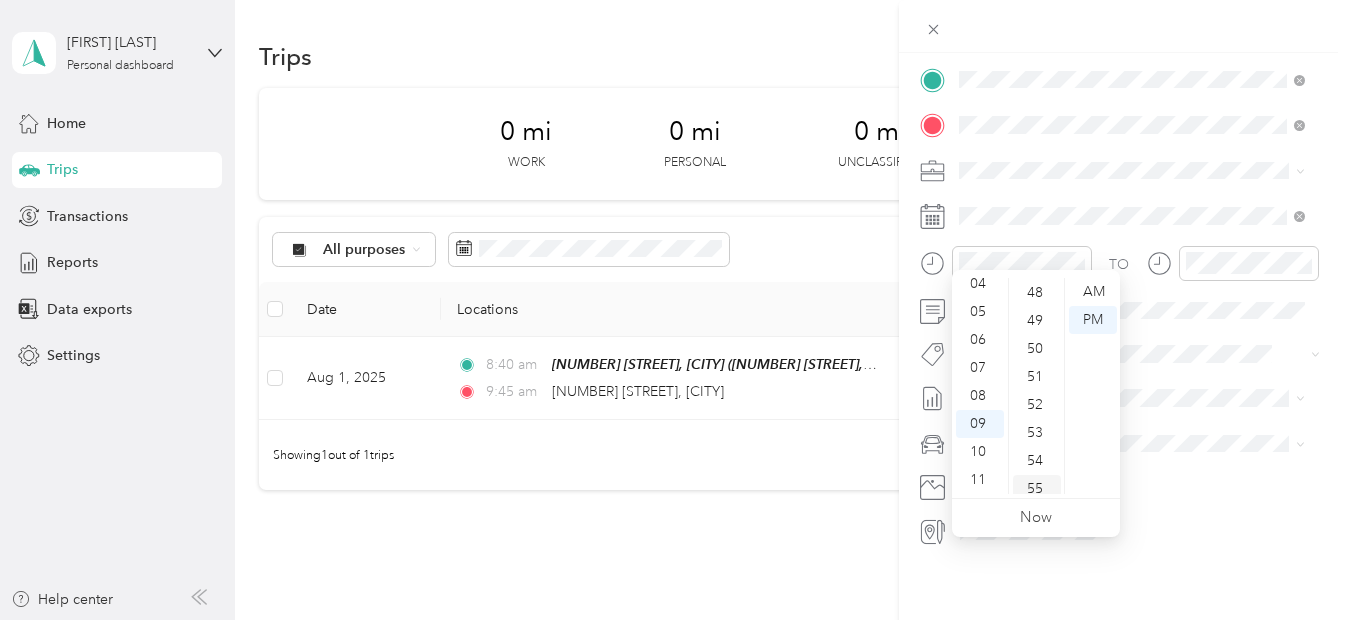 click on "55" at bounding box center [1037, 489] 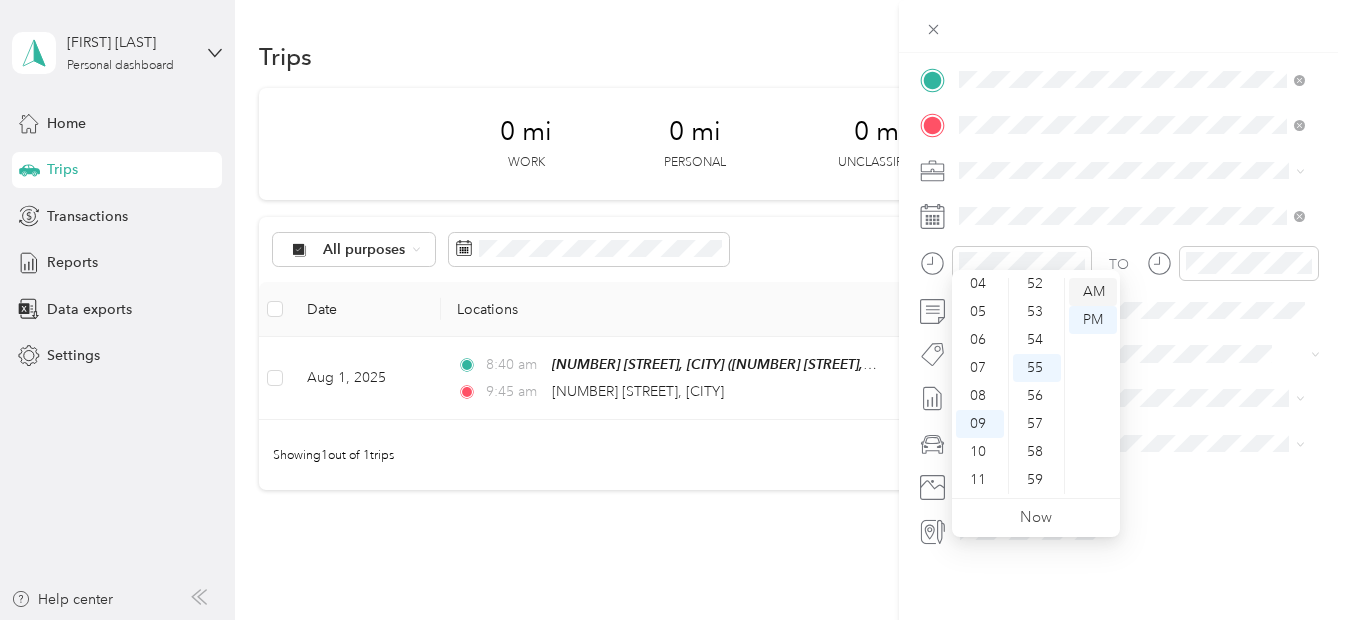 click on "AM" at bounding box center (1093, 292) 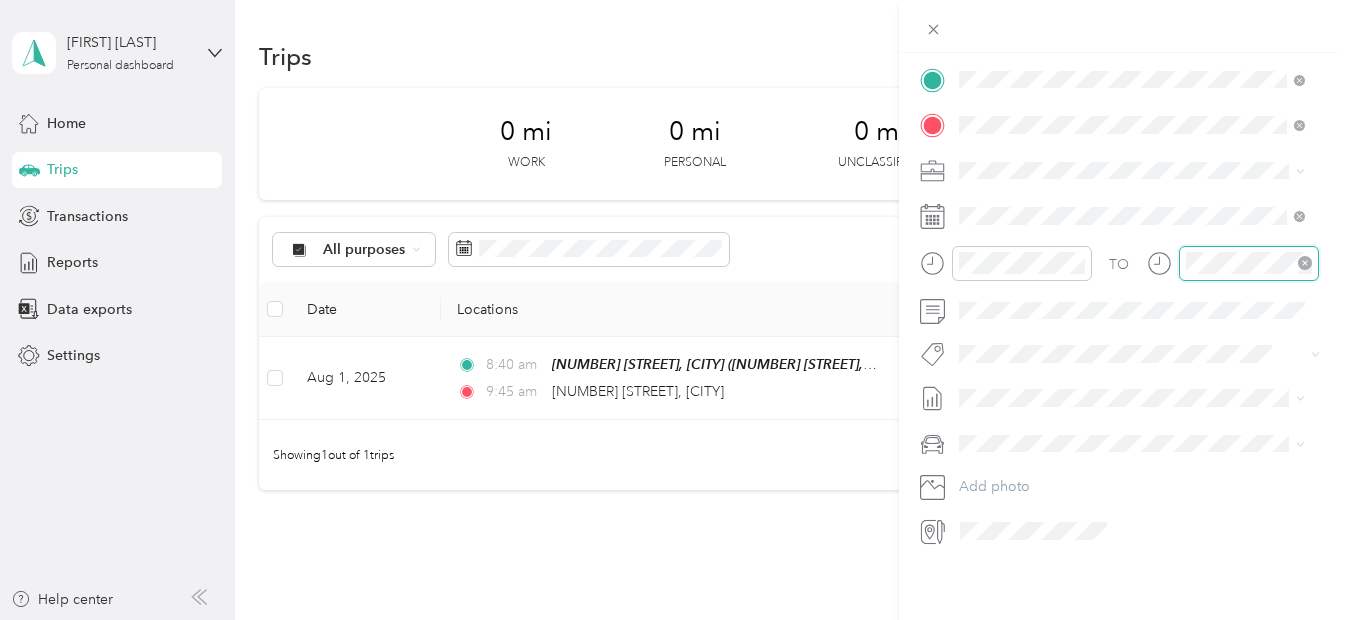 scroll, scrollTop: 55, scrollLeft: 0, axis: vertical 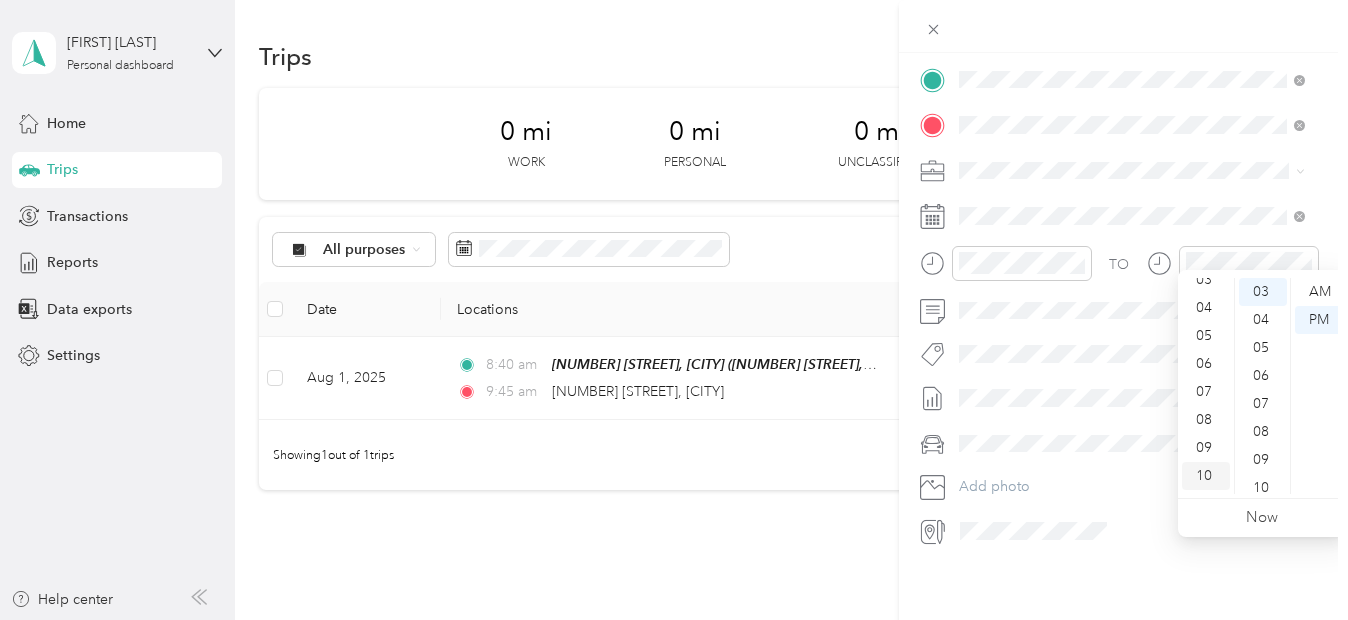 click on "10" at bounding box center (1206, 476) 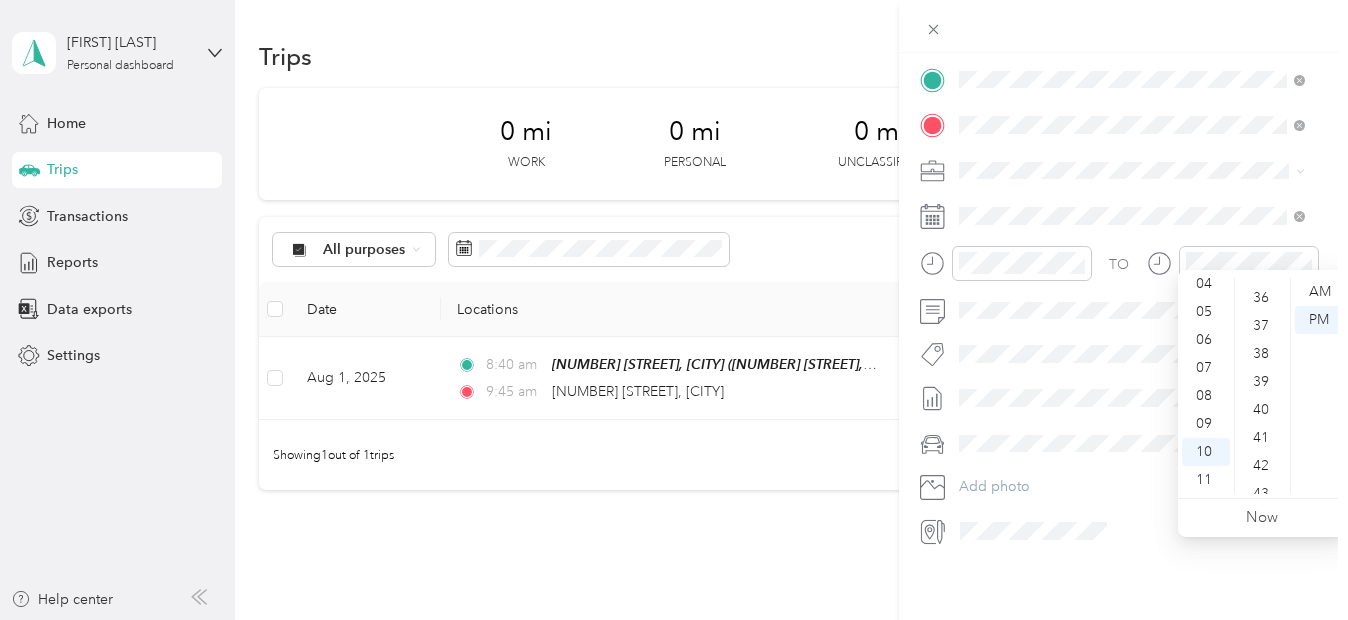 scroll, scrollTop: 989, scrollLeft: 0, axis: vertical 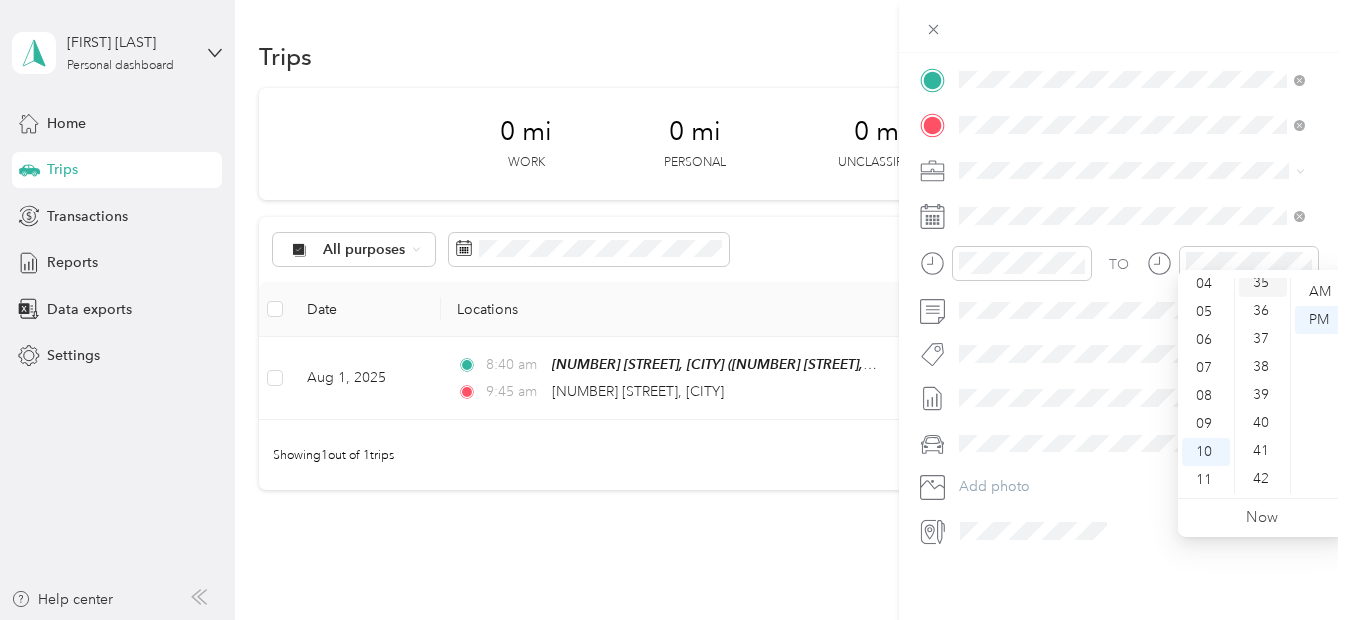 click on "12 01 02 03 04 05 06 07 08 09 10 11 00 01 02 03 04 05 06 07 08 09 10 11 12 13 14 15 16 17 18 19 20 21 22 23 24 25 26 27 28 29 30 31 32 33 34 35 36 37 38 39 40 41 42 43 44 45 46 47 48 49 50 51 52 53 54 55 56 57 58 59 AM PM" at bounding box center (1262, 384) 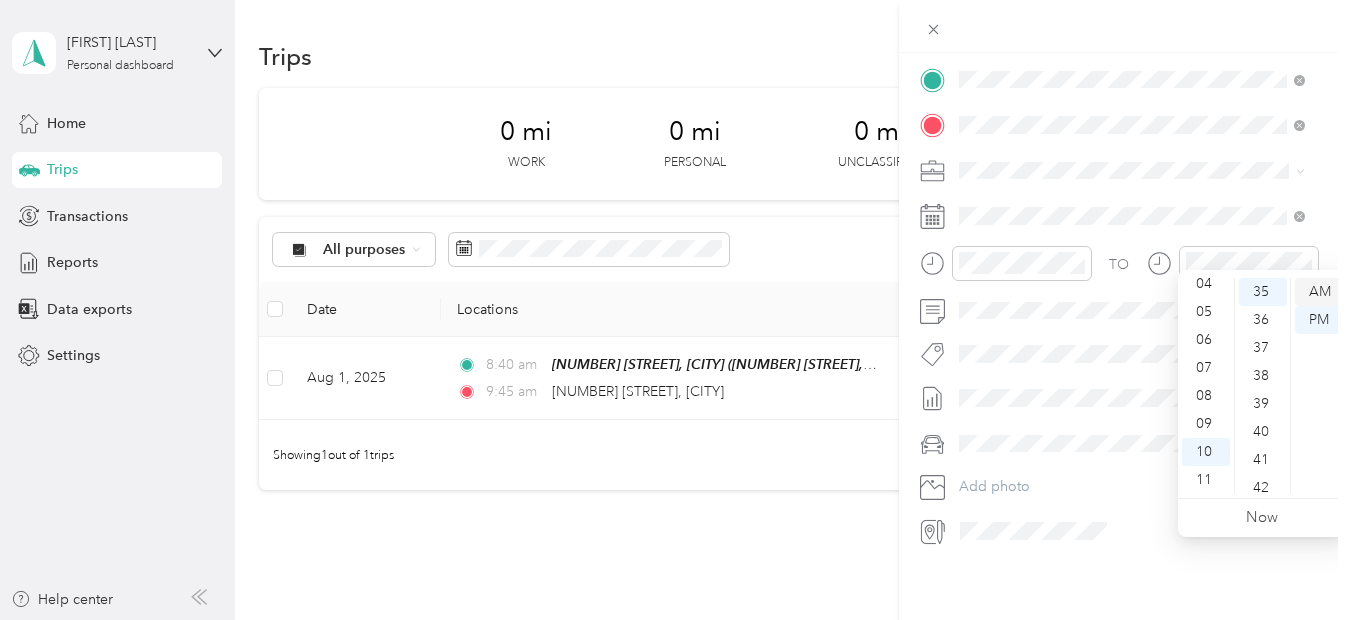 click on "AM" at bounding box center [1319, 292] 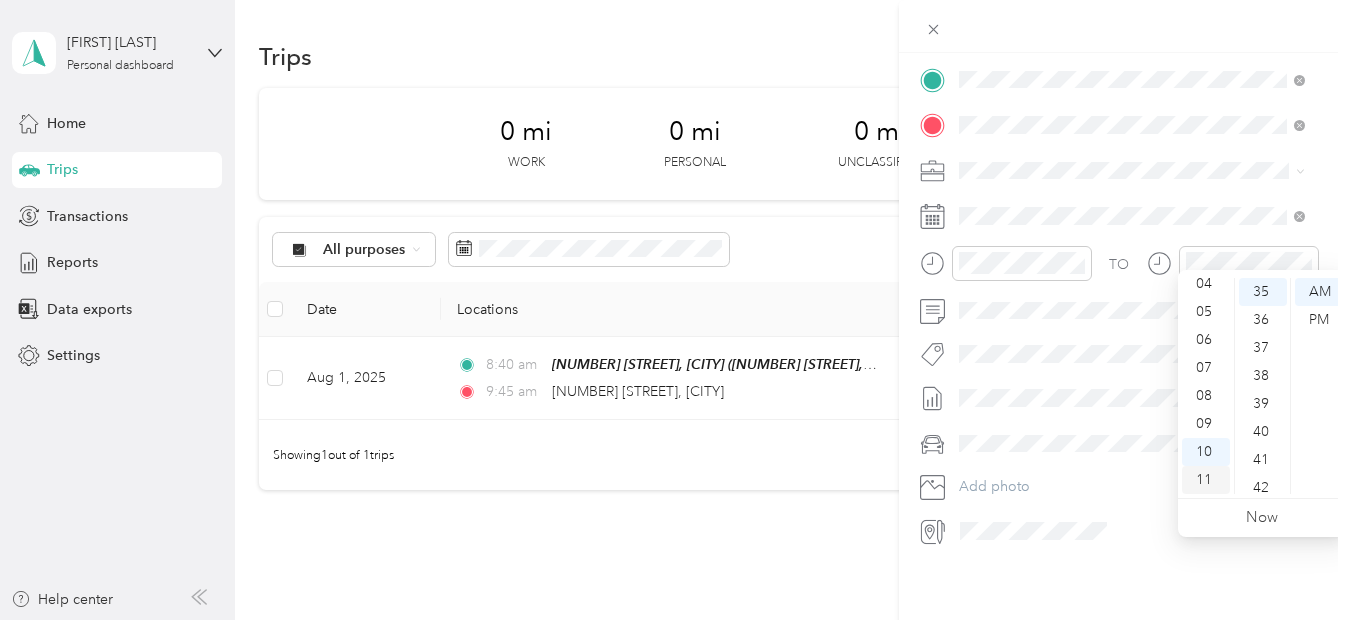 click on "11" at bounding box center [1206, 480] 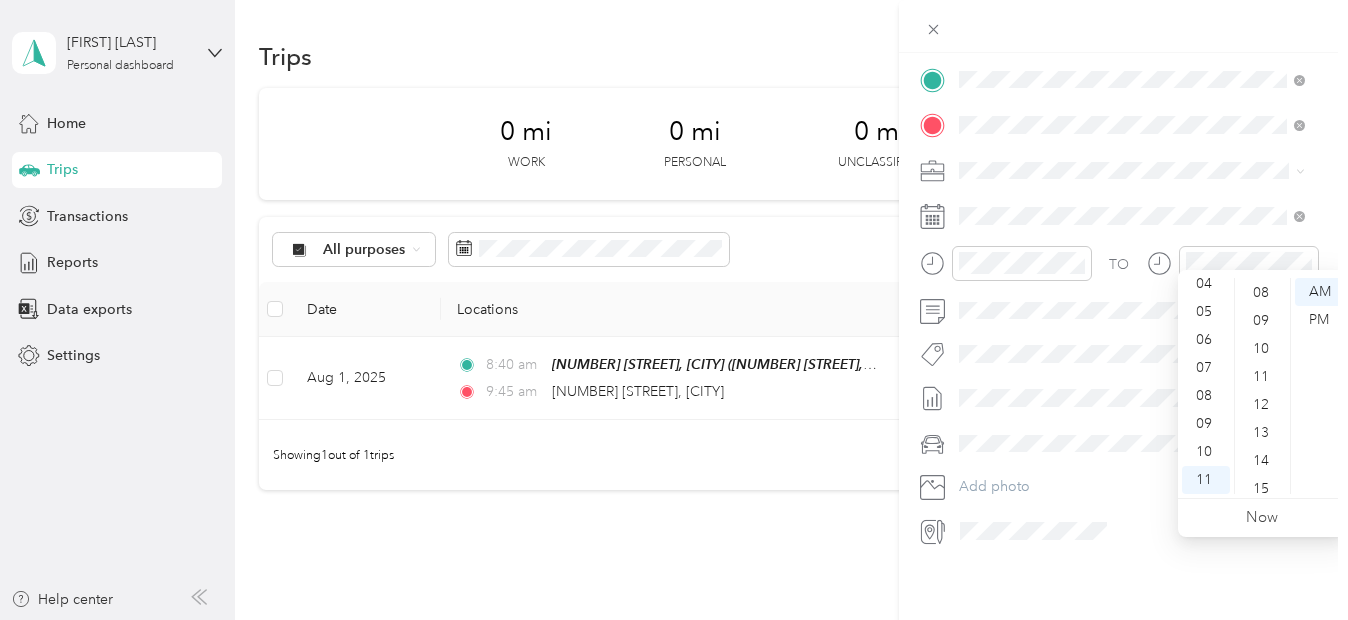 scroll, scrollTop: 161, scrollLeft: 0, axis: vertical 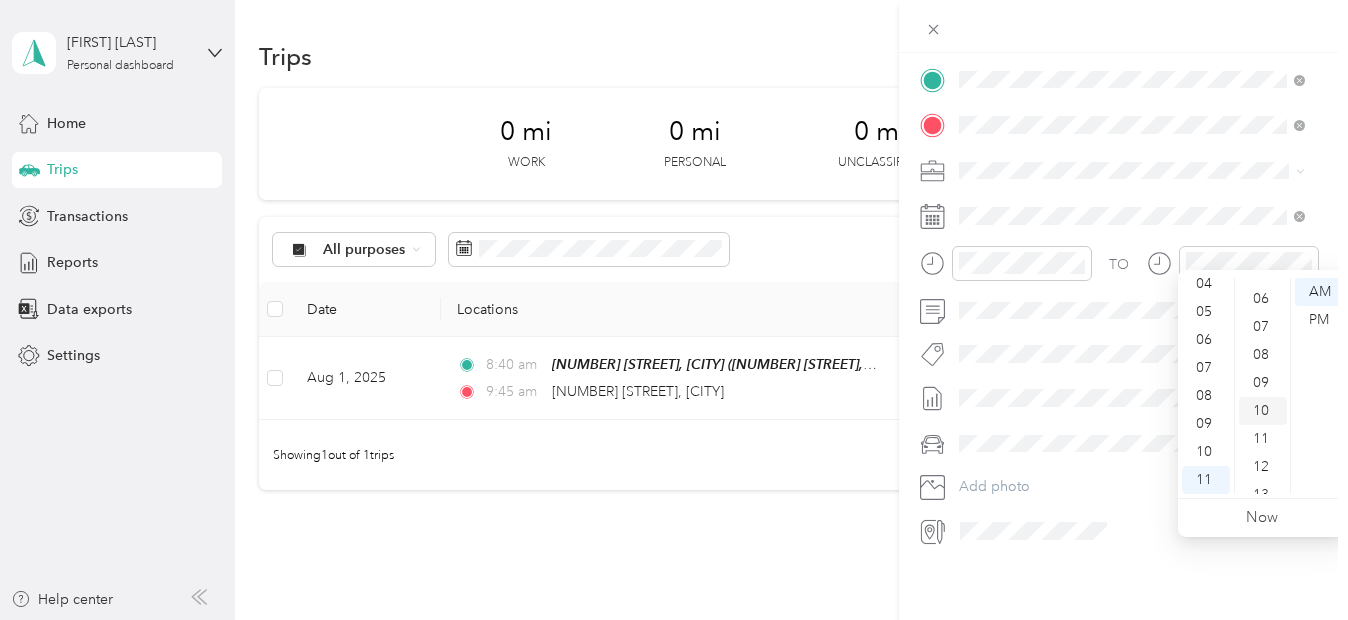 click on "10" at bounding box center (1263, 411) 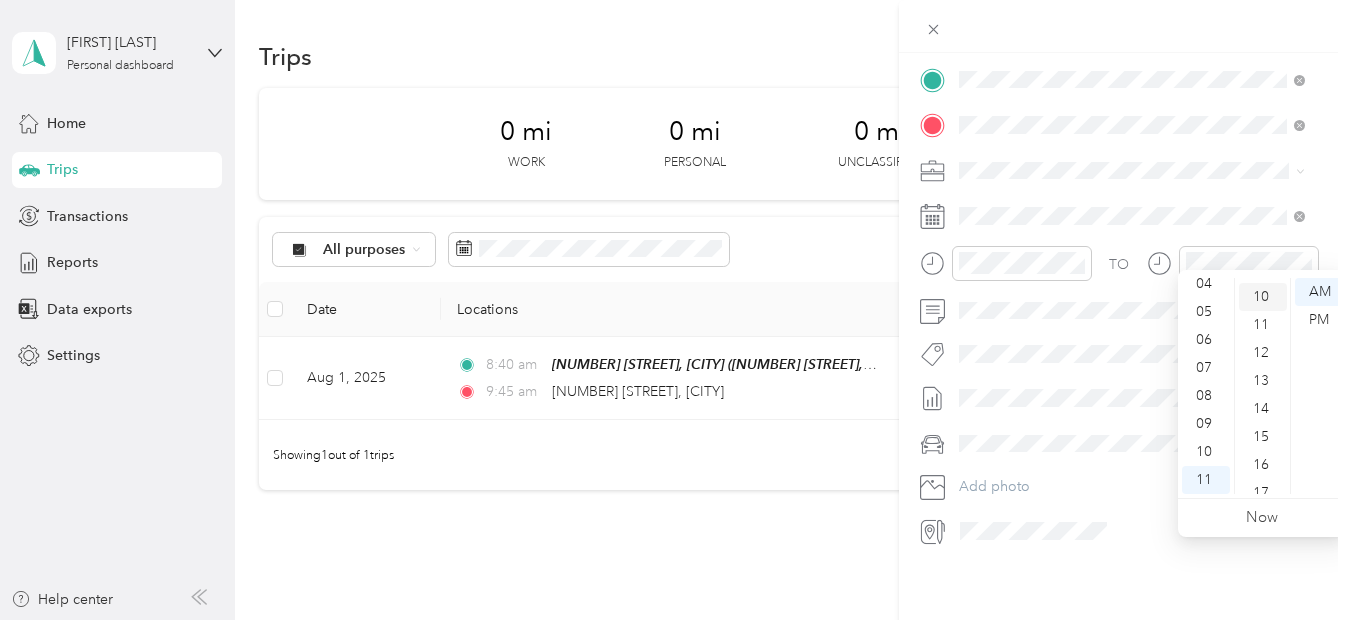 scroll, scrollTop: 280, scrollLeft: 0, axis: vertical 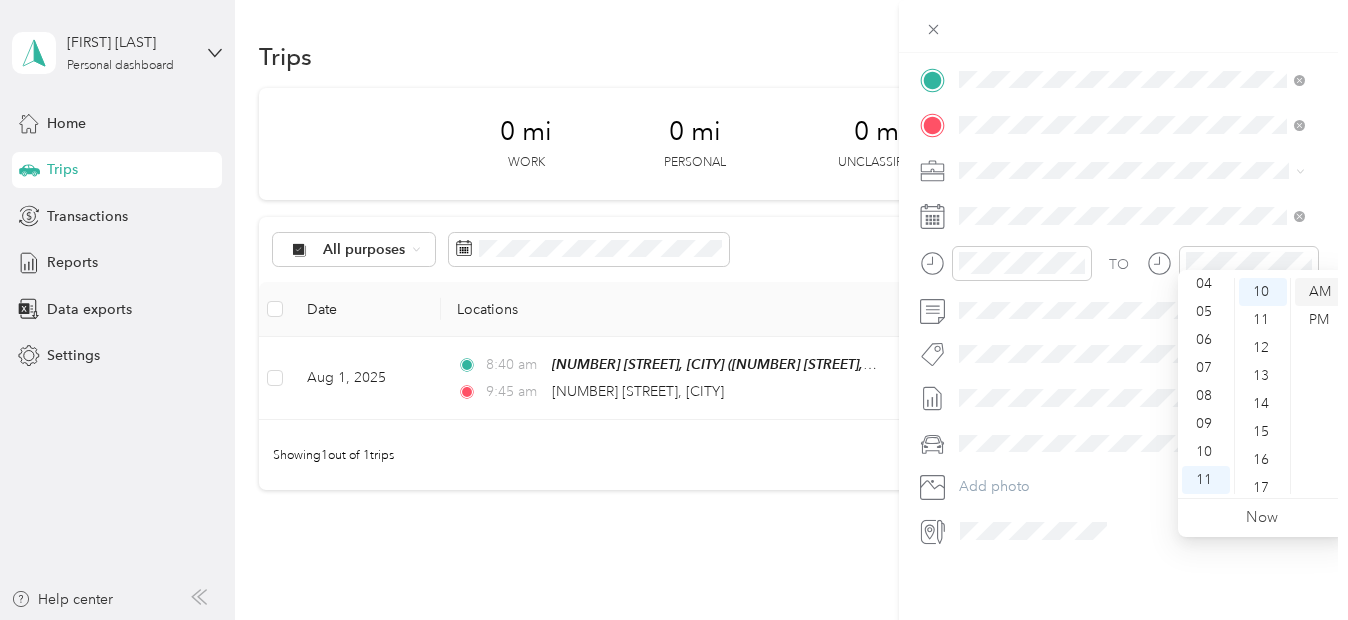 click on "AM" at bounding box center (1319, 292) 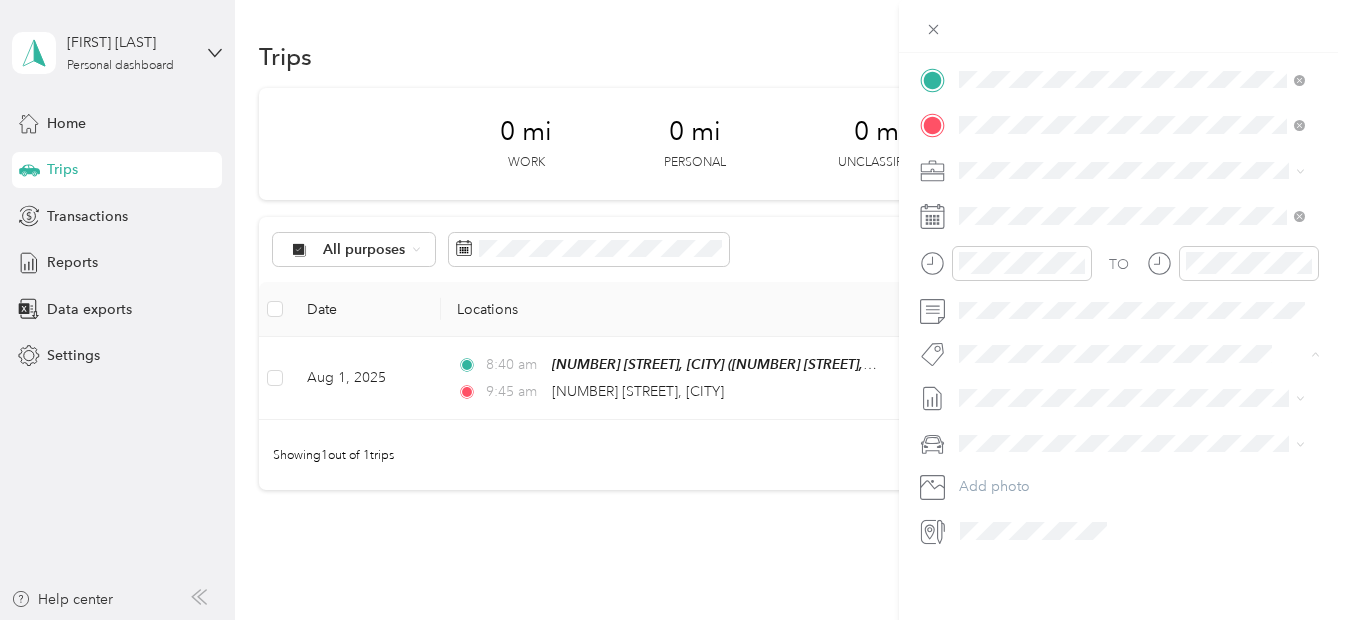 scroll, scrollTop: 0, scrollLeft: 0, axis: both 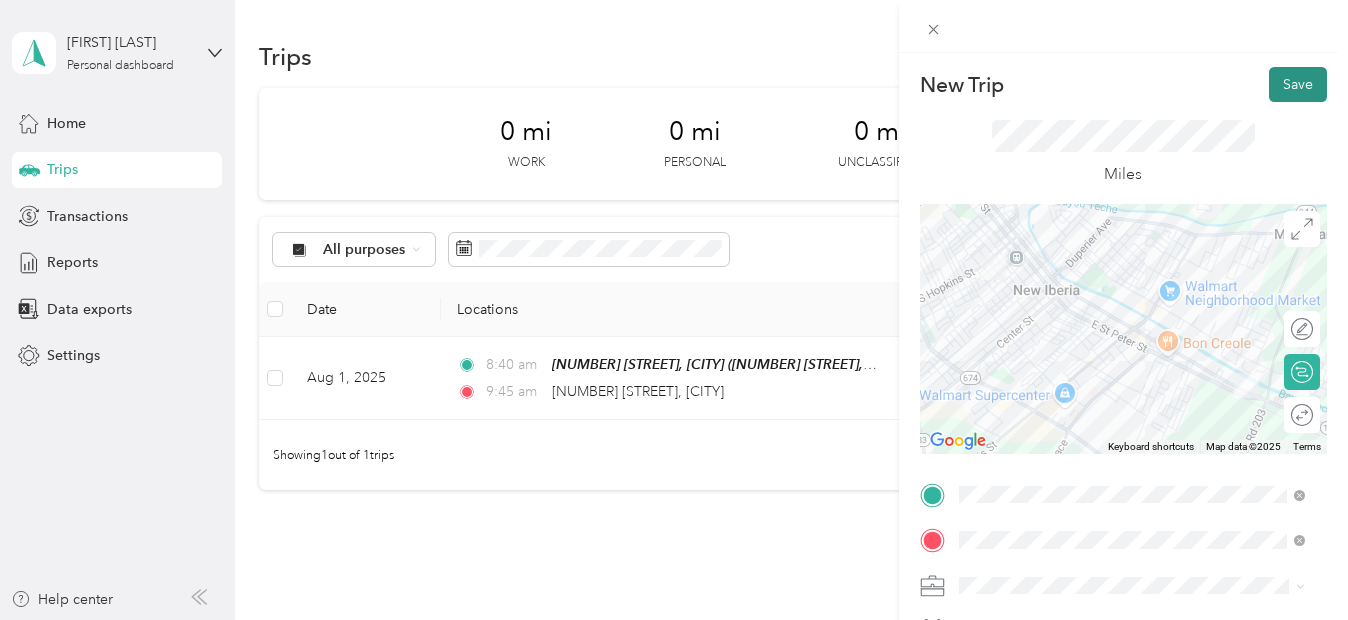 click on "Save" at bounding box center [1298, 84] 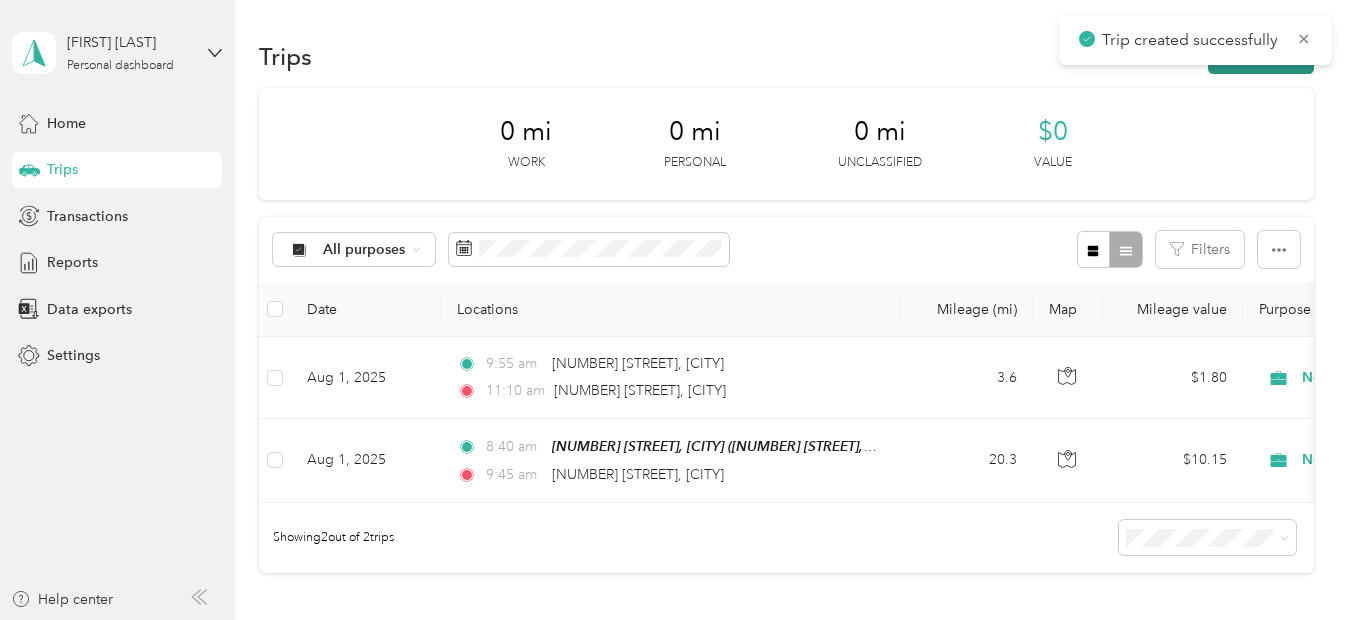 click on "New trip" at bounding box center [1261, 56] 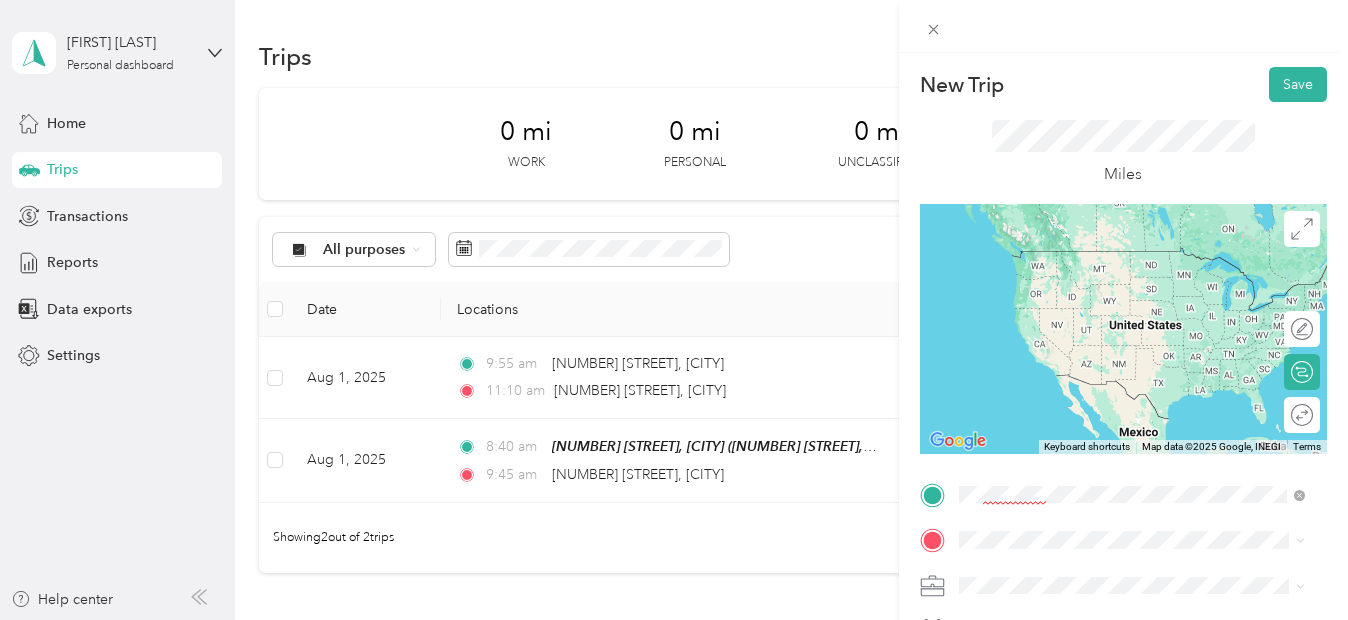 click on "[NUMBER] [STREET]
[CITY], [STATE] [POSTAL_CODE], [COUNTRY]" at bounding box center [1140, 259] 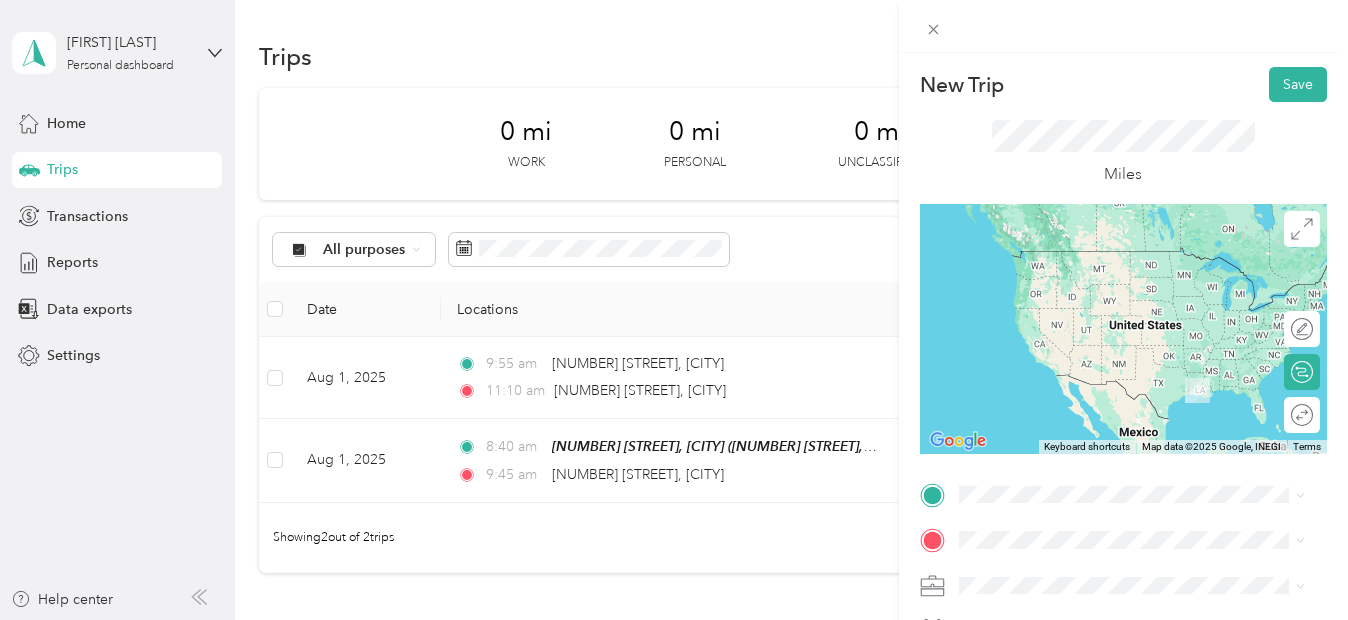 click on "[NUMBER] [STREET]
[CITY], [STATE] [POSTAL_CODE], [COUNTRY]" at bounding box center [1140, 388] 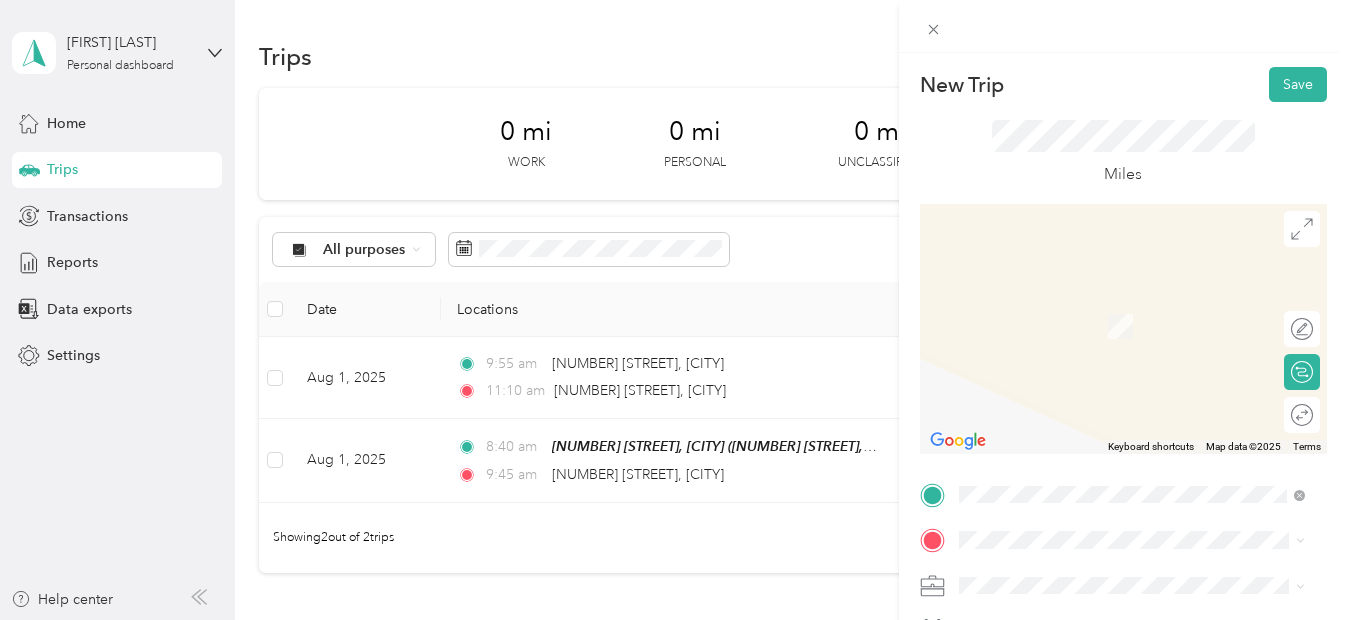 click 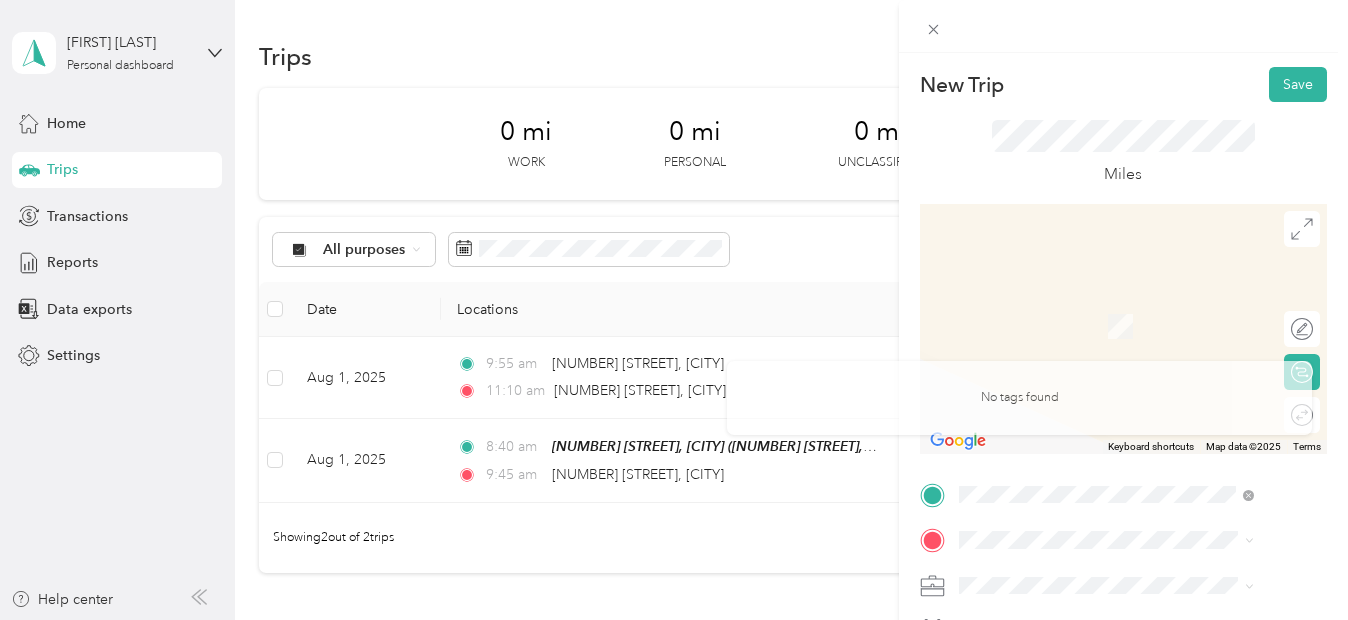 scroll, scrollTop: 414, scrollLeft: 0, axis: vertical 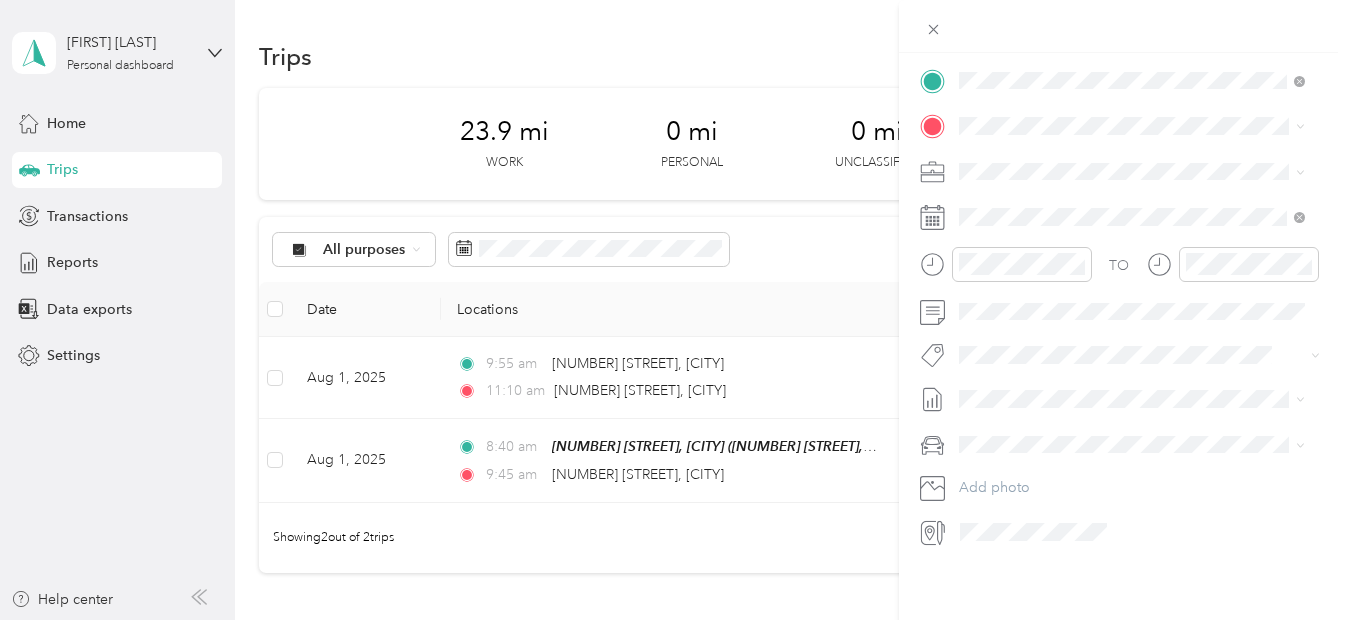 click on "New Trip Save This trip cannot be edited because it is either under review, approved, or paid. Contact your Team Manager to edit it. Miles To navigate the map with touch gestures double-tap and hold your finger on the map, then drag the map. ← Move left → Move right ↑ Move up ↓ Move down + Zoom in - Zoom out Home Jump left by 75% End Jump right by 75% Page Up Jump up by 75% Page Down Jump down by 75% Keyboard shortcuts Map Data Map data ©2025 Map data ©2025 2 m  Click to toggle between metric and imperial units Terms Report a map error Edit route Calculate route Round trip TO Add photo" at bounding box center (674, 310) 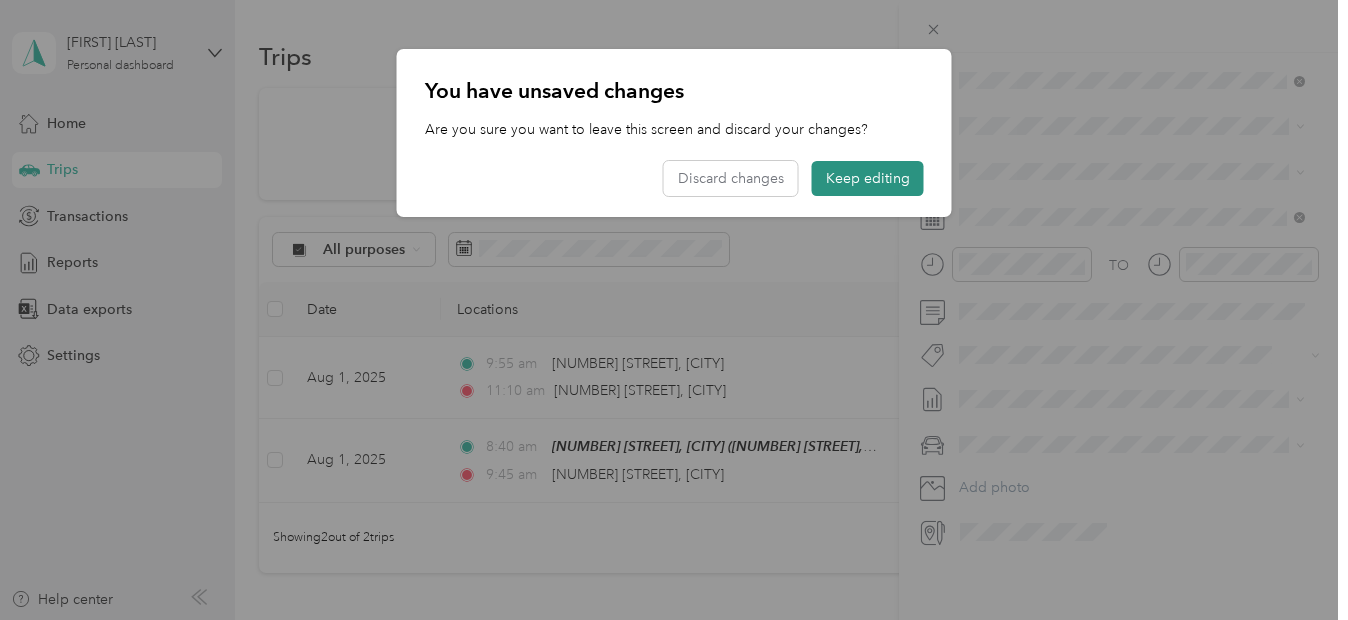 click on "Keep editing" at bounding box center [868, 178] 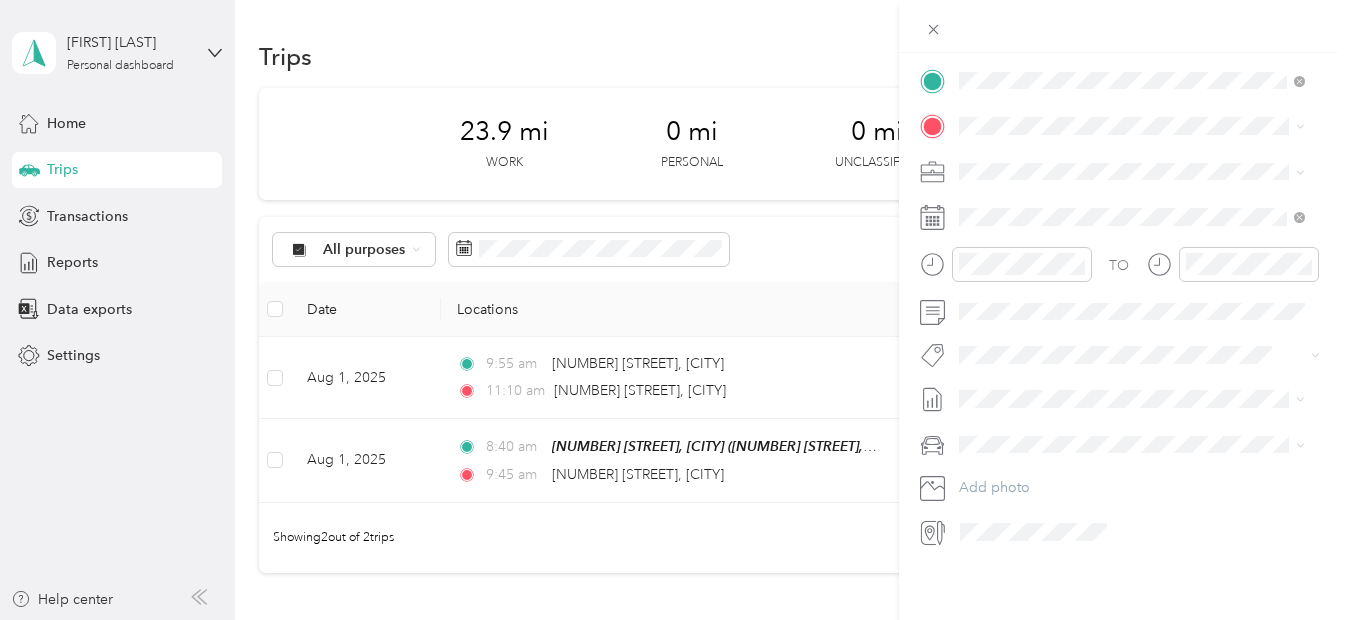 click on "[NUMBER] [STREET]
[CITY], [STATE] [POSTAL_CODE], [COUNTRY]" at bounding box center (1140, 203) 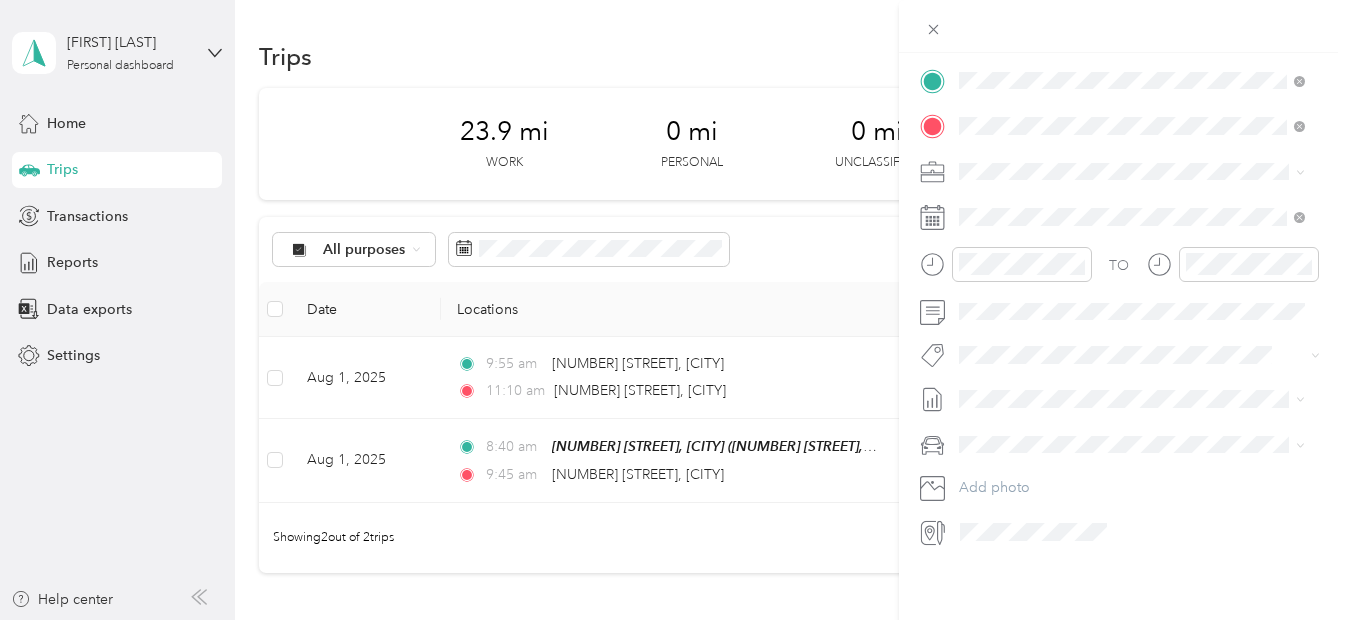 scroll, scrollTop: 0, scrollLeft: 0, axis: both 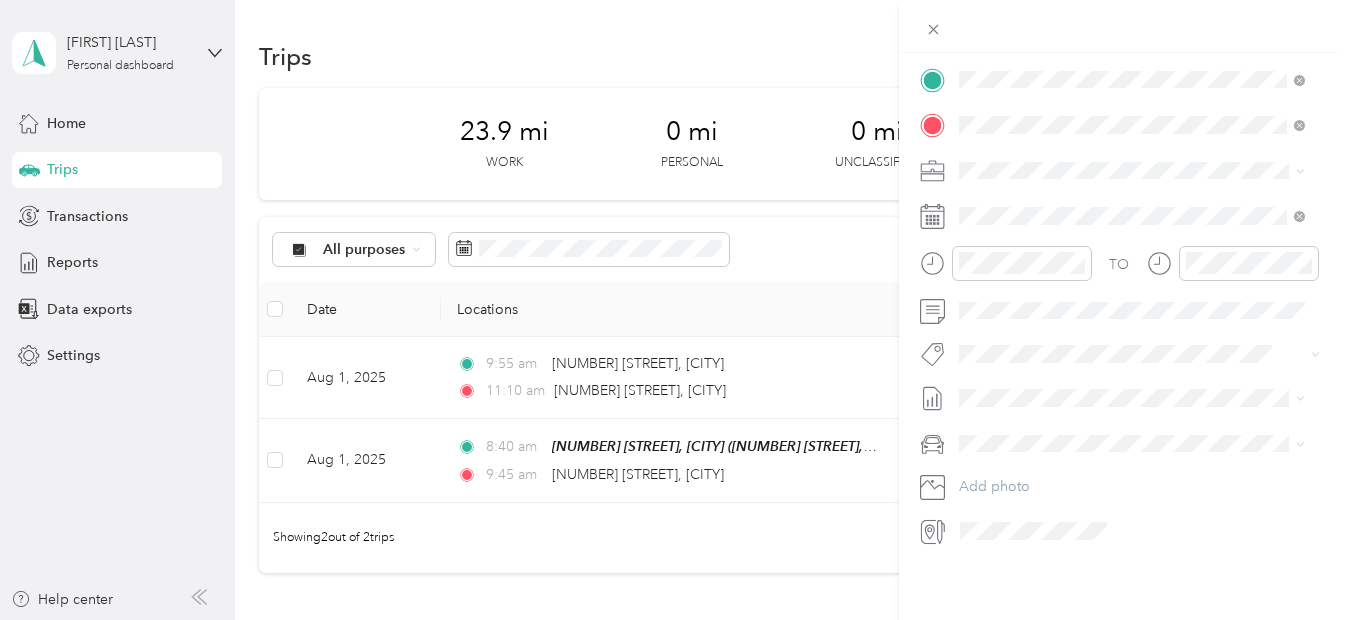 click on "Normal Visit" at bounding box center [1132, 426] 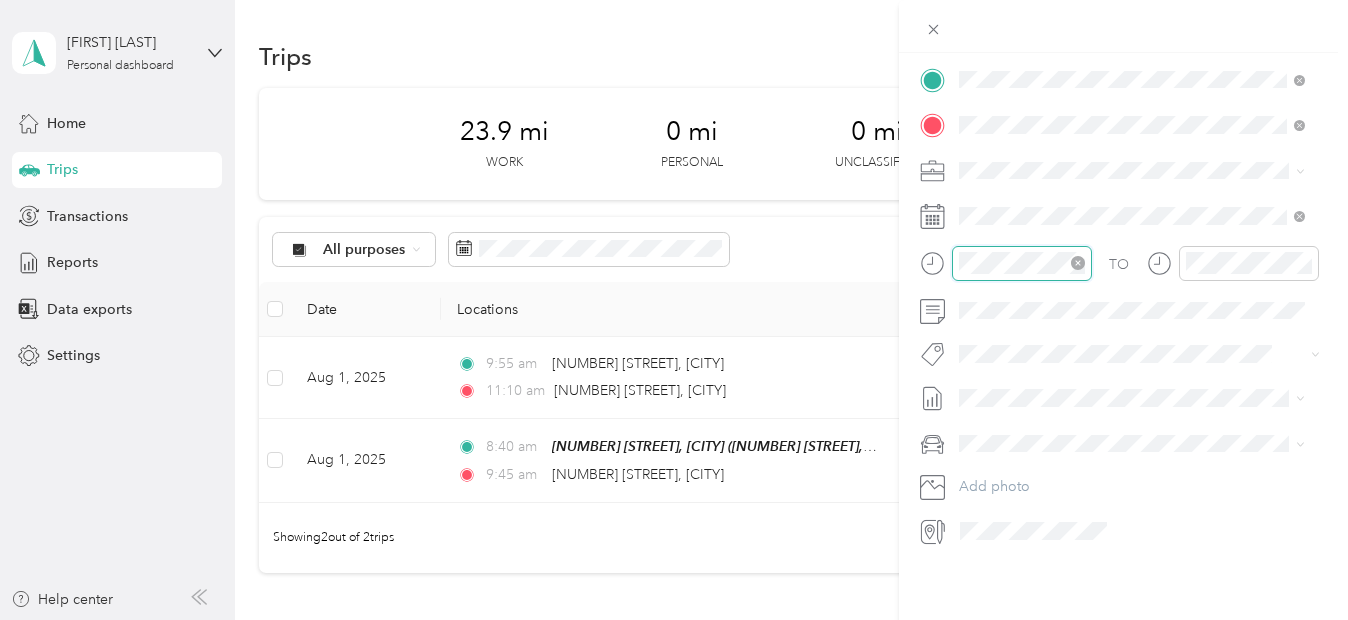 scroll, scrollTop: 56, scrollLeft: 0, axis: vertical 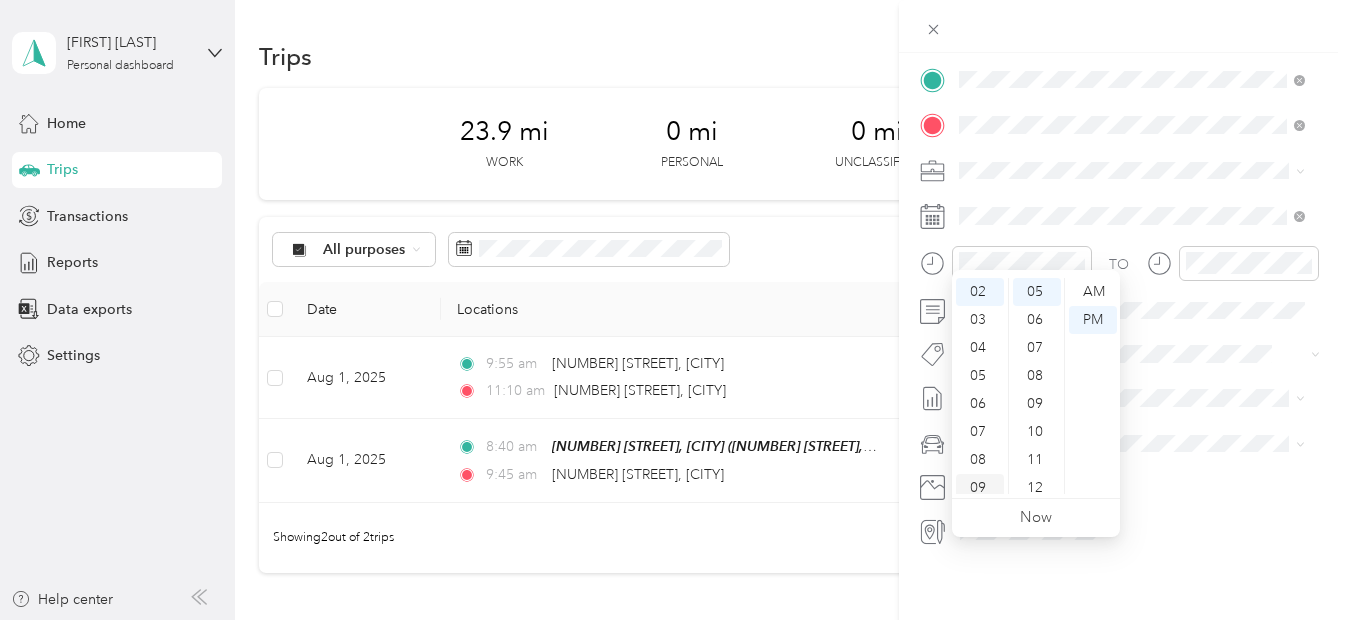 click on "09" at bounding box center (980, 488) 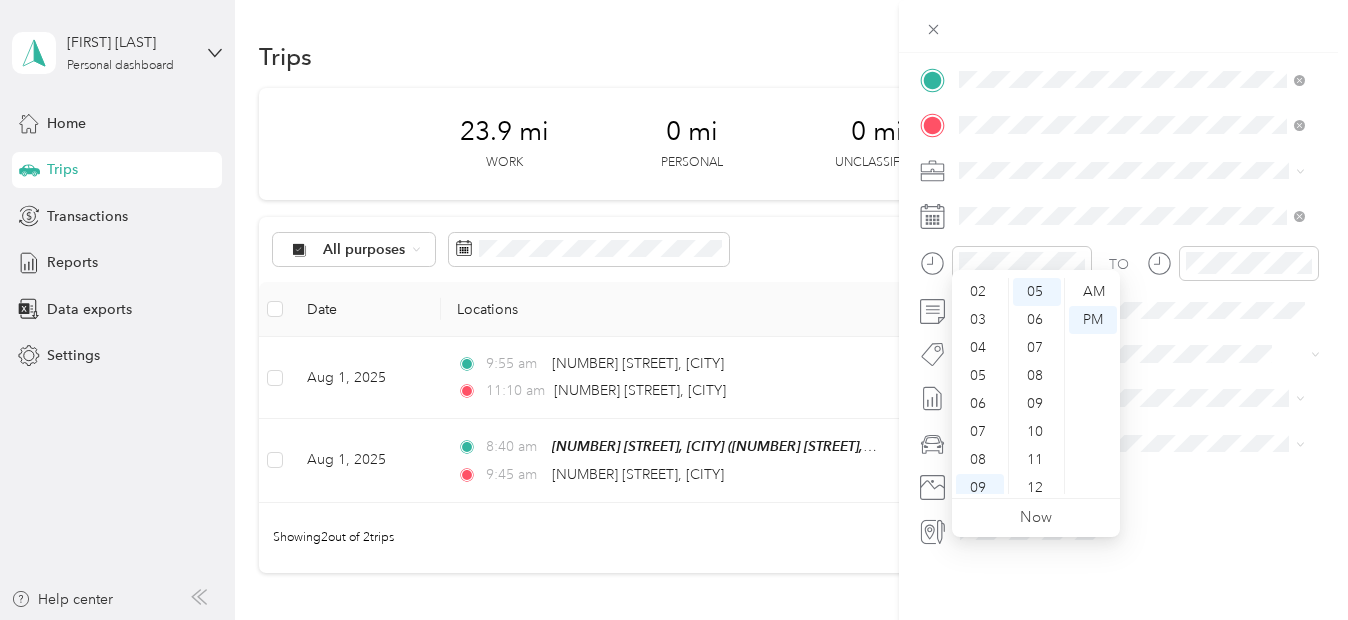 scroll, scrollTop: 120, scrollLeft: 0, axis: vertical 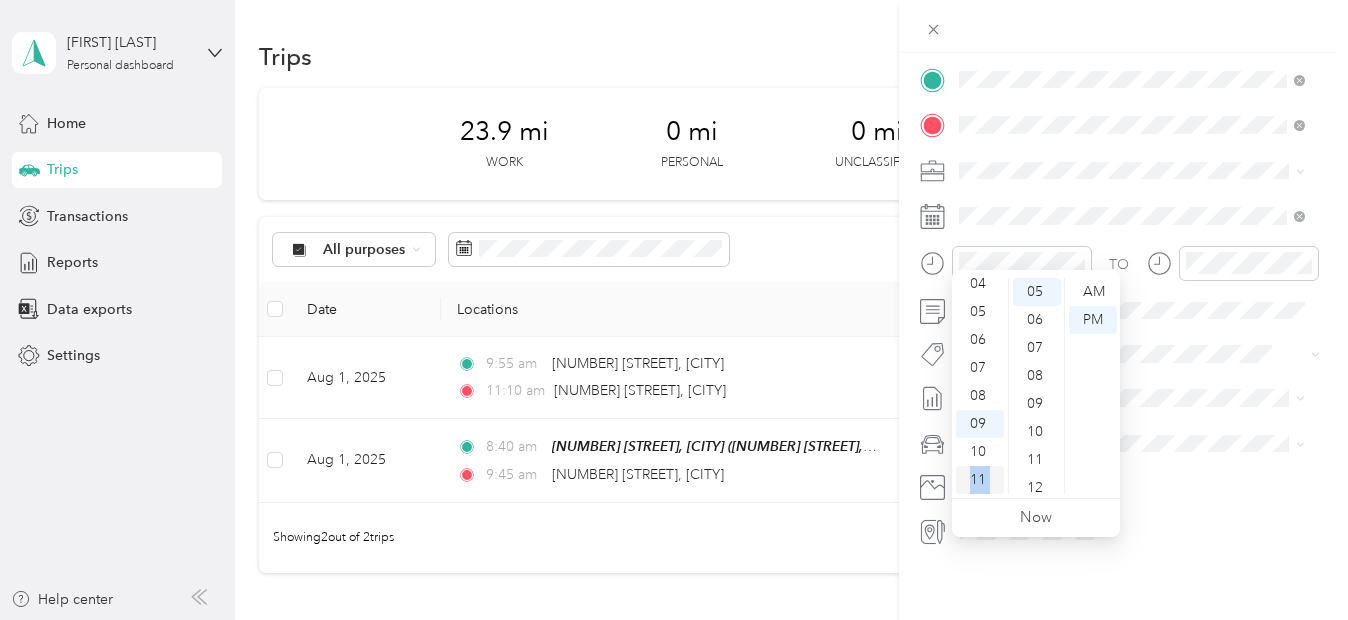 drag, startPoint x: 995, startPoint y: 490, endPoint x: 976, endPoint y: 477, distance: 23.021729 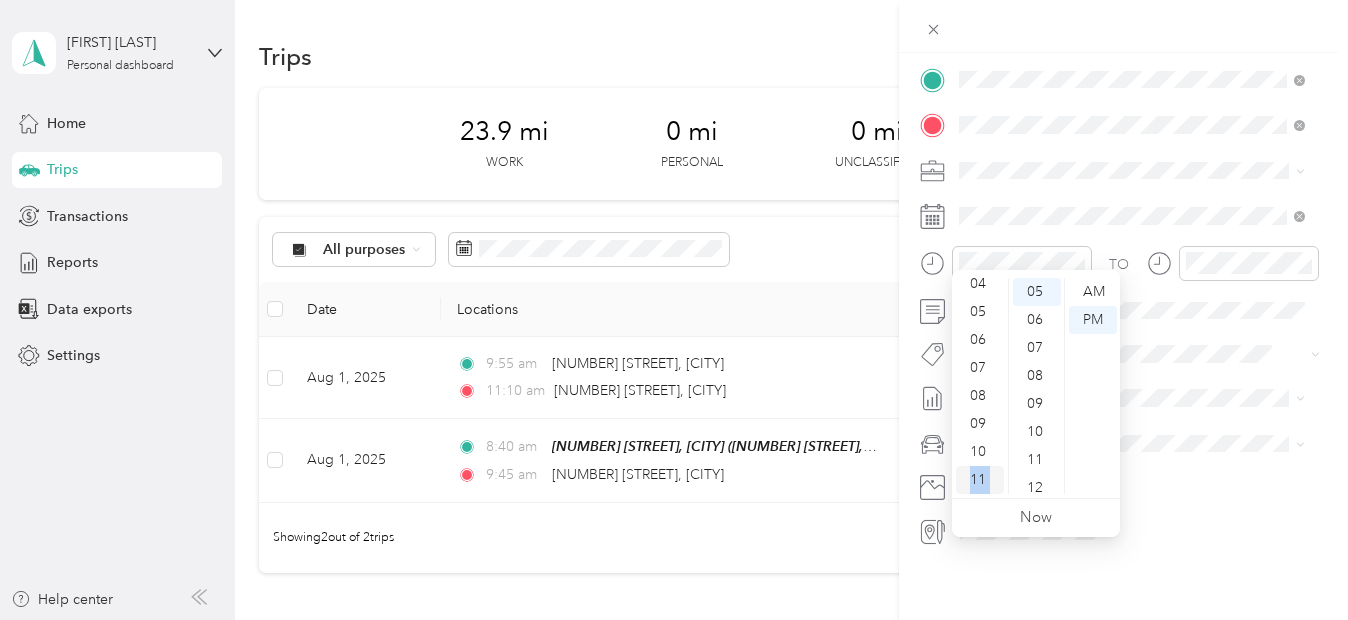 click on "11" at bounding box center [980, 480] 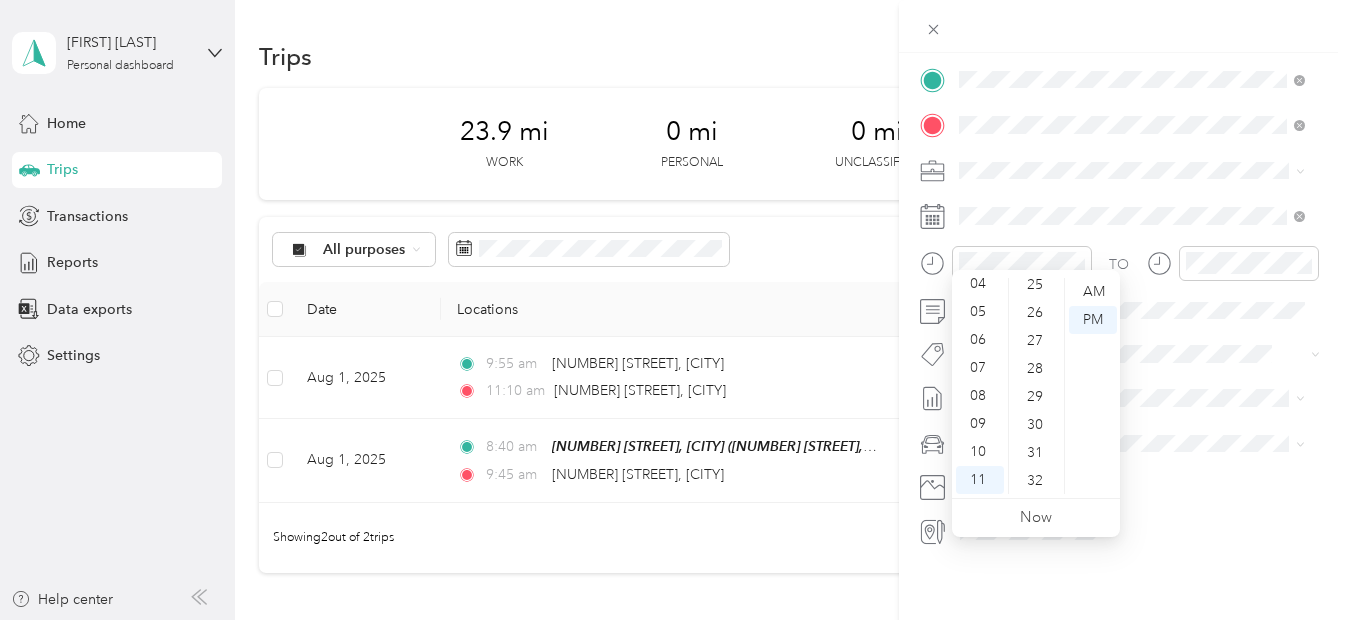 scroll, scrollTop: 896, scrollLeft: 0, axis: vertical 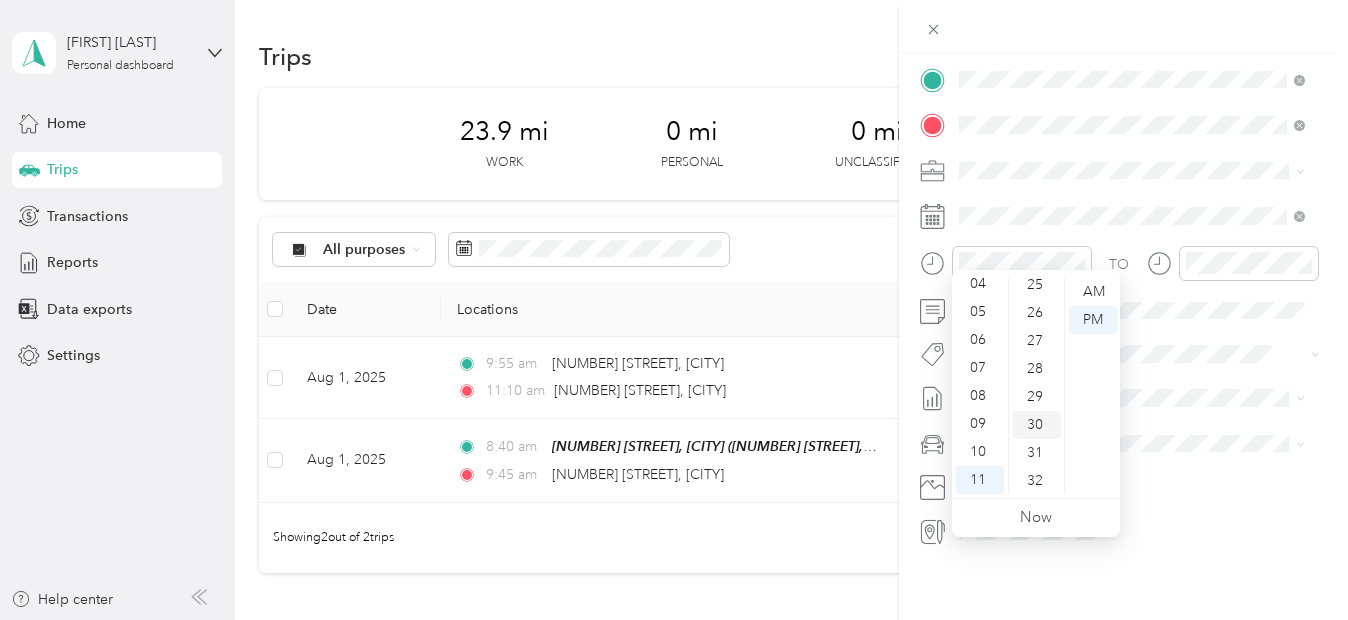 click on "30" at bounding box center (1037, 425) 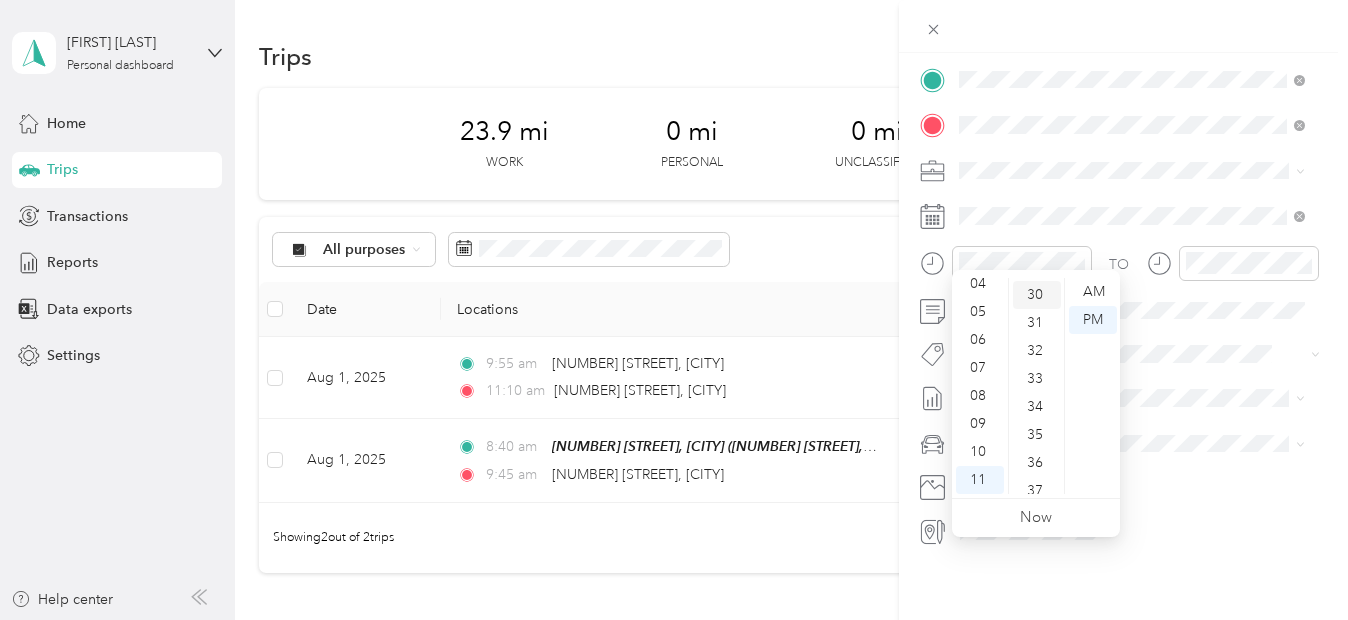 scroll, scrollTop: 840, scrollLeft: 0, axis: vertical 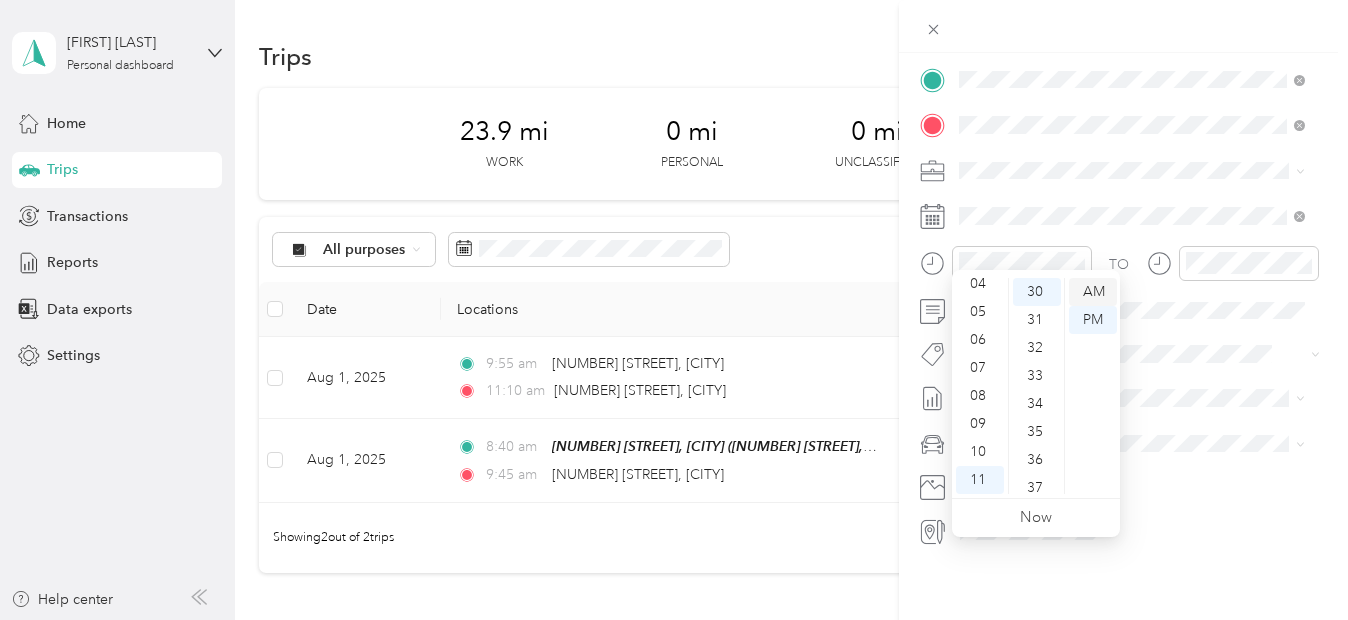 click on "AM" at bounding box center (1093, 292) 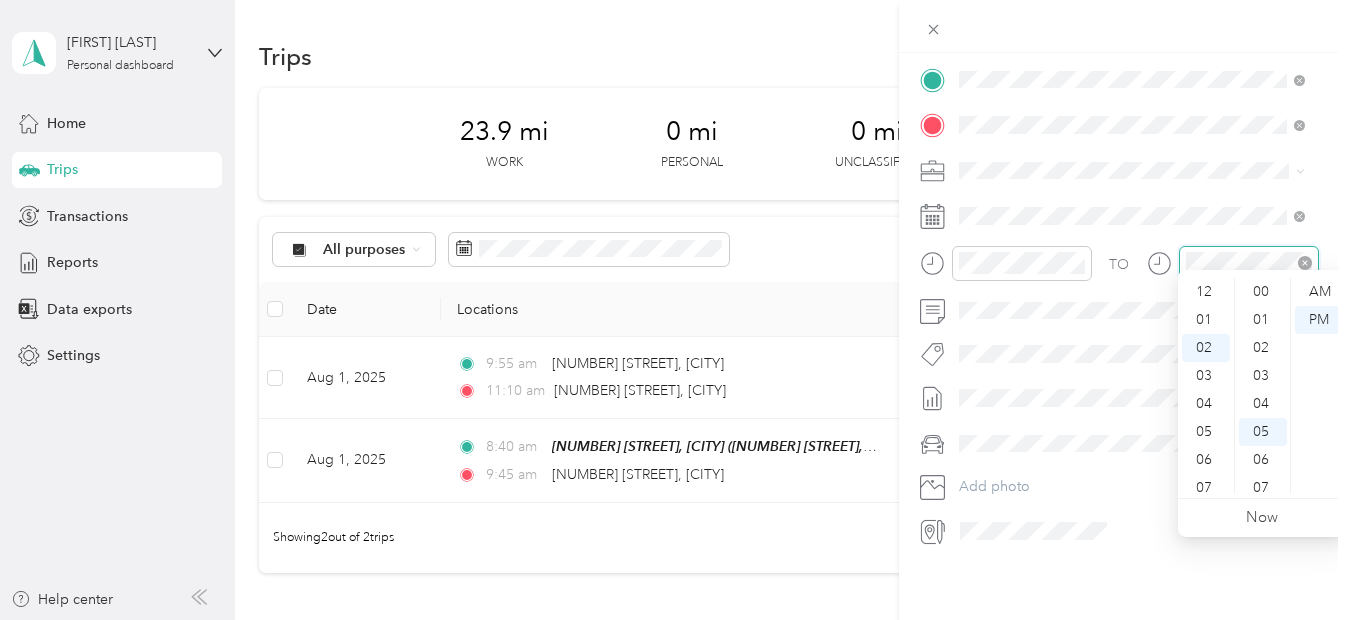 scroll, scrollTop: 56, scrollLeft: 0, axis: vertical 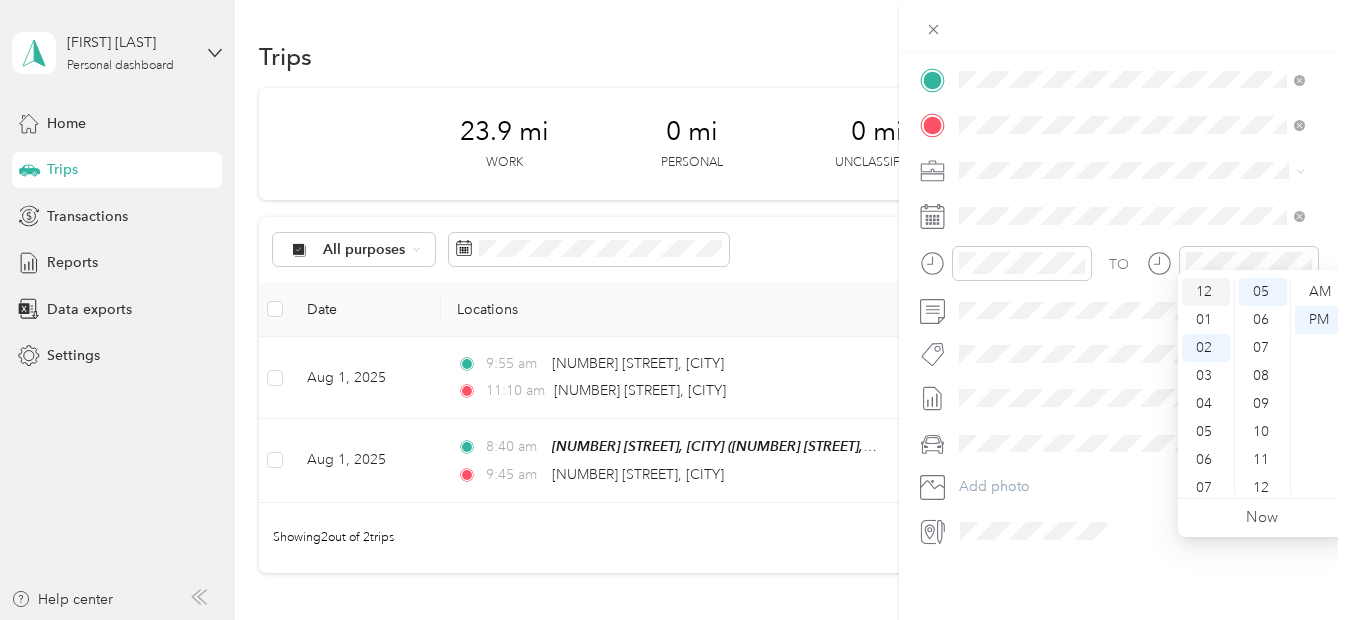 click on "12" at bounding box center [1206, 292] 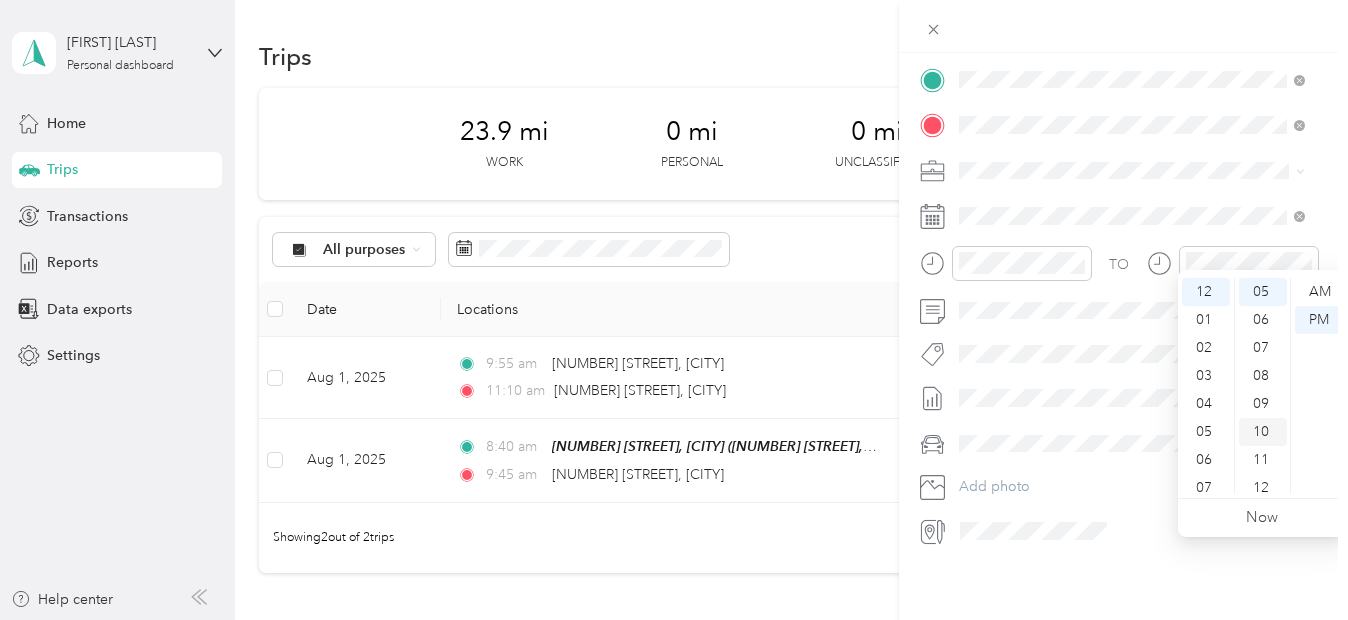 click on "10" at bounding box center [1263, 432] 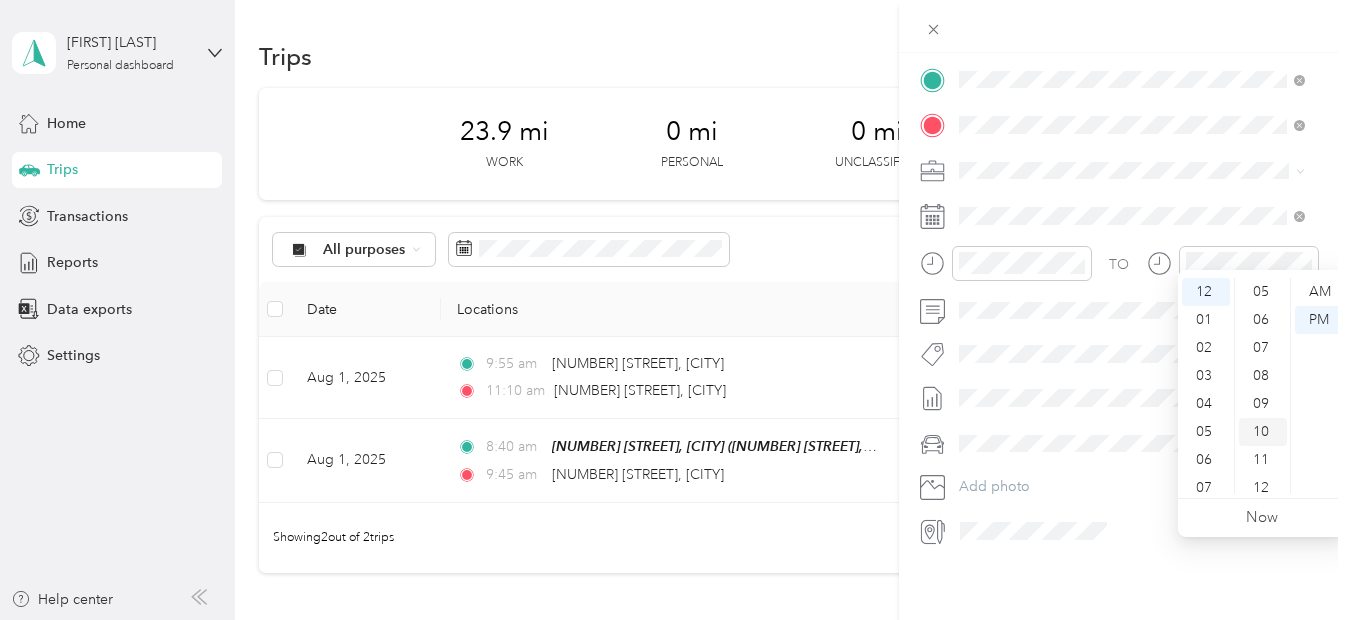 scroll, scrollTop: 280, scrollLeft: 0, axis: vertical 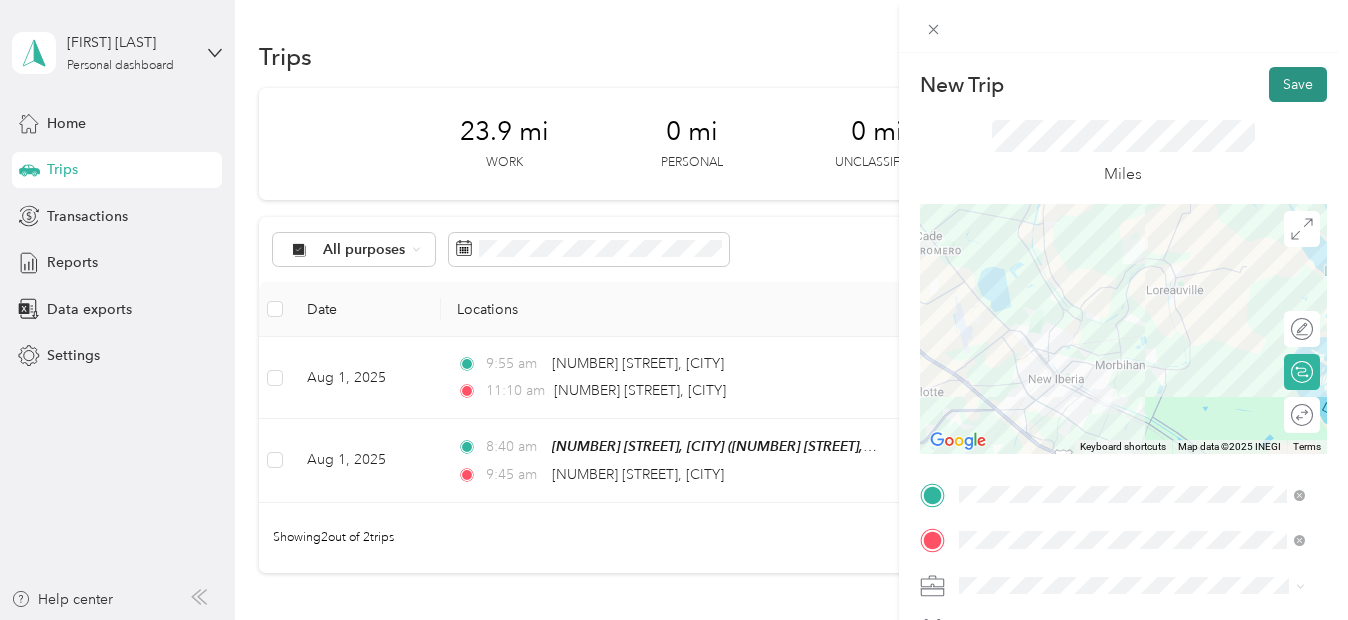 click on "Save" at bounding box center (1298, 84) 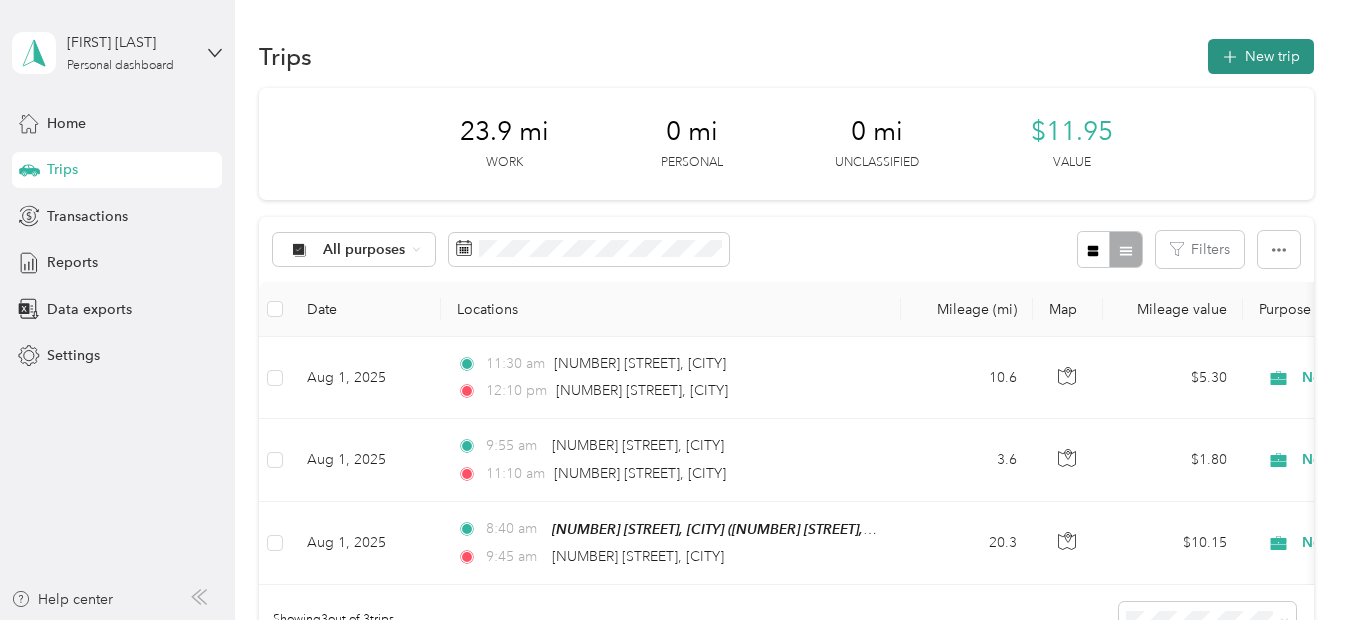 click on "New trip" at bounding box center [1261, 56] 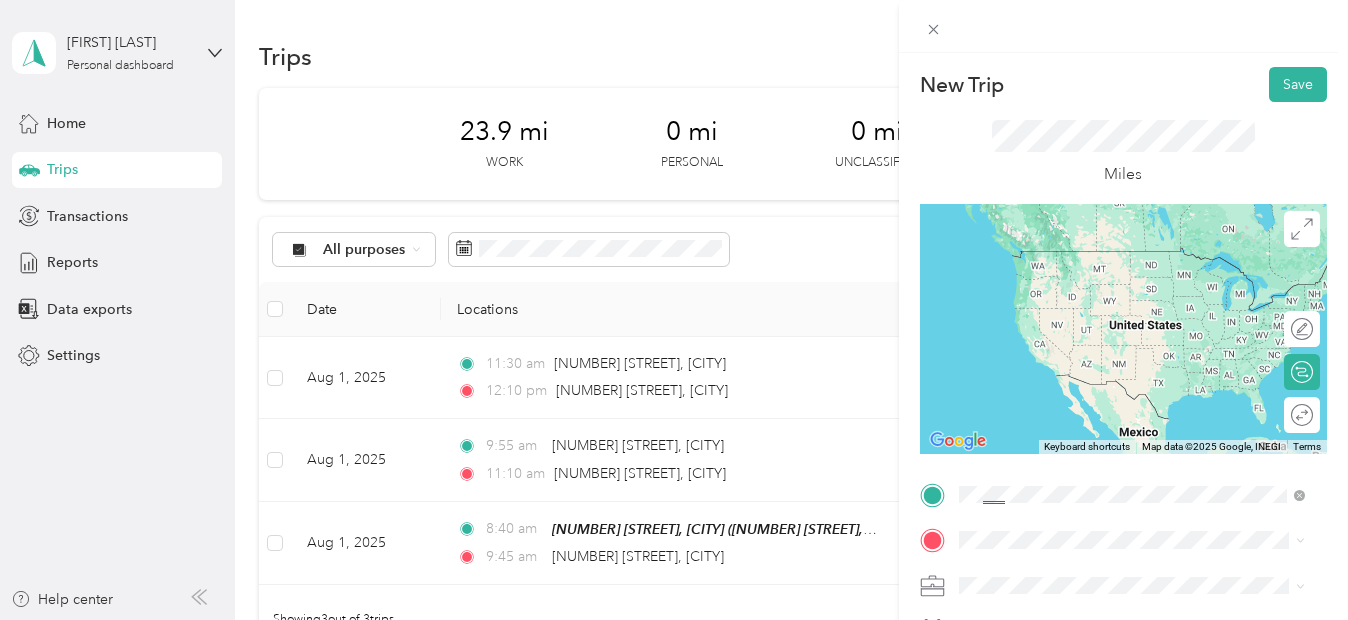 click on "[NUMBER] [STREET]
[CITY], [STATE] [POSTAL_CODE], [COUNTRY]" at bounding box center [1132, 260] 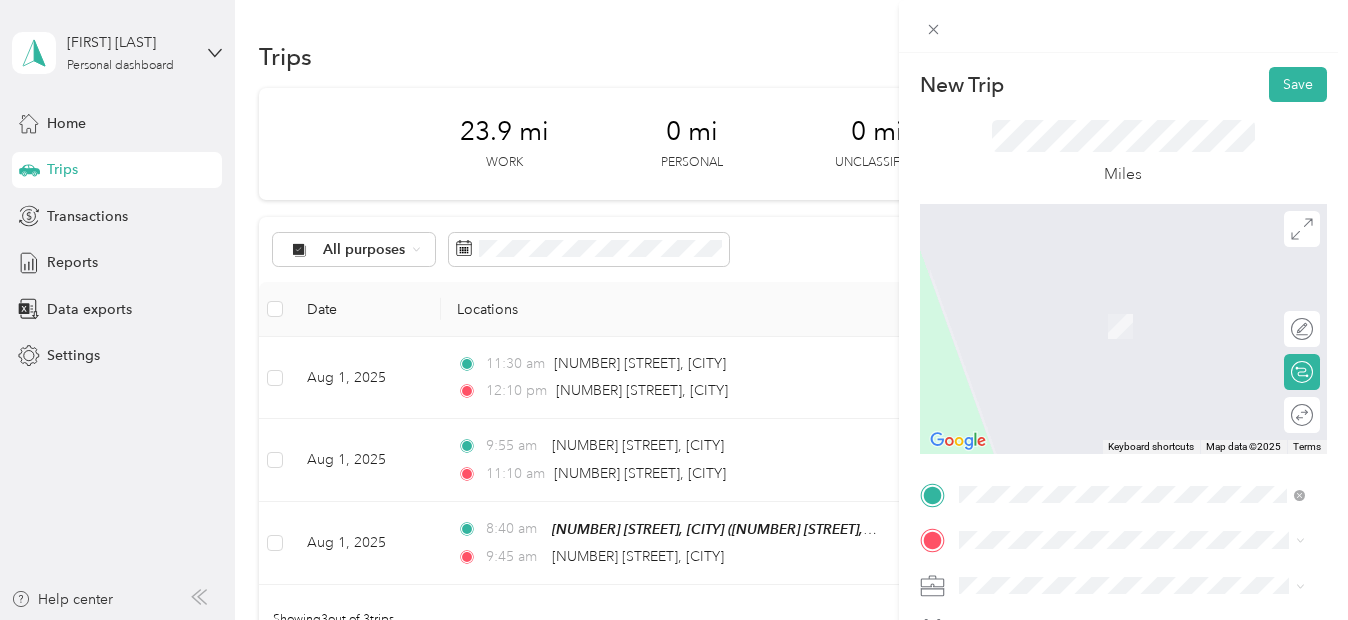 click on "[NUMBER] [STREET]
[CITY], [STATE] [POSTAL_CODE], [COUNTRY]" at bounding box center (1140, 297) 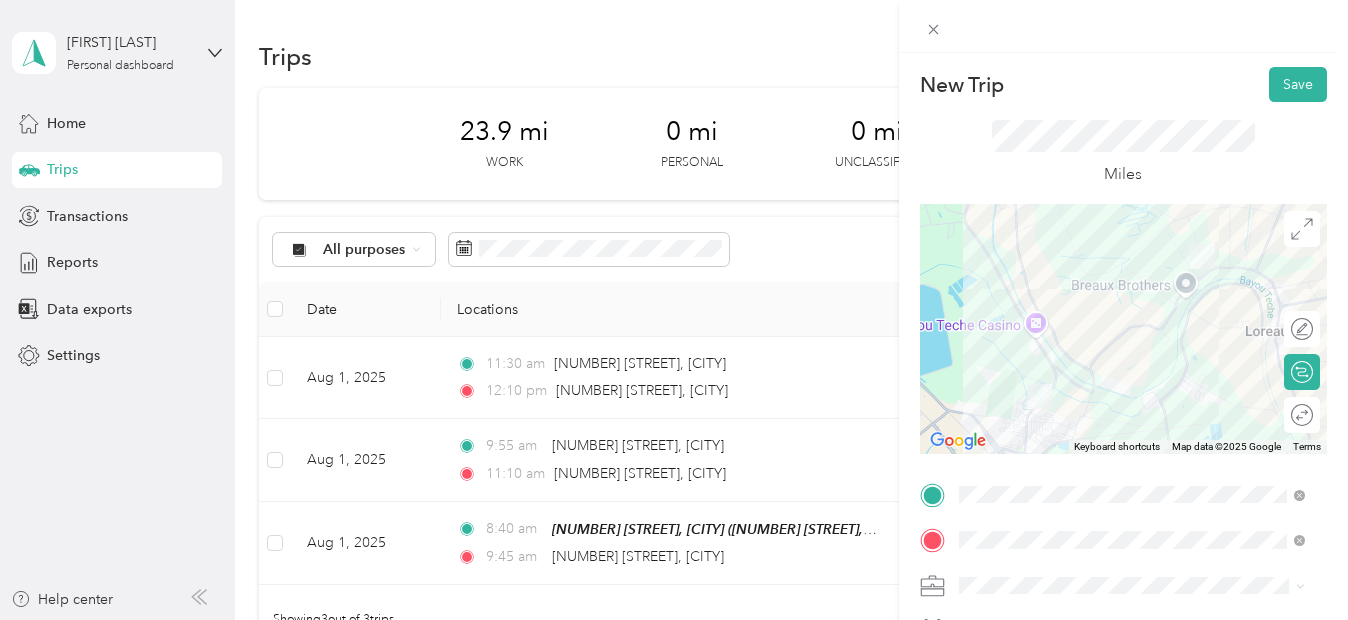 scroll, scrollTop: 430, scrollLeft: 0, axis: vertical 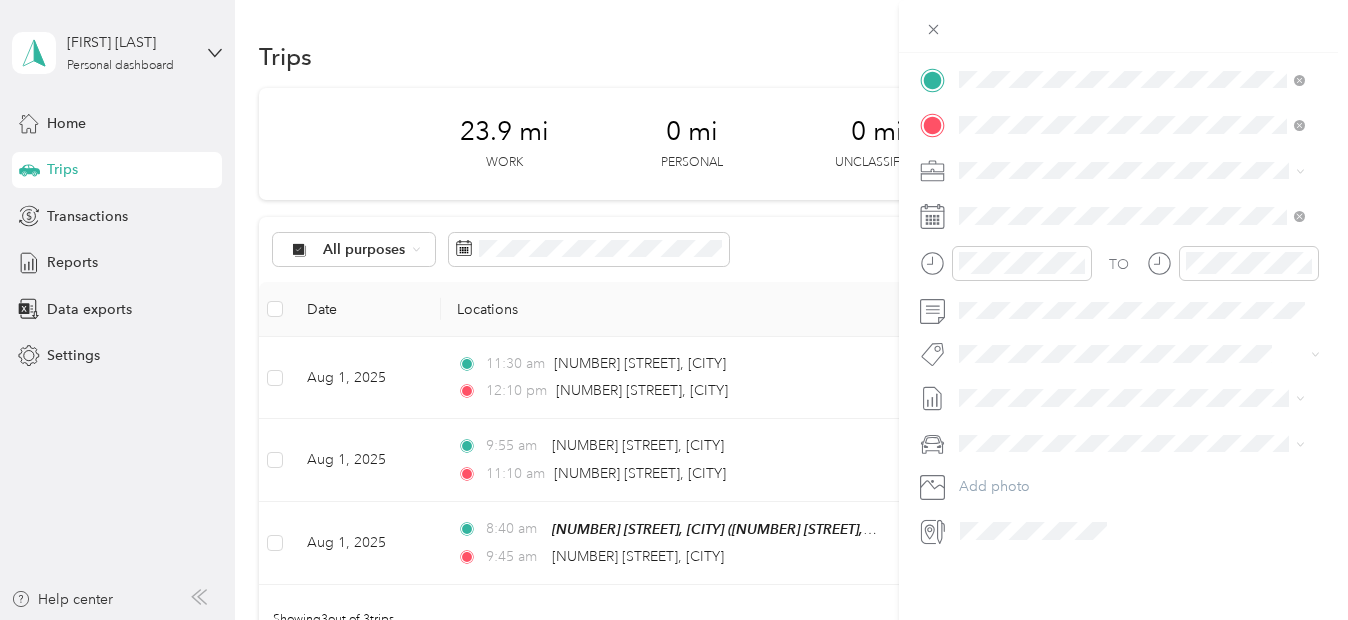 click on "Normal Visit" at bounding box center (1132, 432) 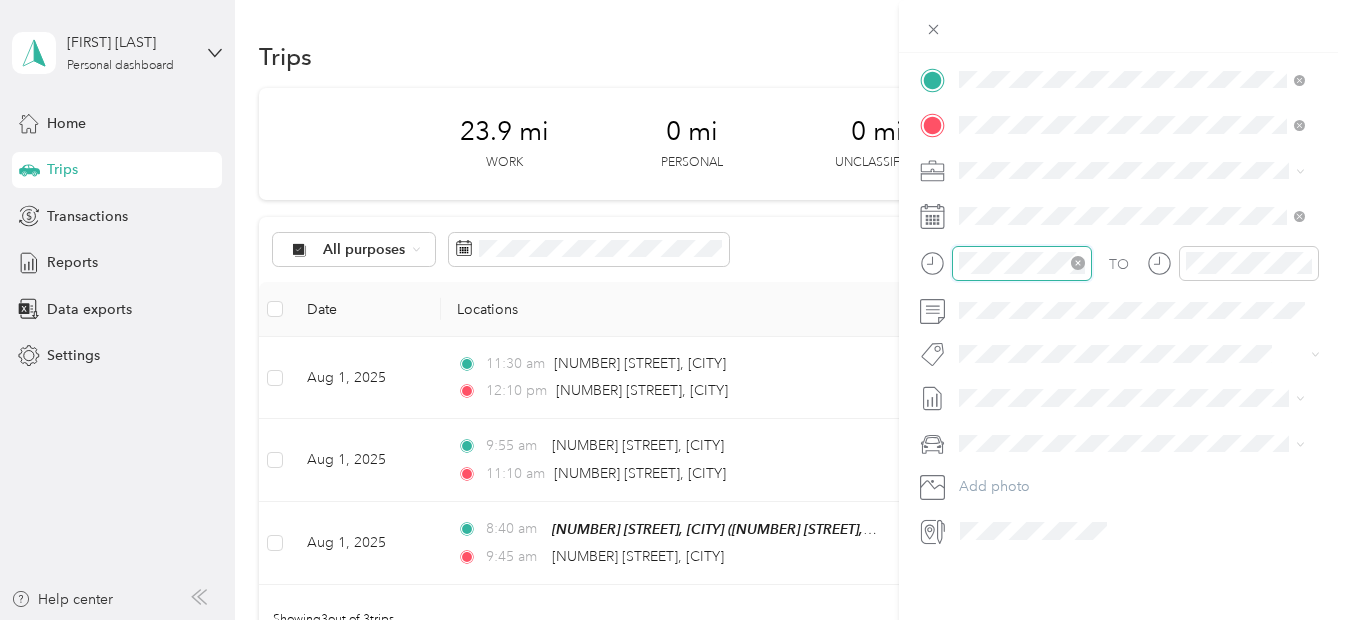scroll, scrollTop: 56, scrollLeft: 0, axis: vertical 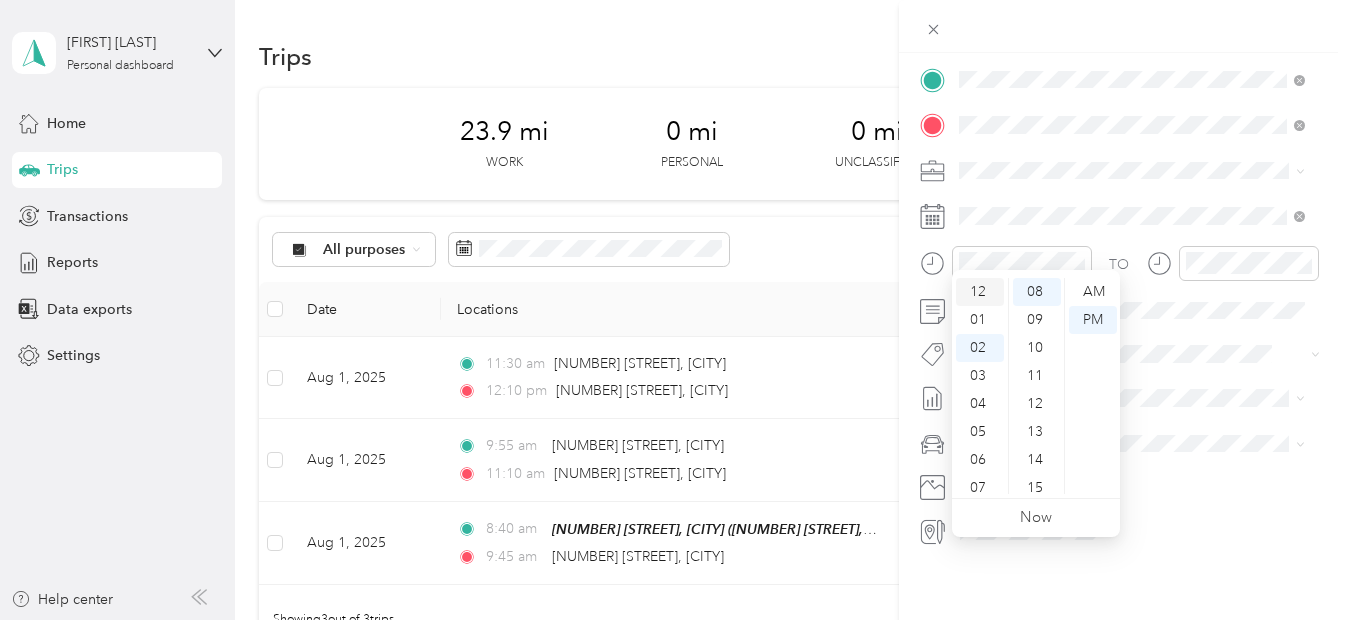 click on "12" at bounding box center [980, 292] 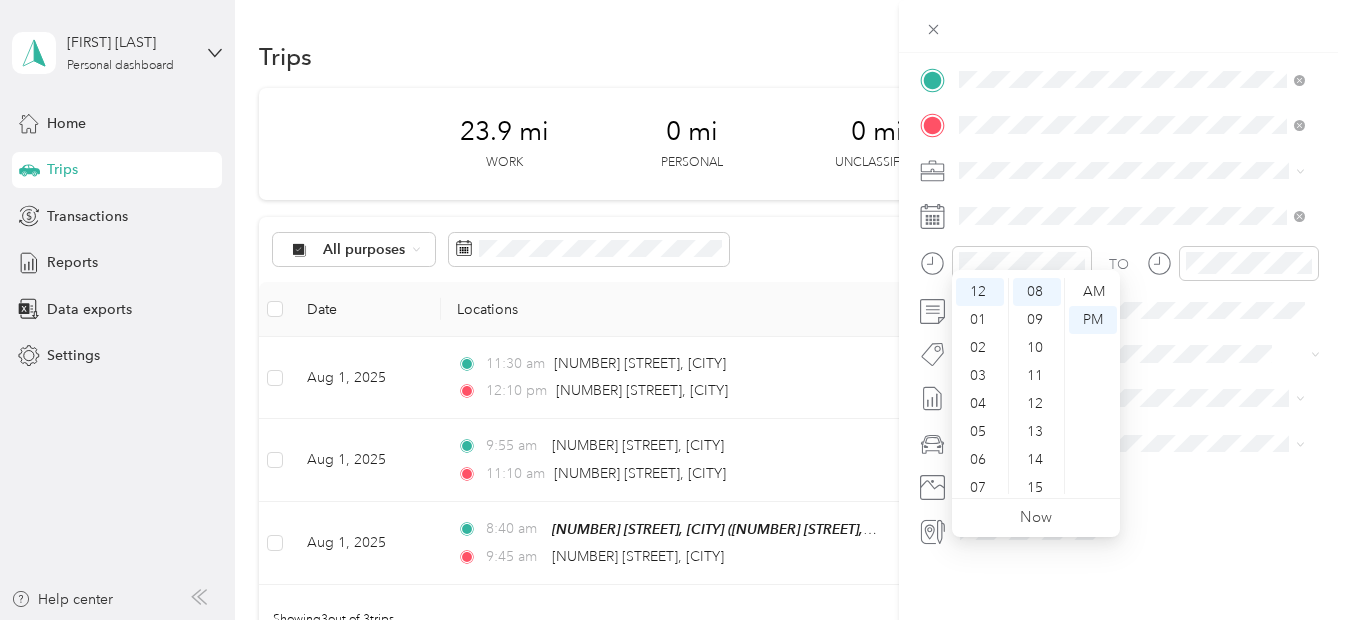 click on "AM PM" at bounding box center (1092, 386) 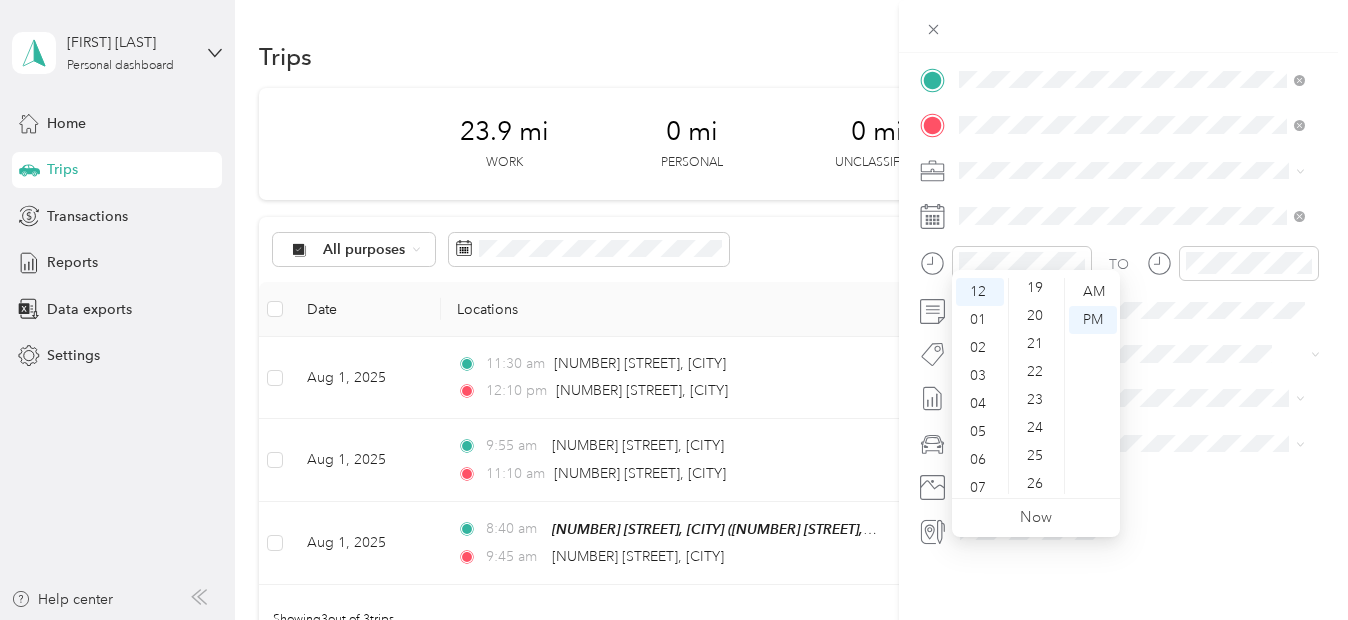 scroll, scrollTop: 602, scrollLeft: 0, axis: vertical 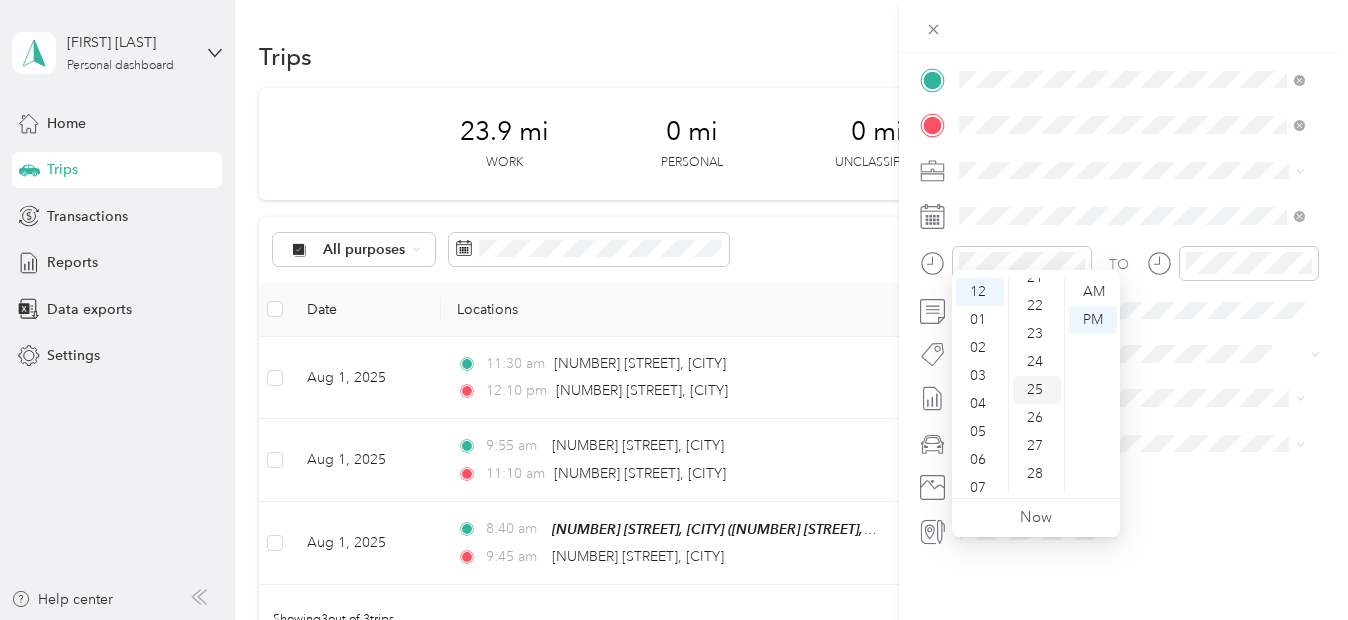 click on "25" at bounding box center (1037, 390) 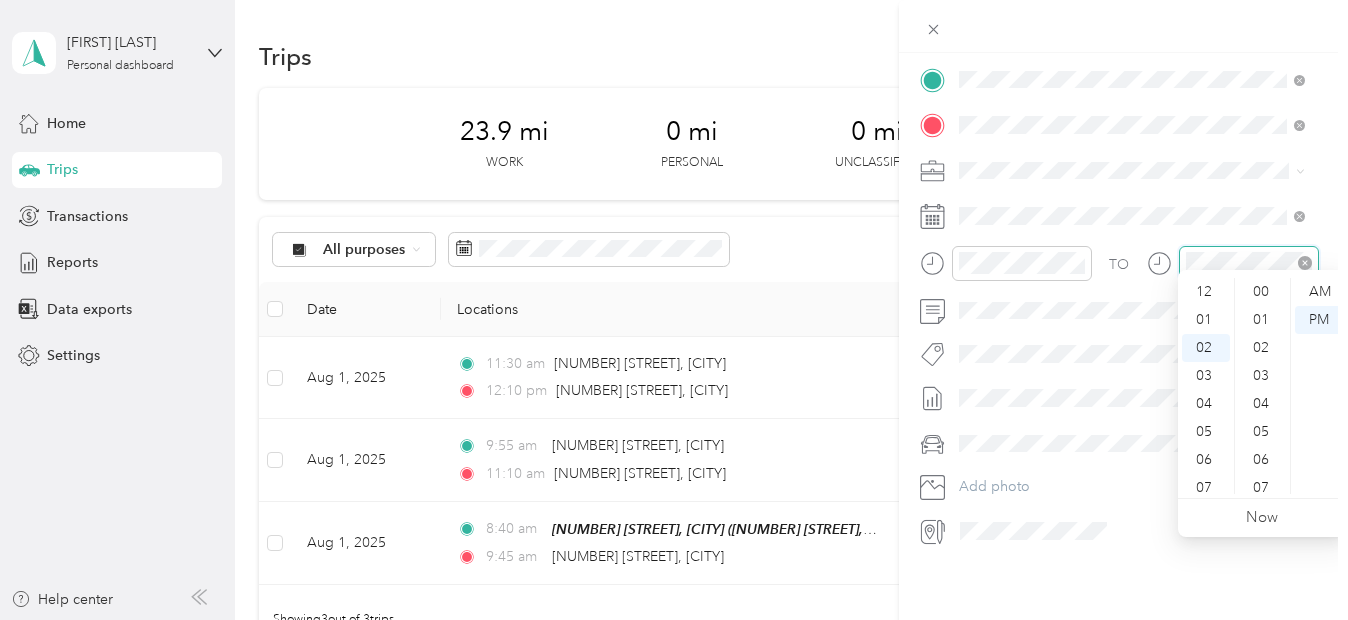 scroll, scrollTop: 56, scrollLeft: 0, axis: vertical 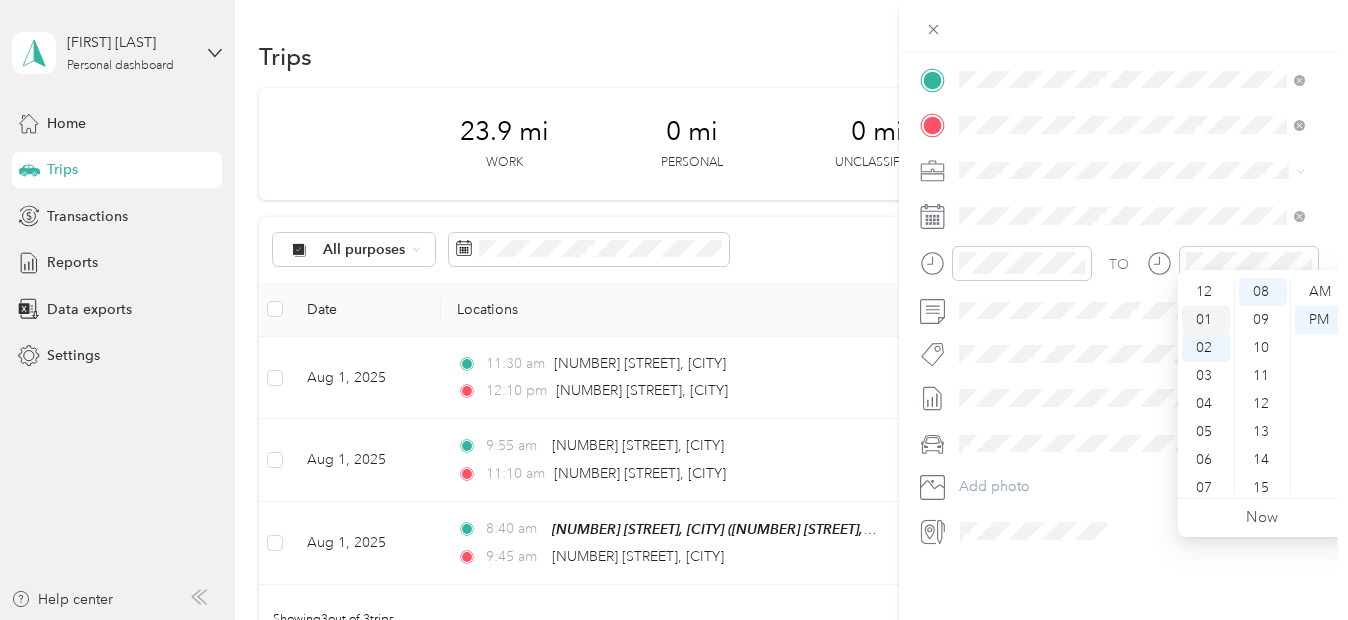 click on "01" at bounding box center [1206, 320] 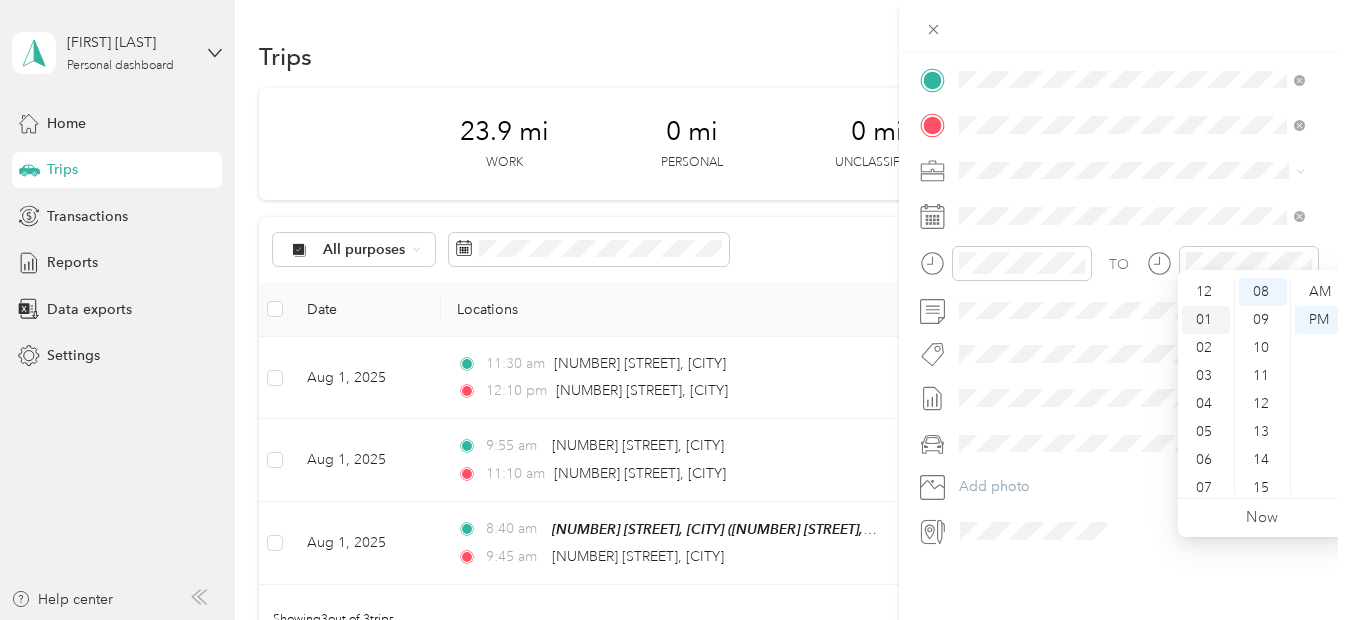 scroll, scrollTop: 28, scrollLeft: 0, axis: vertical 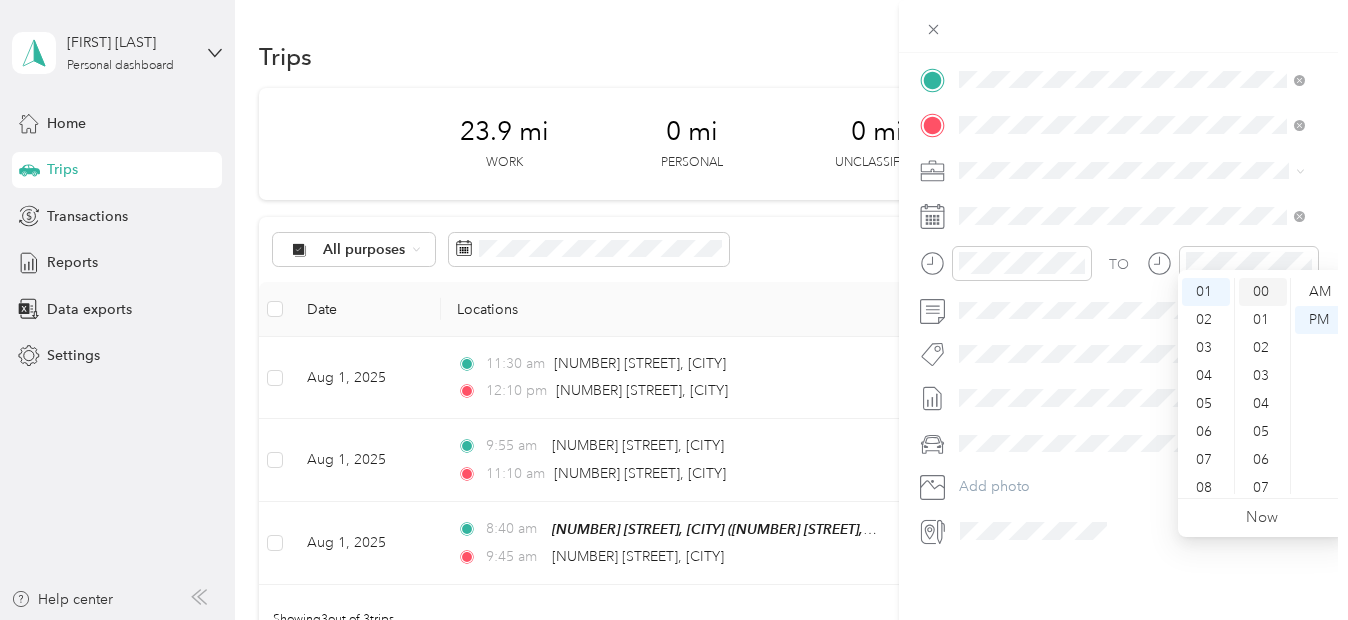 click on "00" at bounding box center [1263, 292] 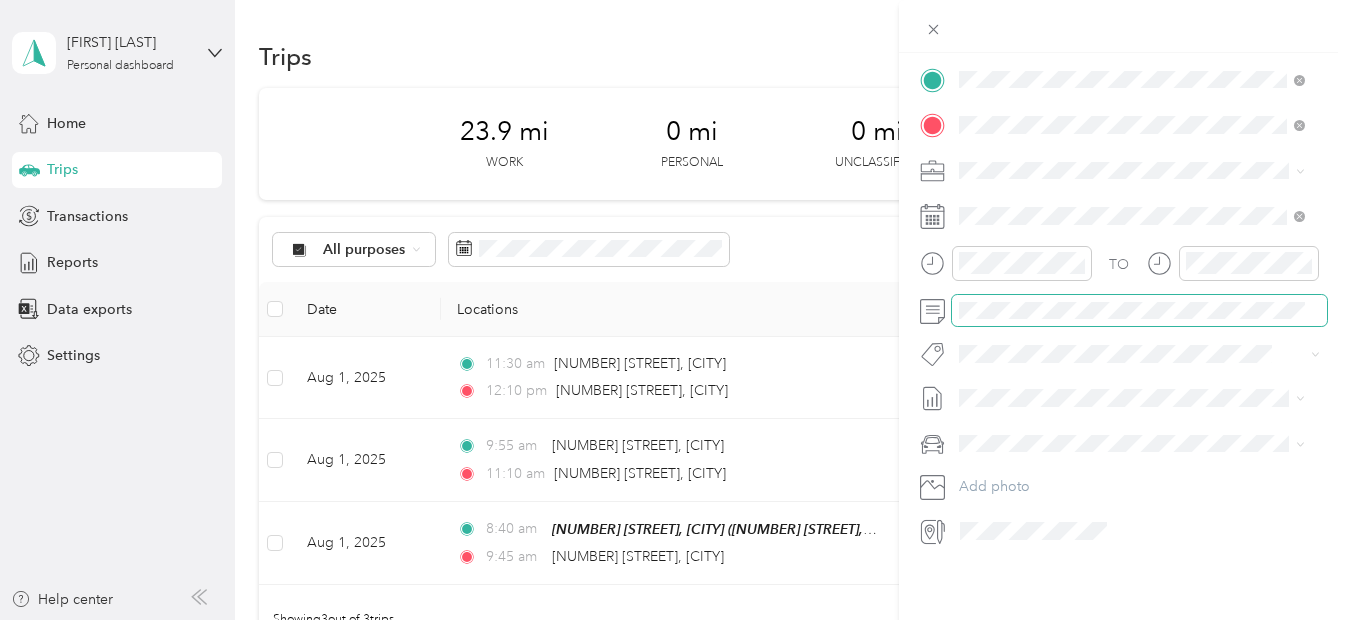 click at bounding box center (1139, 311) 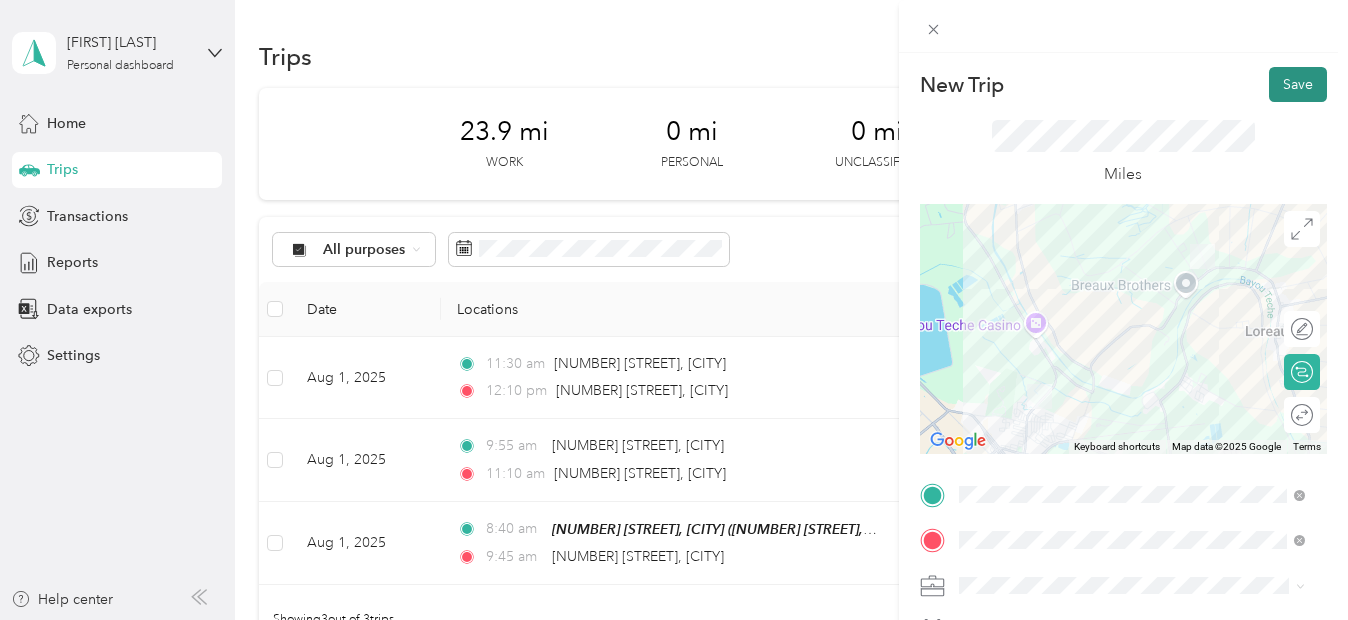 click on "Save" at bounding box center (1298, 84) 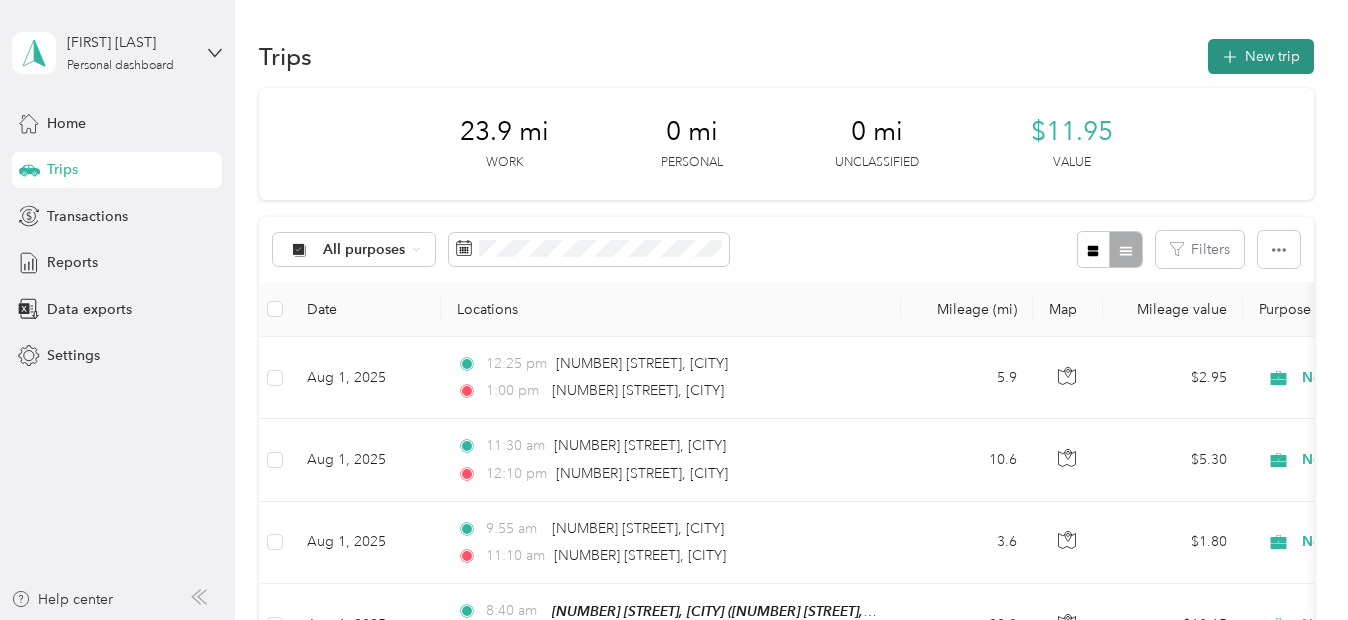 click on "New trip" at bounding box center [1261, 56] 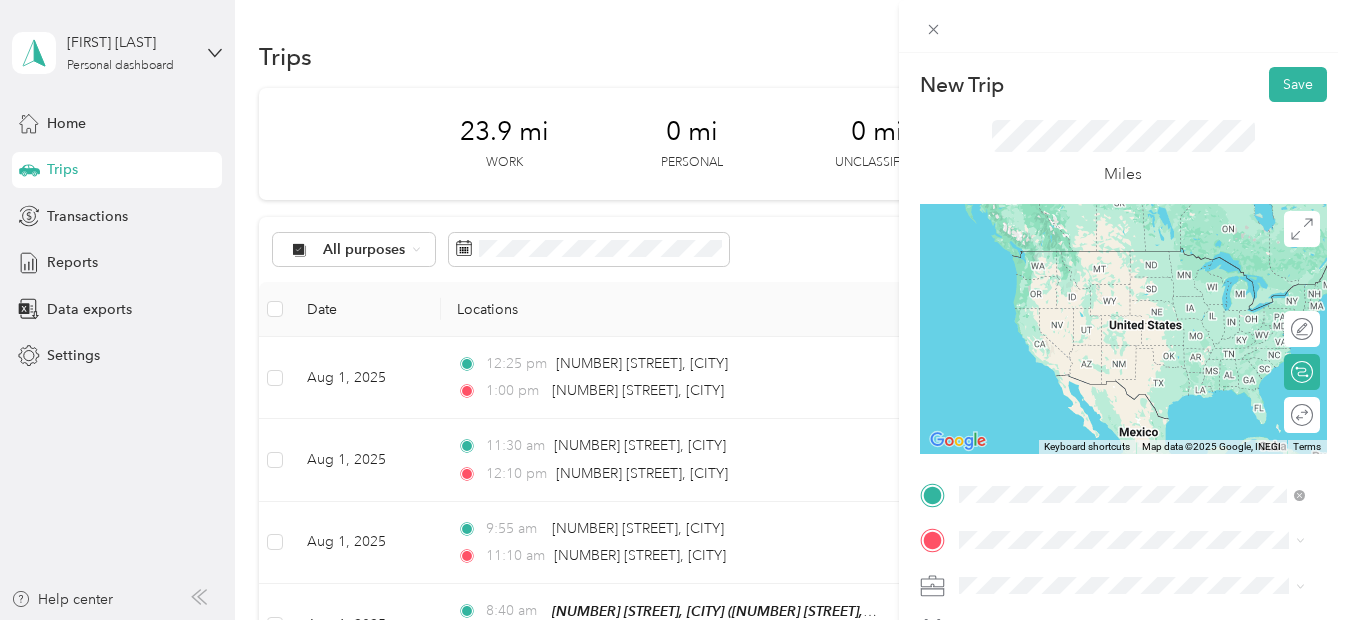 click on "[NUMBER] [STREET]
[CITY], [STATE] [POSTAL_CODE], [COUNTRY]" at bounding box center (1140, 259) 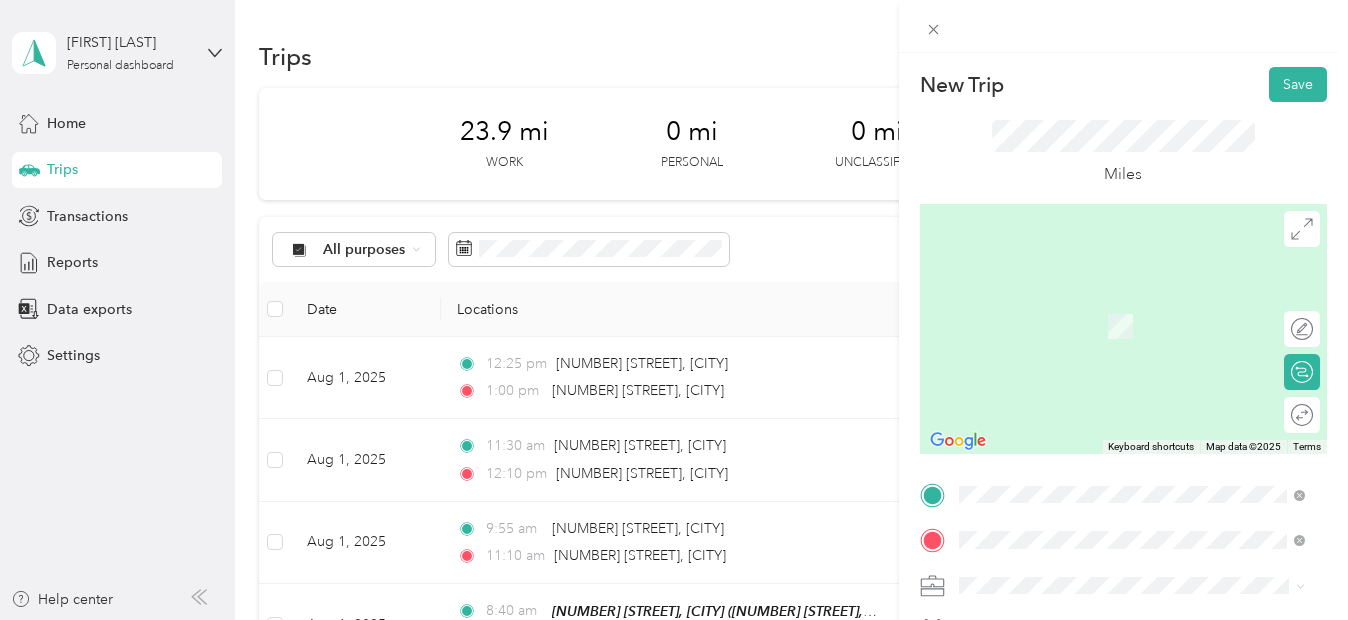 click on "TEAM [BUILDING_NAME] of [REGION] [NUMBER] [STREET], [POSTAL_CODE], [CITY], [STATE]" at bounding box center (1147, 330) 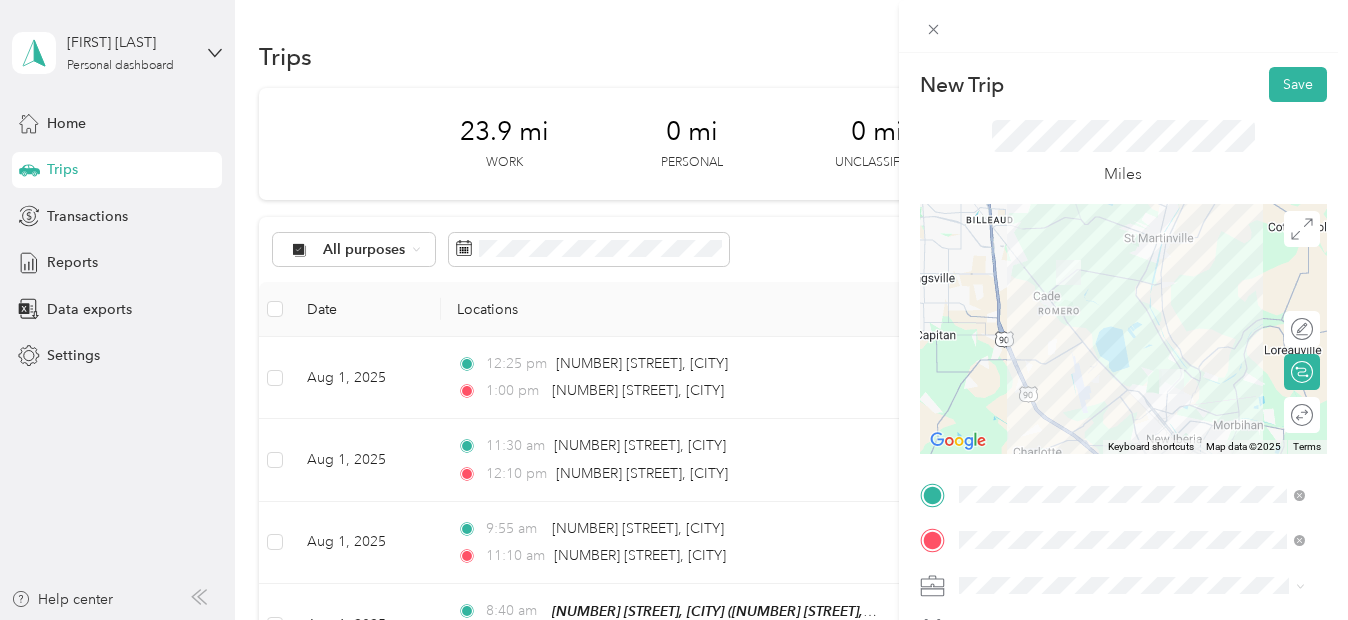 scroll, scrollTop: 430, scrollLeft: 0, axis: vertical 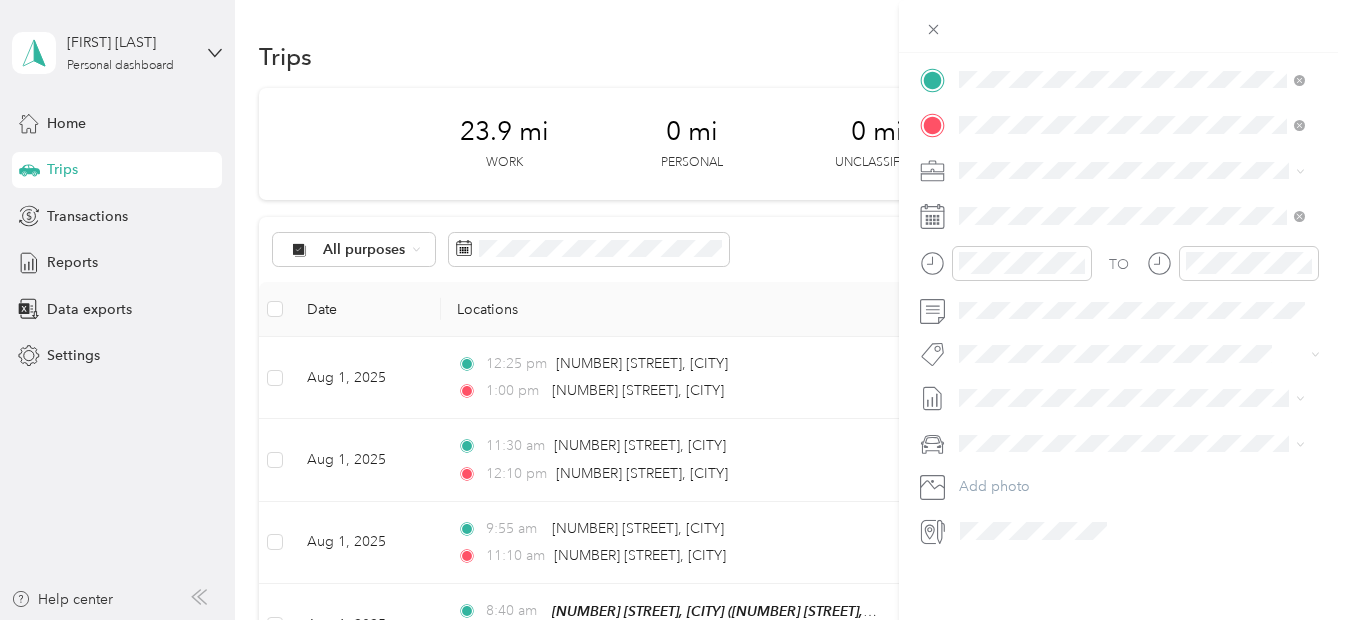 click on "Normal Visit" at bounding box center [1132, 424] 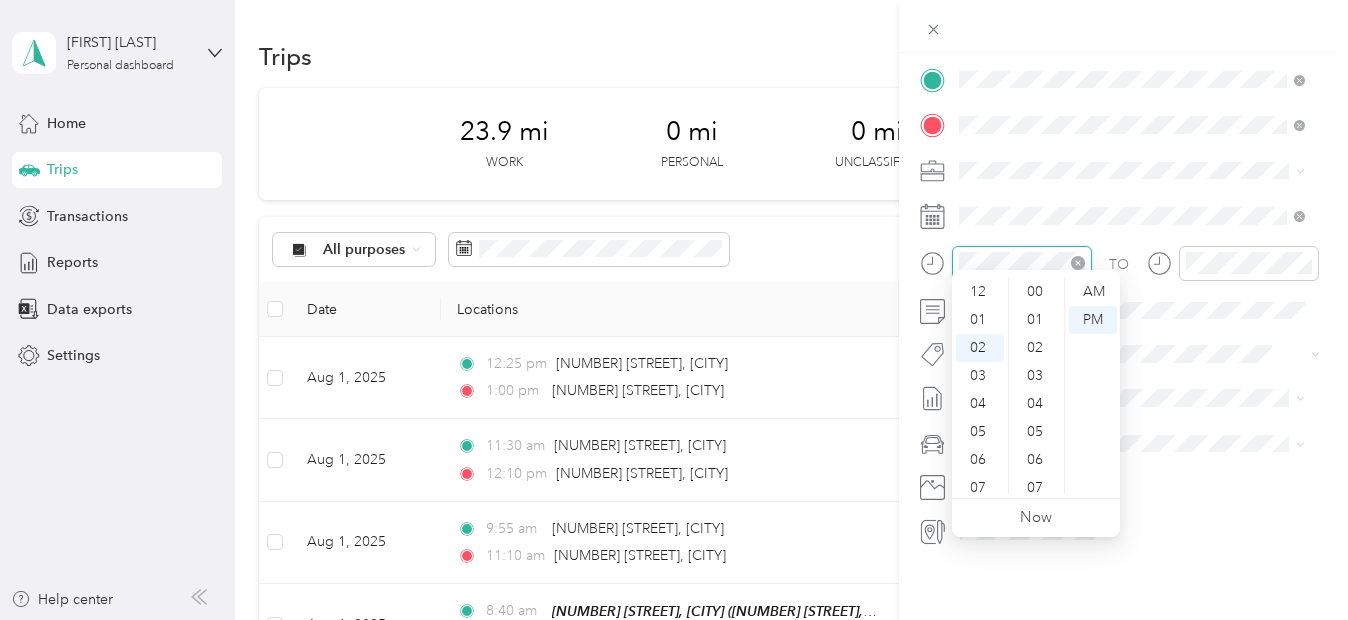 scroll, scrollTop: 56, scrollLeft: 0, axis: vertical 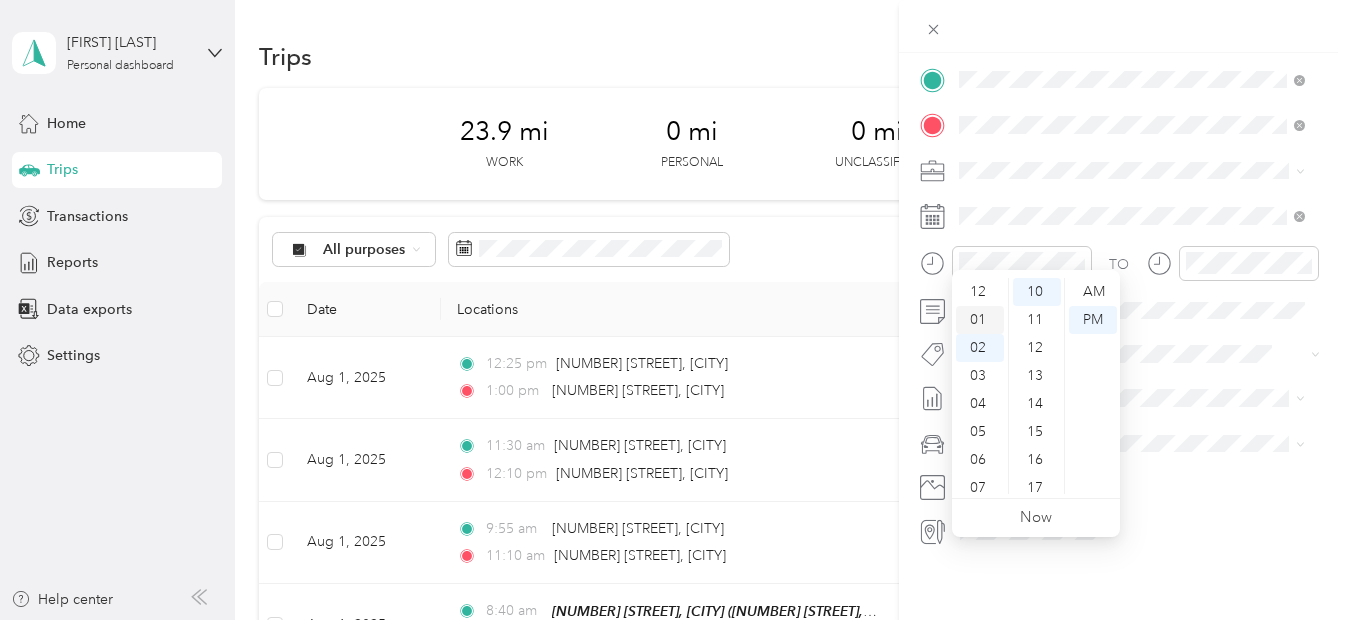 click on "01" at bounding box center [980, 320] 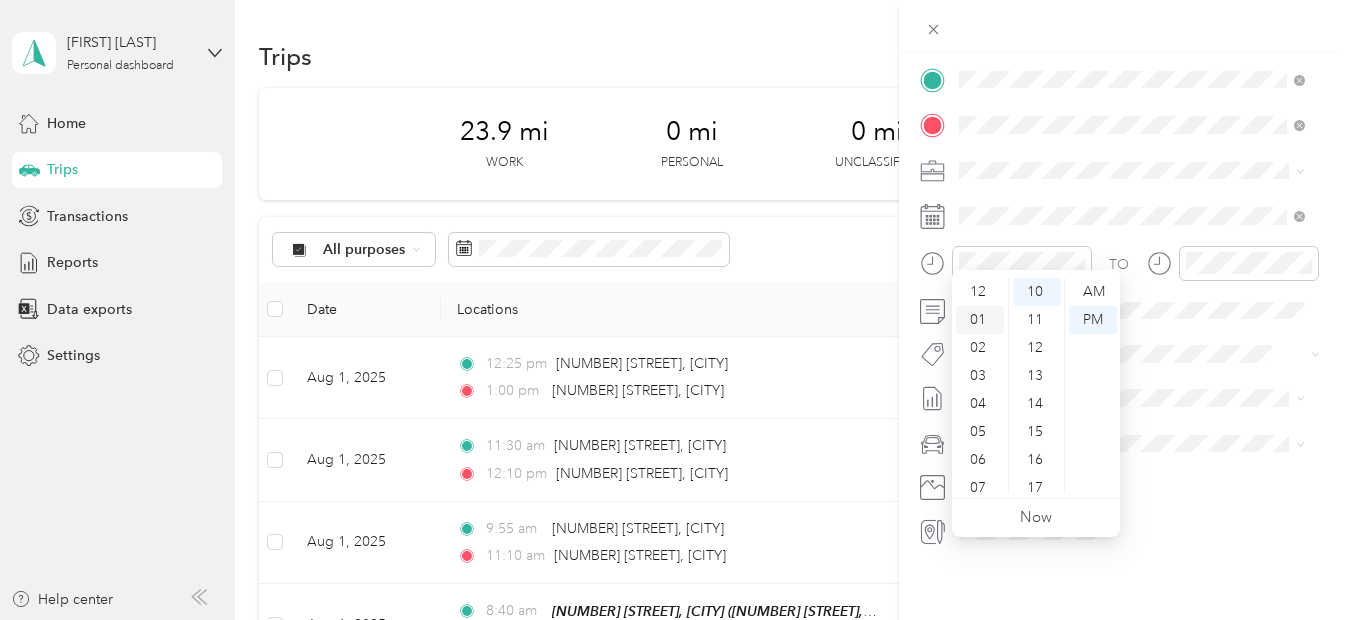 scroll, scrollTop: 28, scrollLeft: 0, axis: vertical 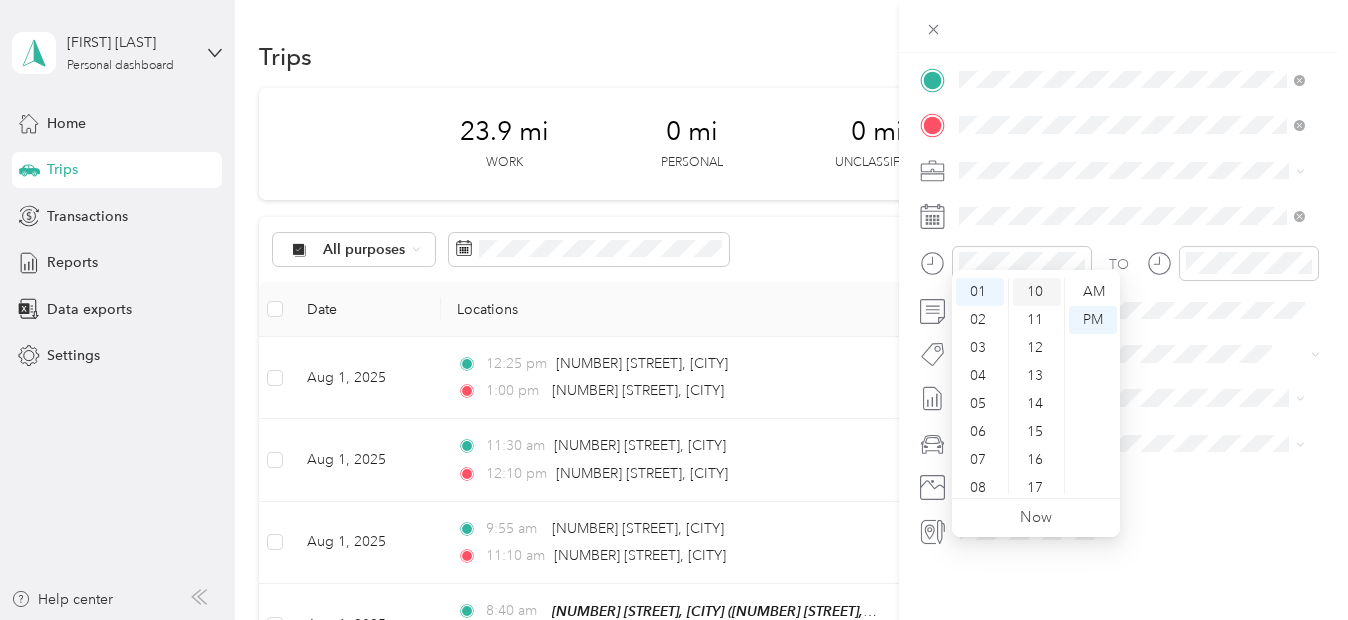 click on "10" at bounding box center (1037, 292) 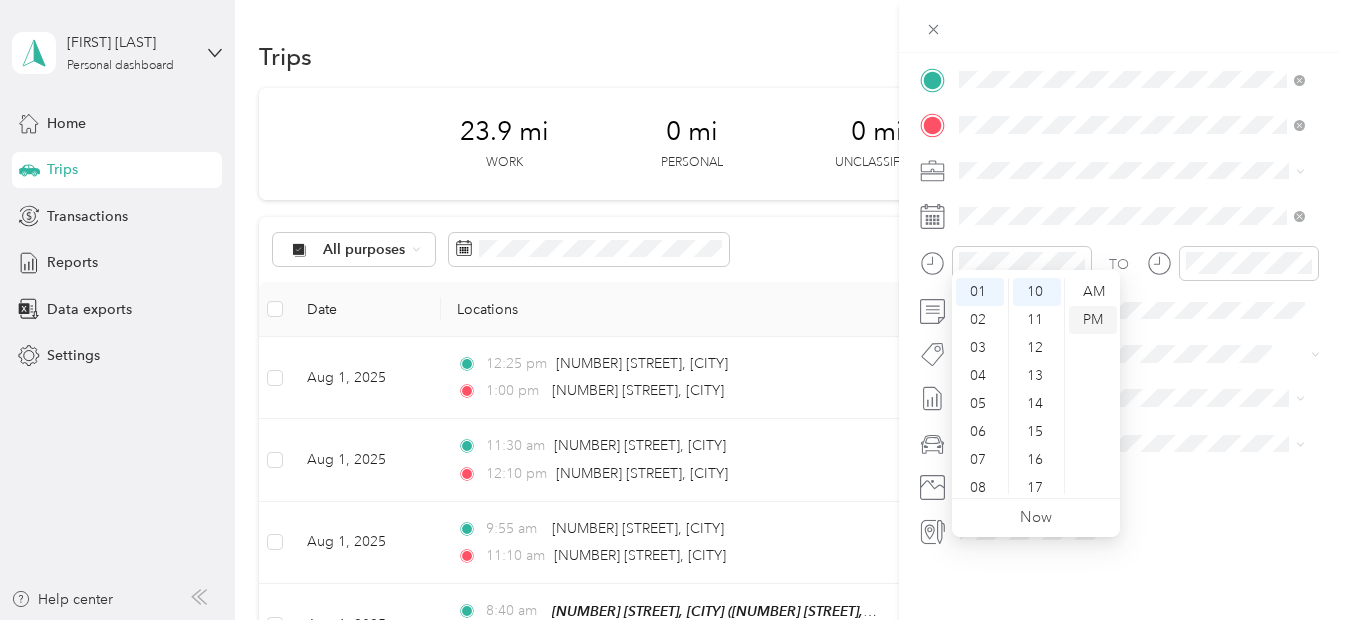 click on "PM" at bounding box center [1093, 320] 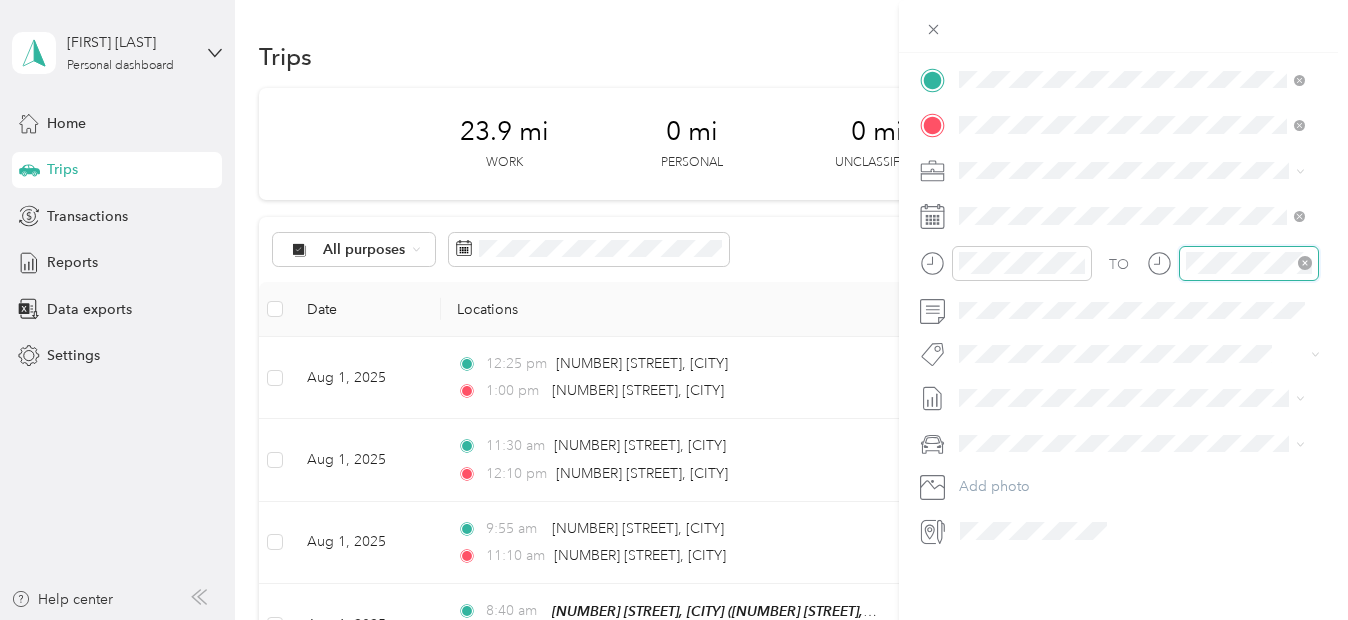 scroll, scrollTop: 53, scrollLeft: 0, axis: vertical 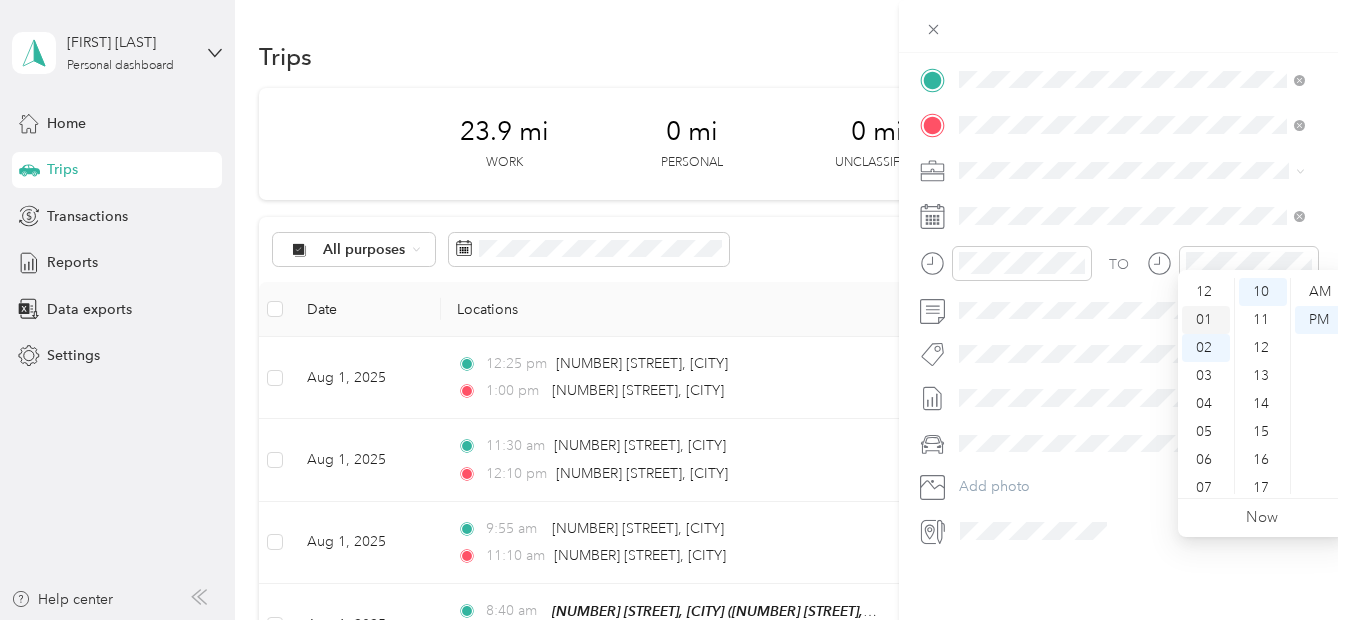 click on "01" at bounding box center [1206, 320] 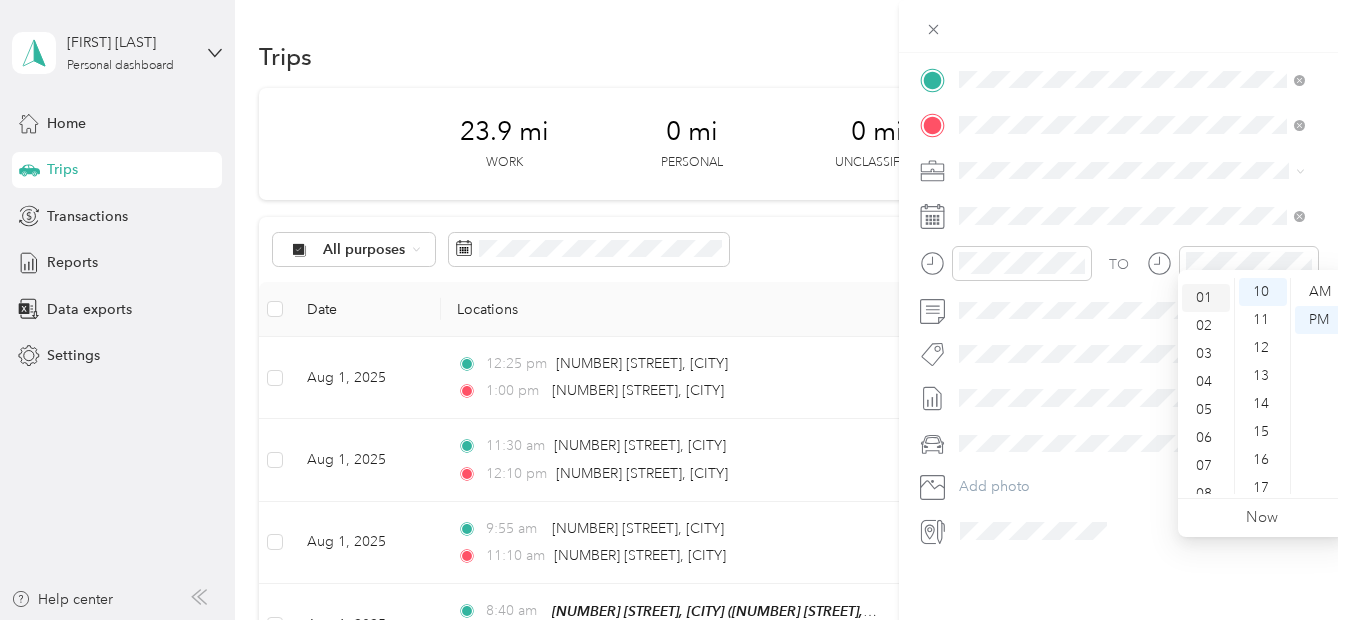 scroll, scrollTop: 28, scrollLeft: 0, axis: vertical 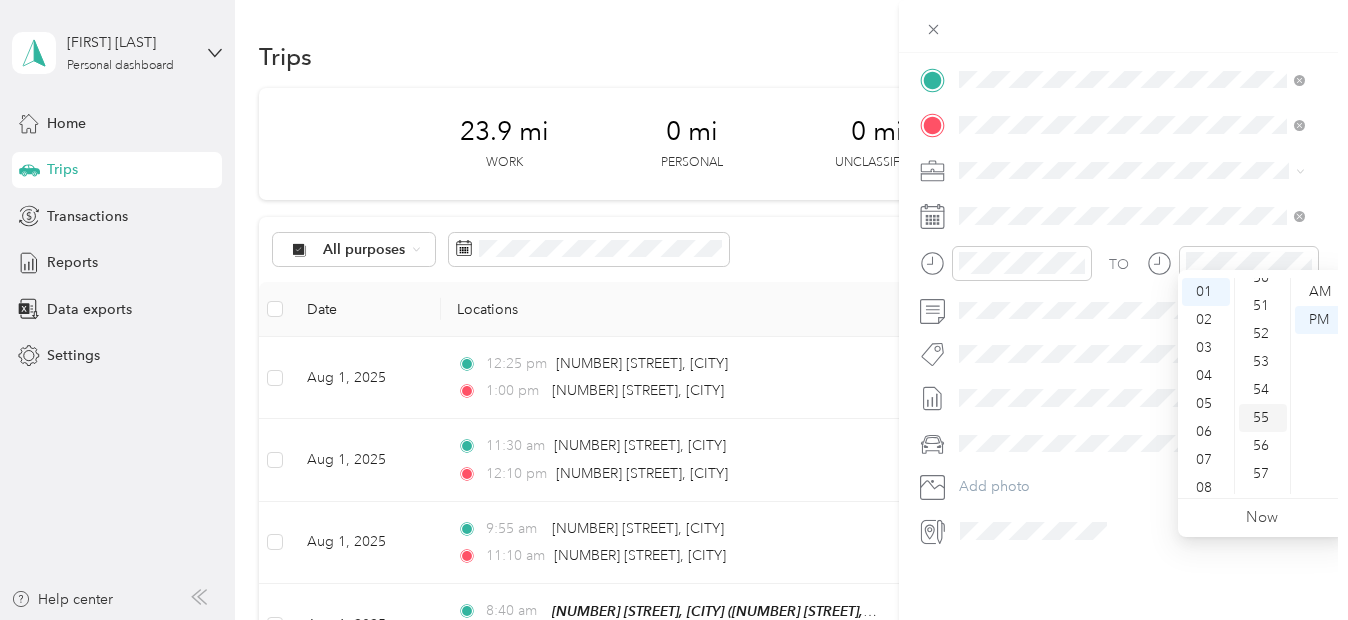 click on "55" at bounding box center (1263, 418) 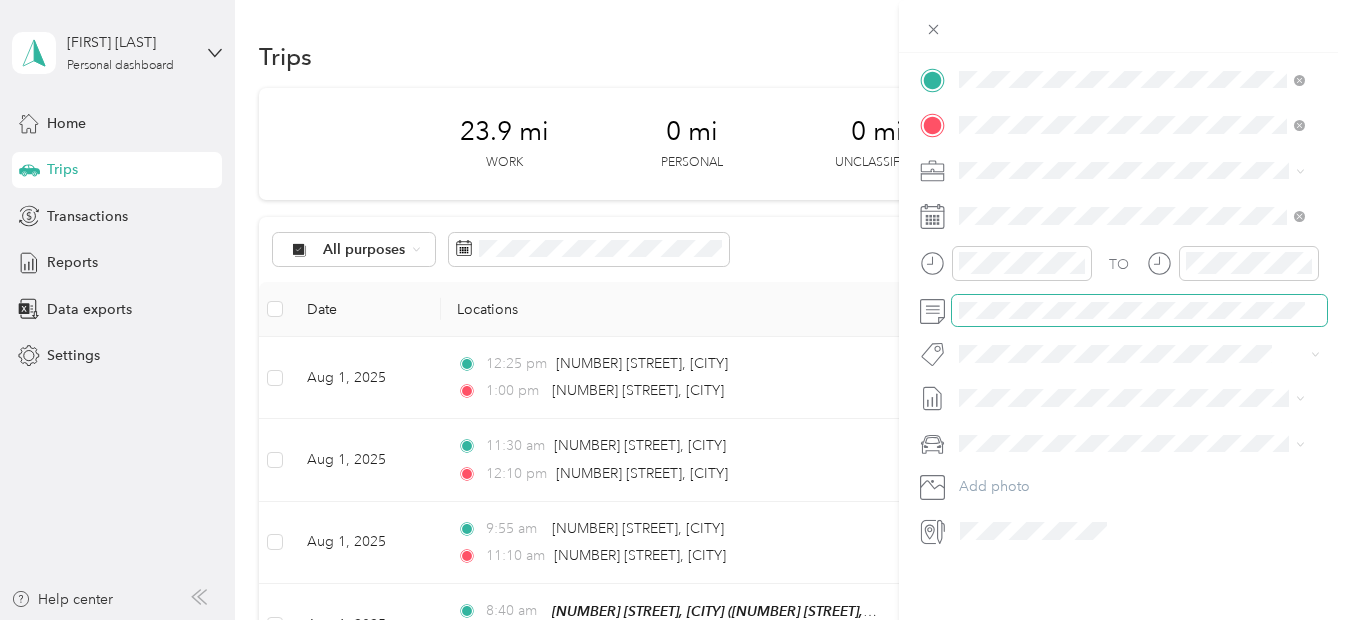 scroll, scrollTop: 0, scrollLeft: 0, axis: both 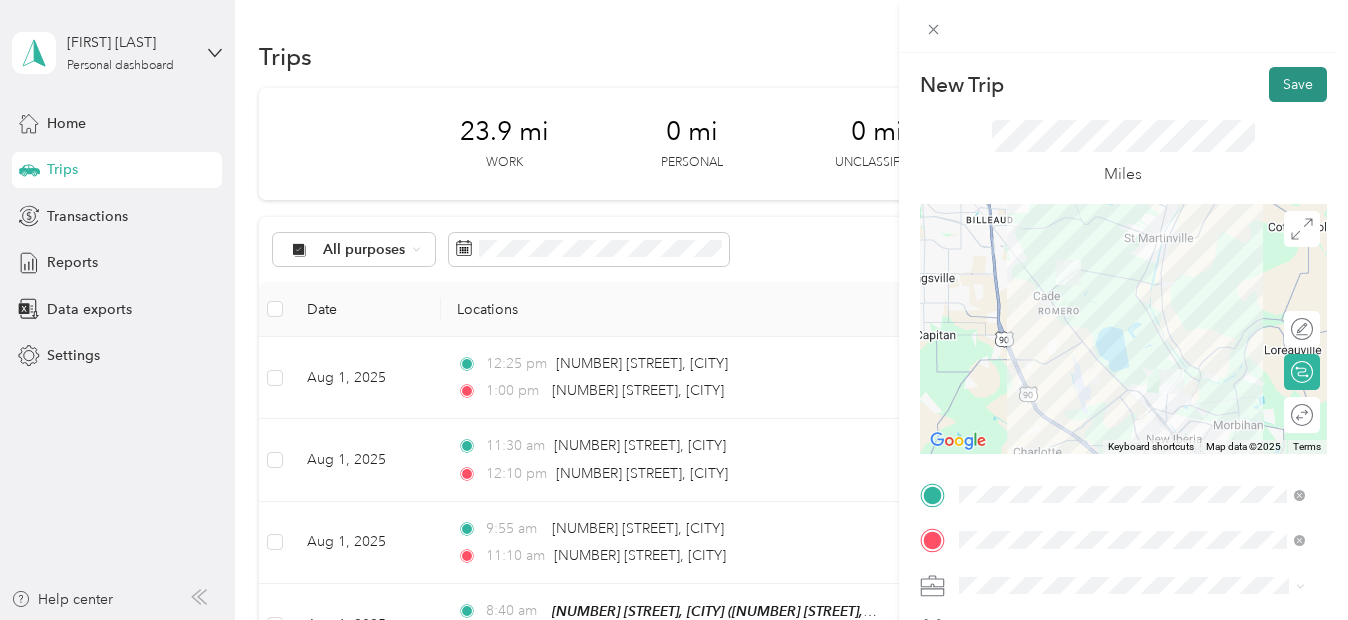 click on "Save" at bounding box center [1298, 84] 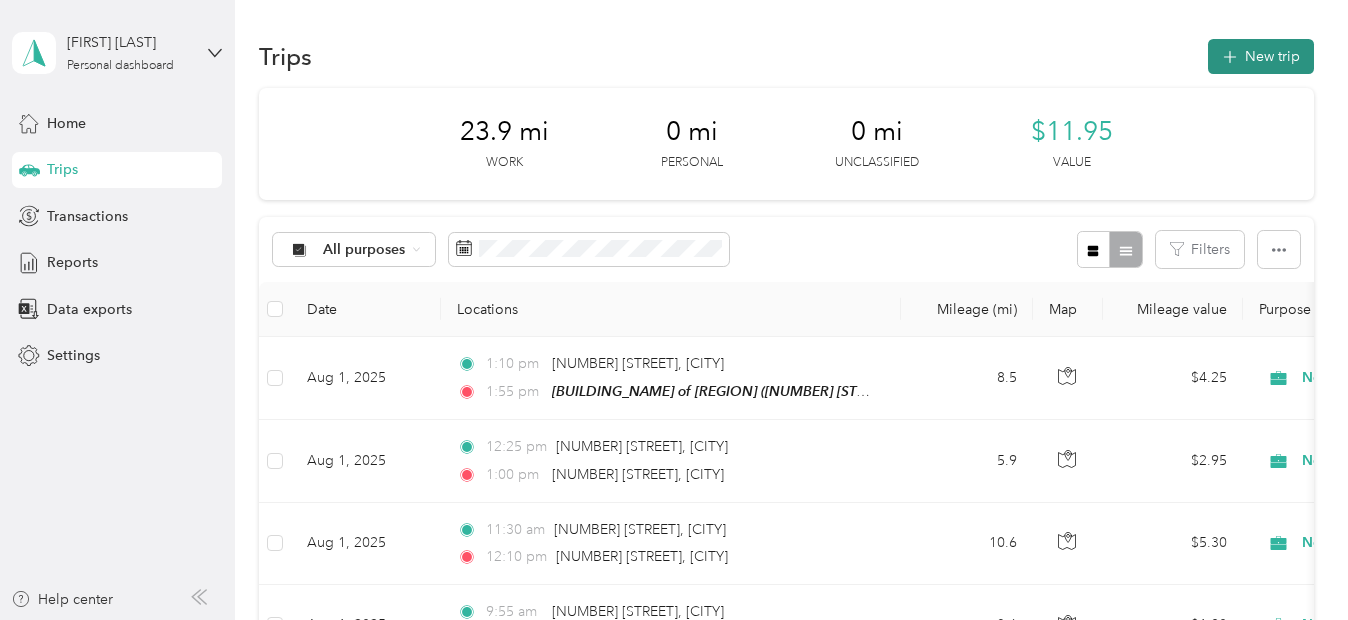 click on "New trip" at bounding box center [1261, 56] 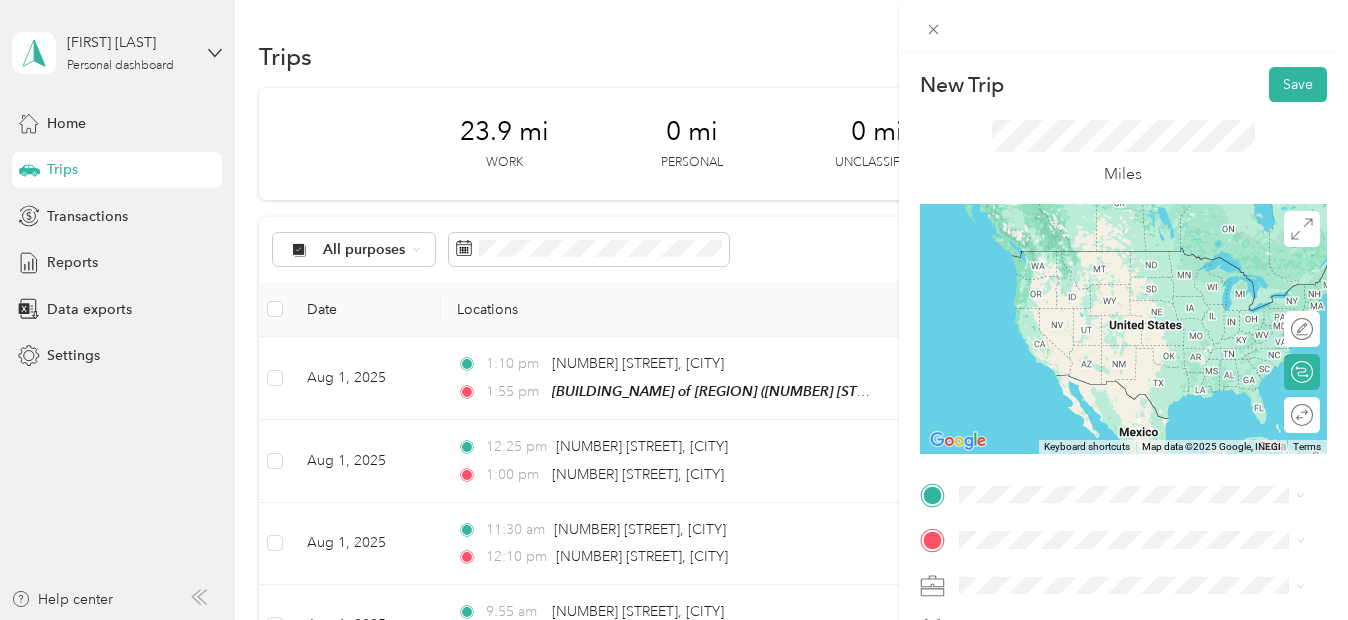 click on "TEAM [BUILDING_NAME] of [REGION] [NUMBER] [STREET], [POSTAL_CODE], [CITY], [STATE]" at bounding box center [1147, 273] 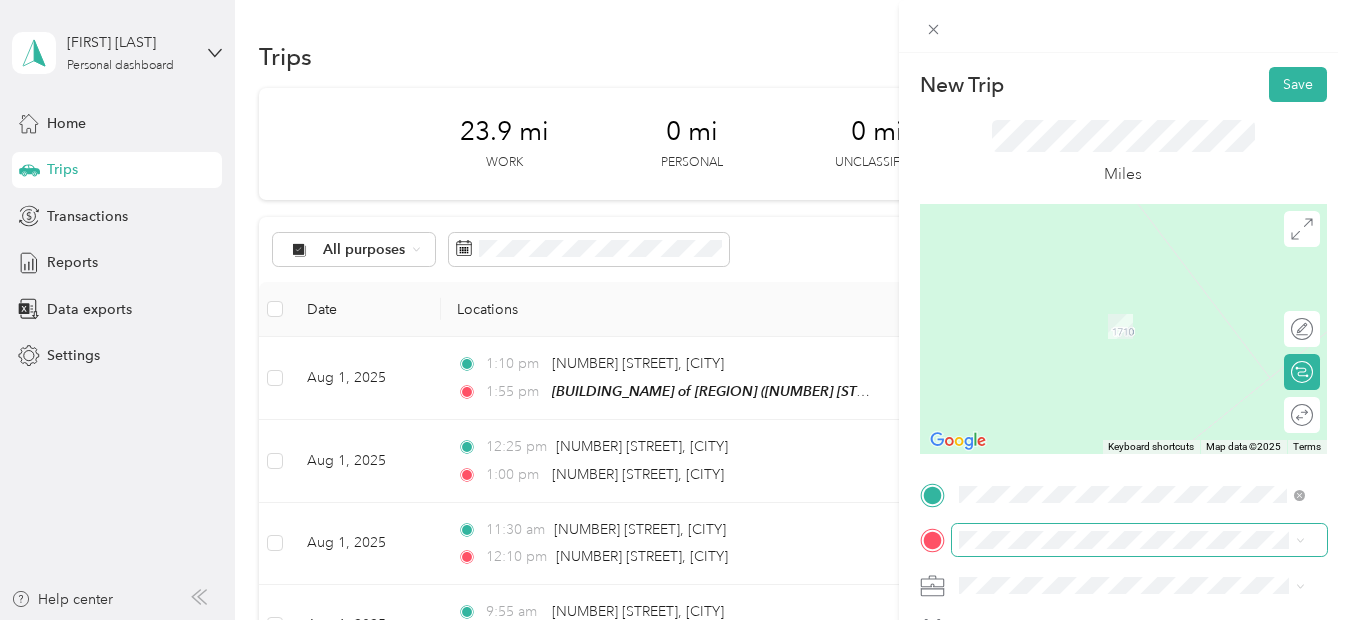 click at bounding box center [1139, 540] 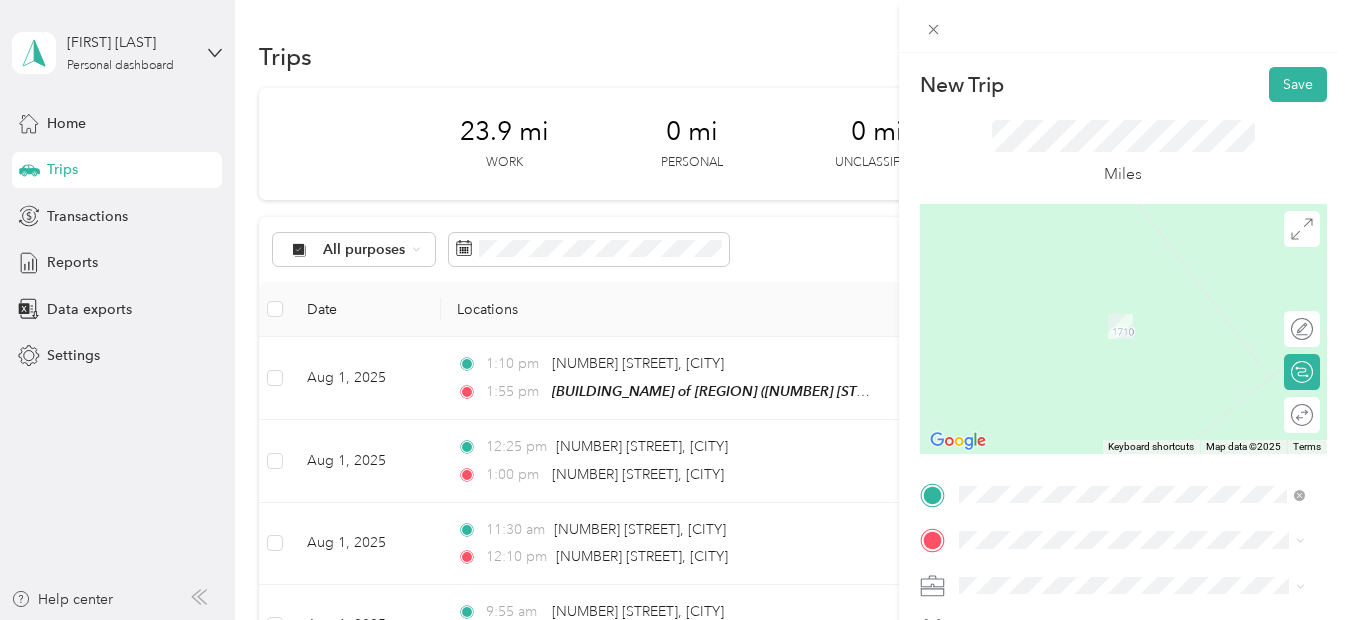 click on "[NUMBER] [STREET], [CITY] [NUMBER] [STREET], [POSTAL_CODE], [CITY], [STATE], [COUNTRY]" at bounding box center (1132, 411) 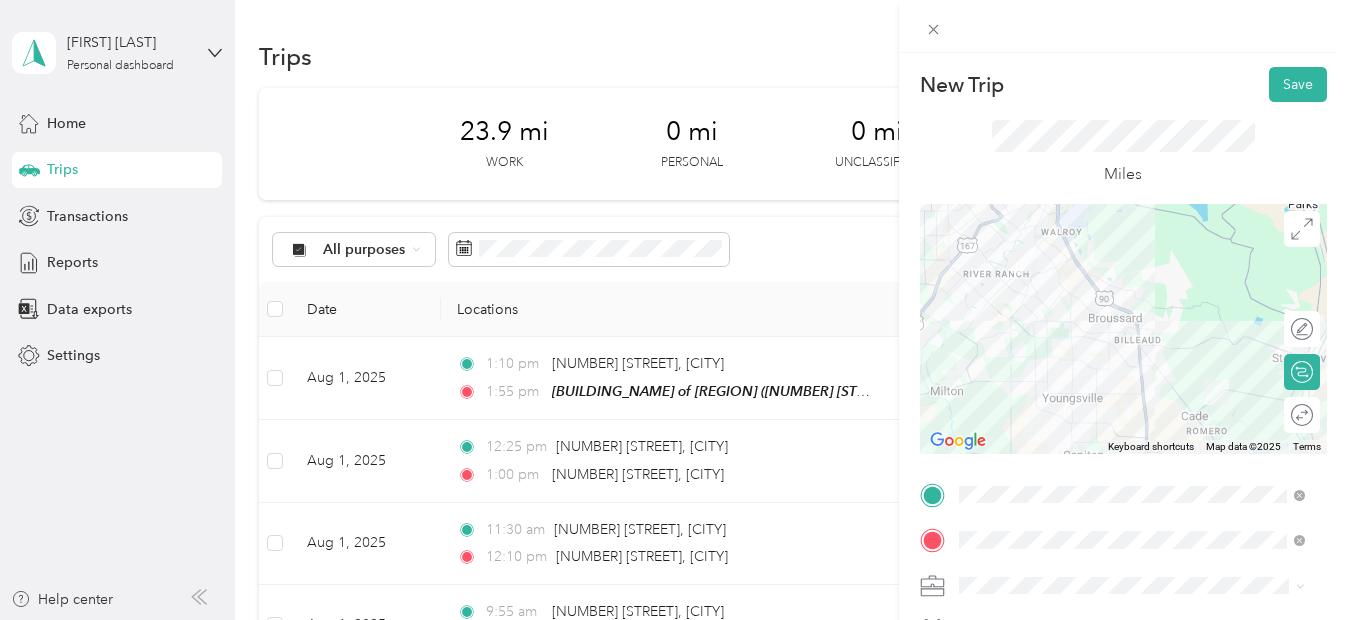 scroll, scrollTop: 430, scrollLeft: 0, axis: vertical 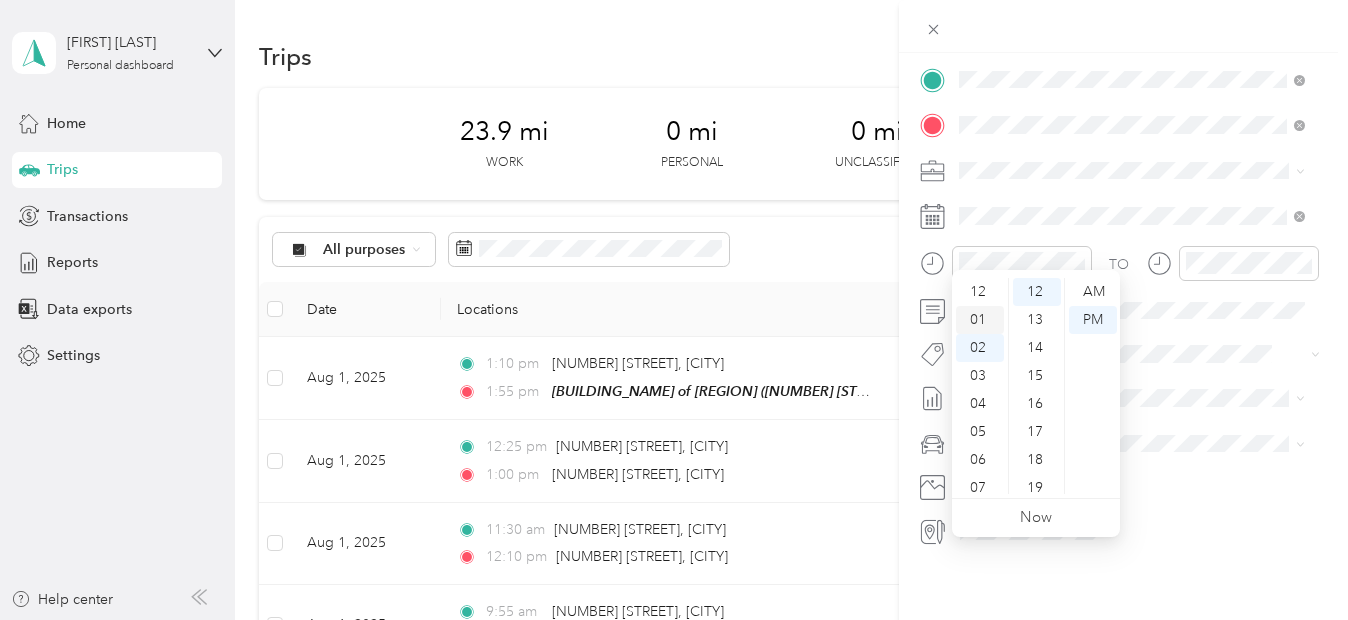 click on "01" at bounding box center (980, 320) 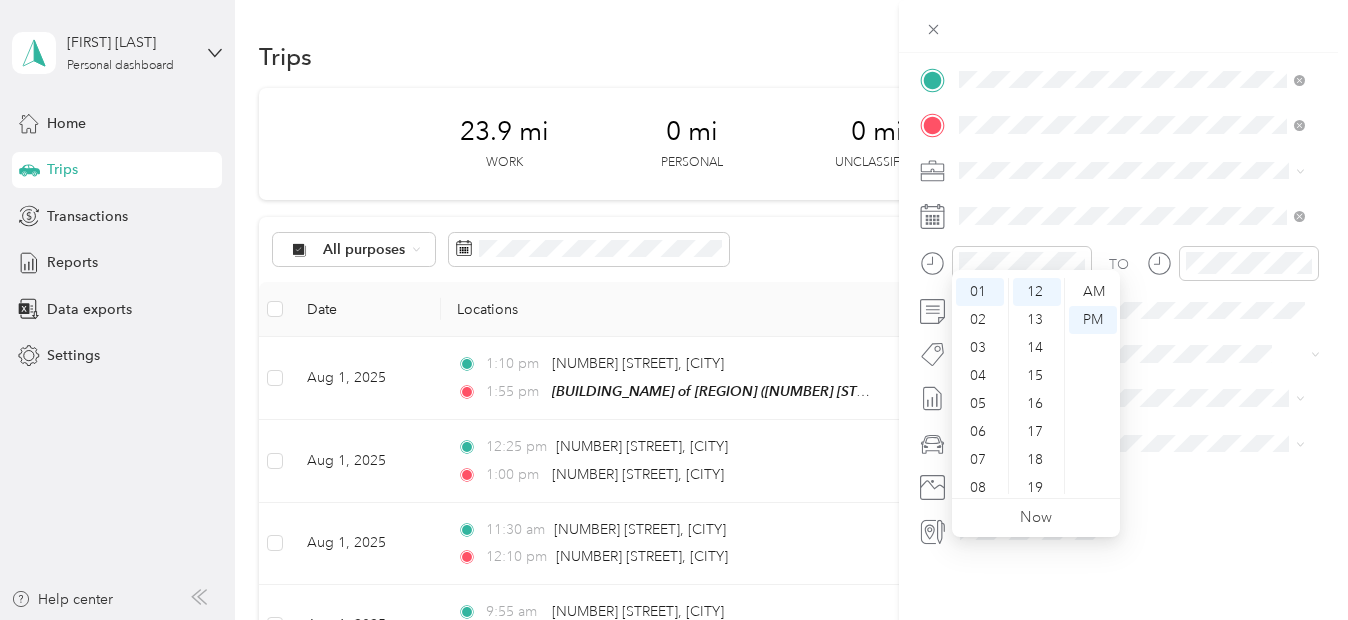 click on "AM PM" at bounding box center [1092, 386] 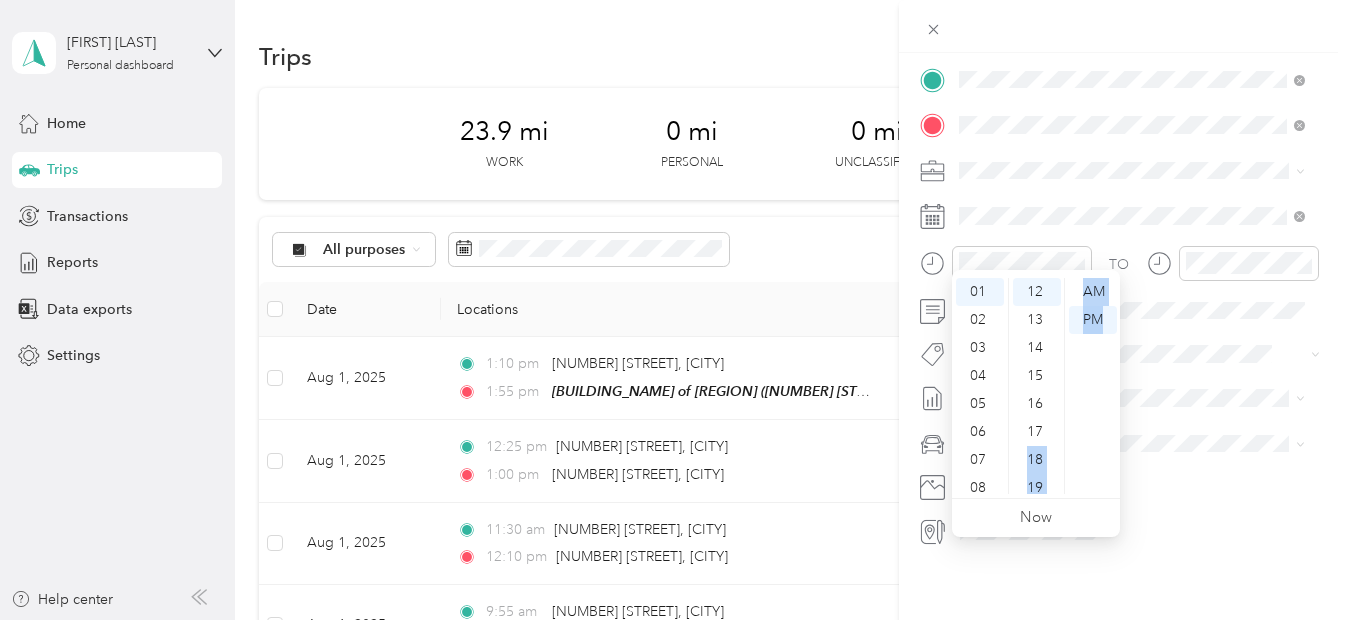click on "12 01 02 03 04 05 06 07 08 09 10 11 00 01 02 03 04 05 06 07 08 09 10 11 12 13 14 15 16 17 18 19 20 21 22 23 24 25 26 27 28 29 30 31 32 33 34 35 36 37 38 39 40 41 42 43 44 45 46 47 48 49 50 51 52 53 54 55 56 57 58 59 AM PM" at bounding box center [1036, 386] 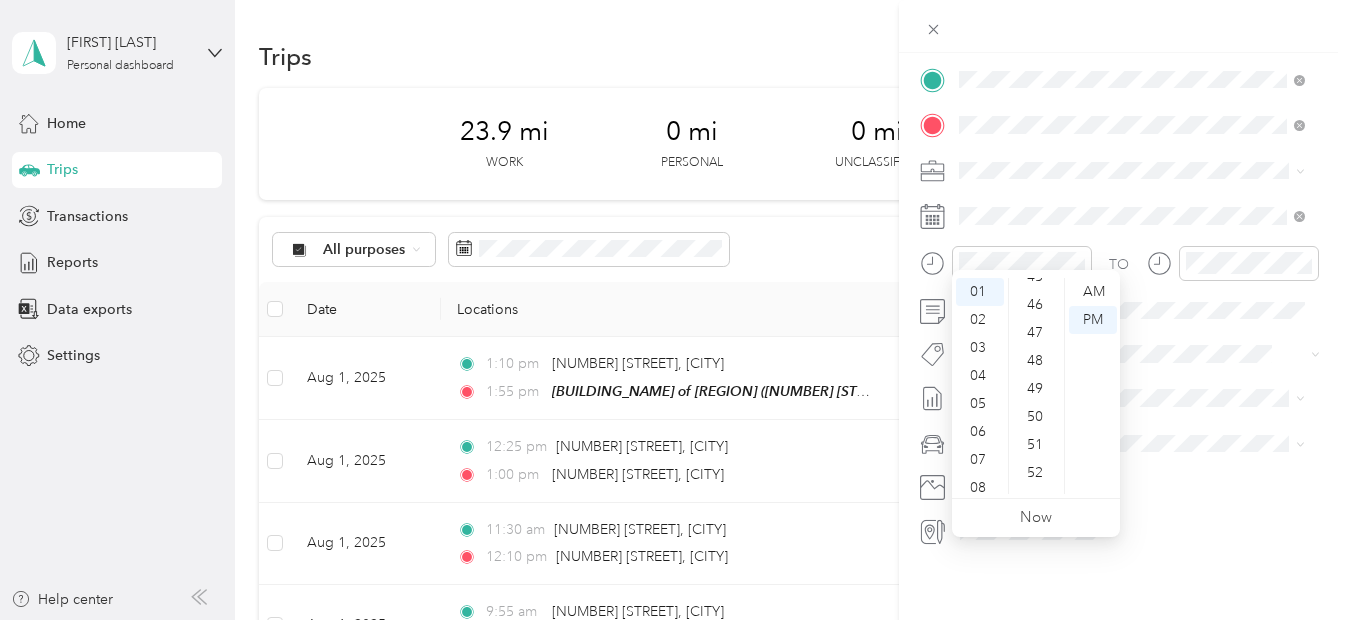 scroll, scrollTop: 1344, scrollLeft: 0, axis: vertical 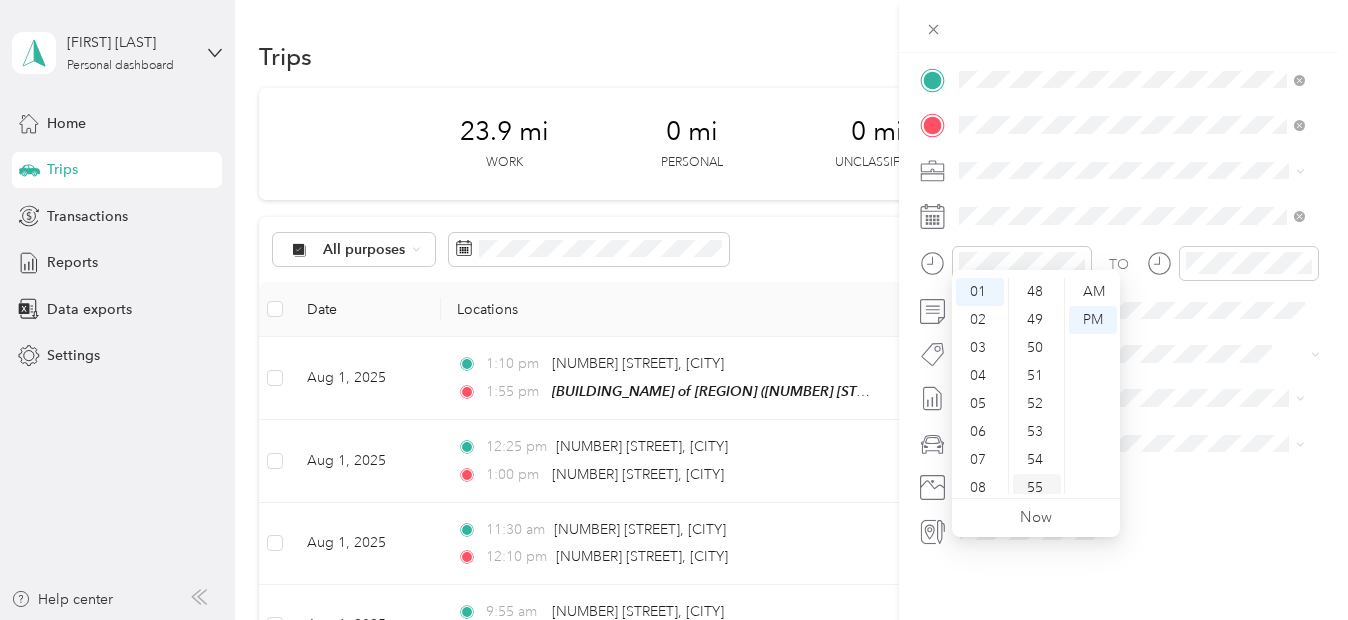 click on "55" at bounding box center (1037, 488) 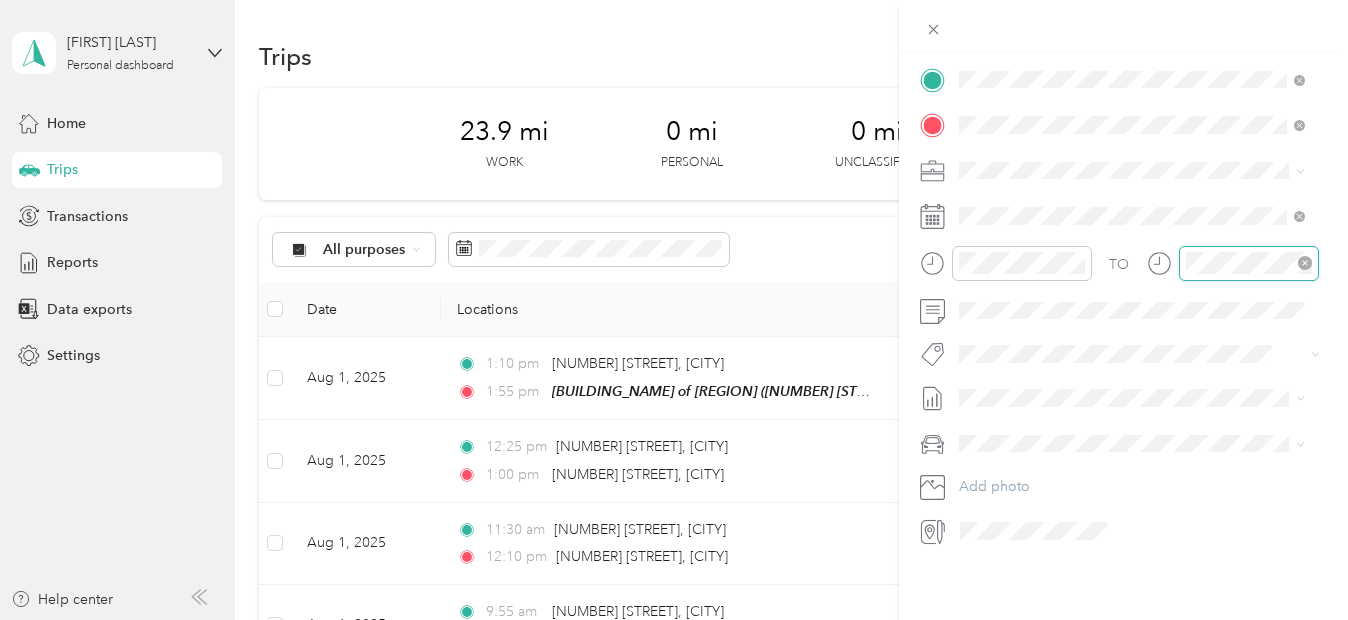 scroll, scrollTop: 55, scrollLeft: 0, axis: vertical 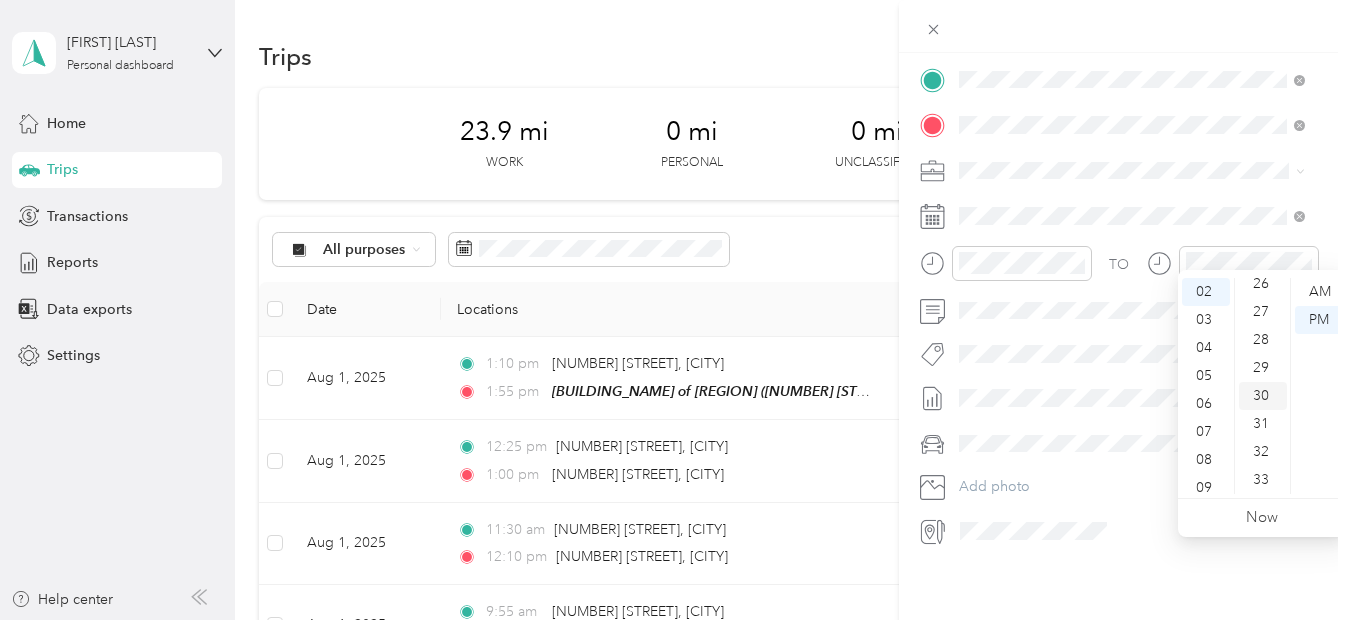 click on "30" at bounding box center (1263, 396) 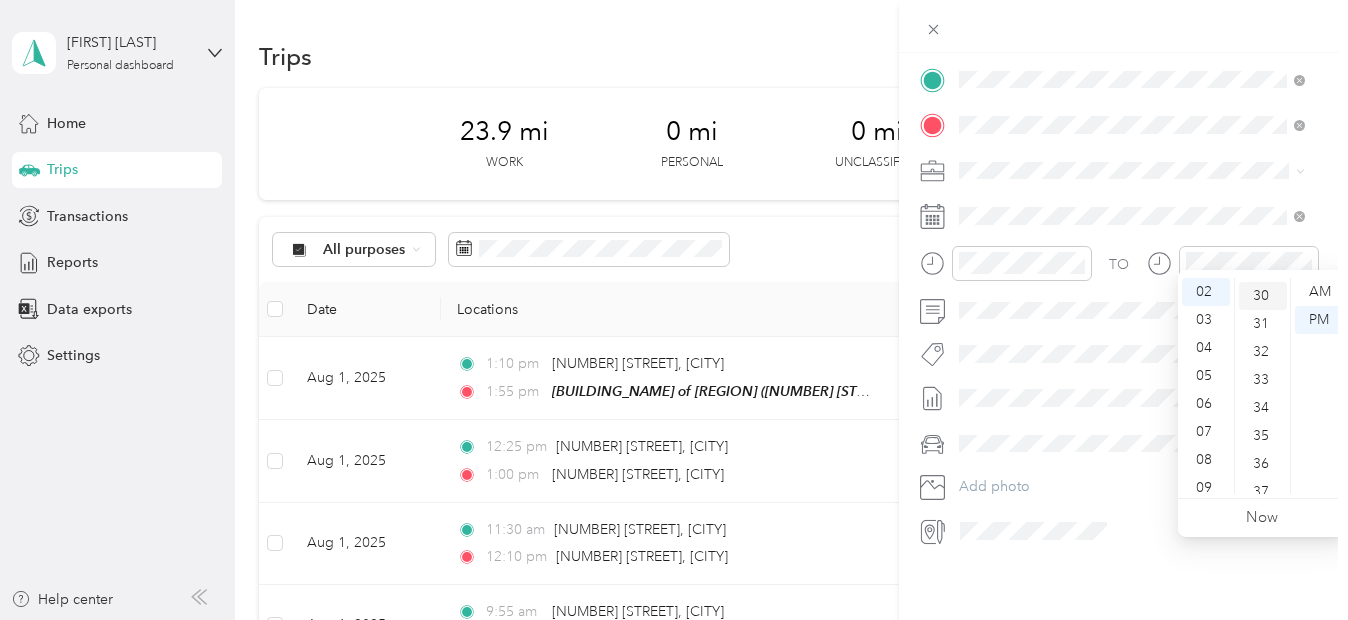 scroll, scrollTop: 840, scrollLeft: 0, axis: vertical 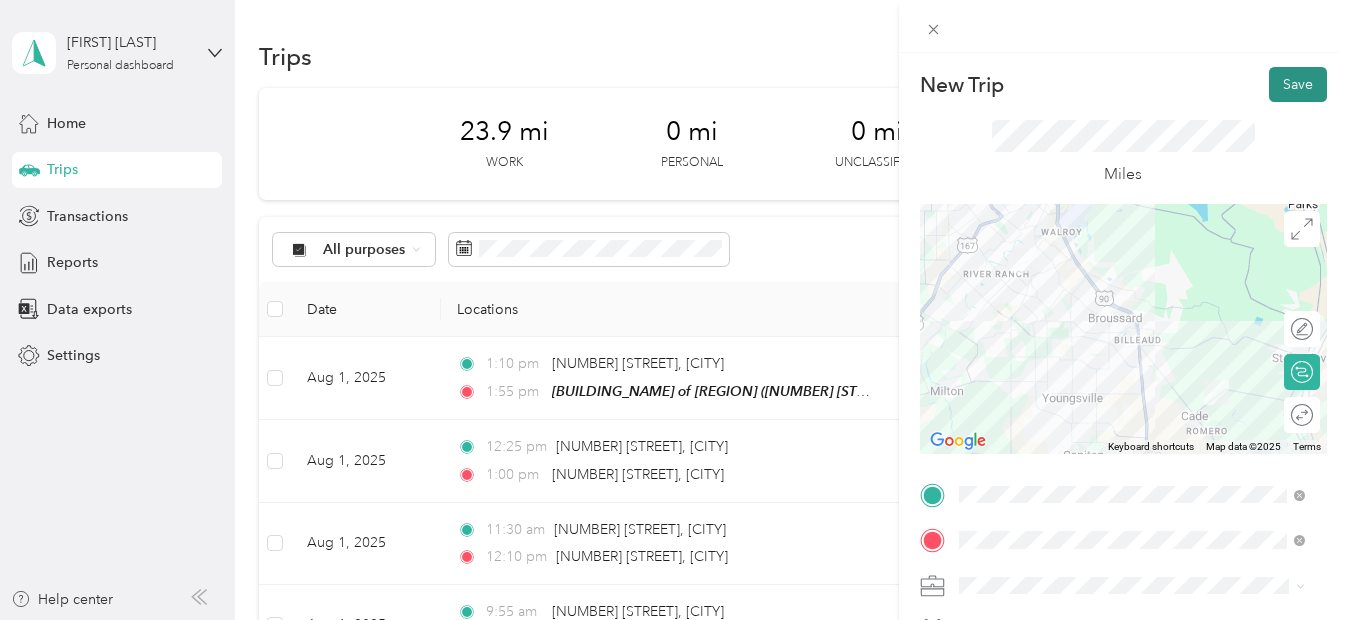 click on "Save" at bounding box center (1298, 84) 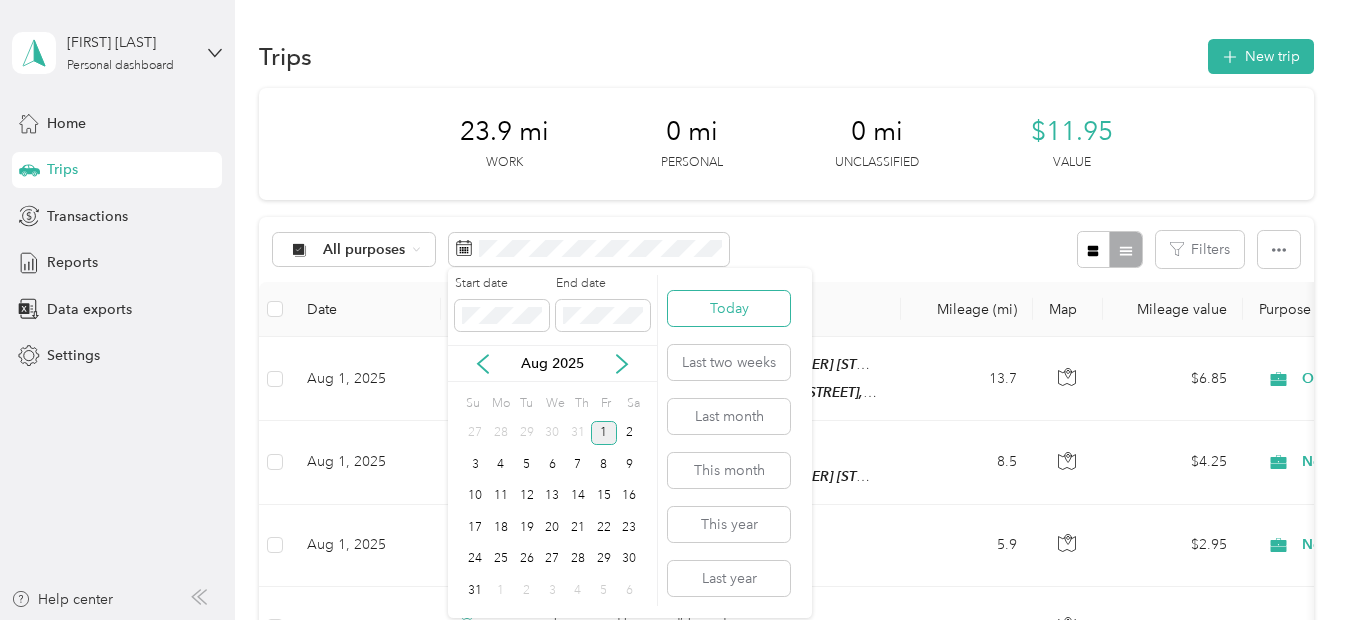click on "Today" at bounding box center (729, 308) 